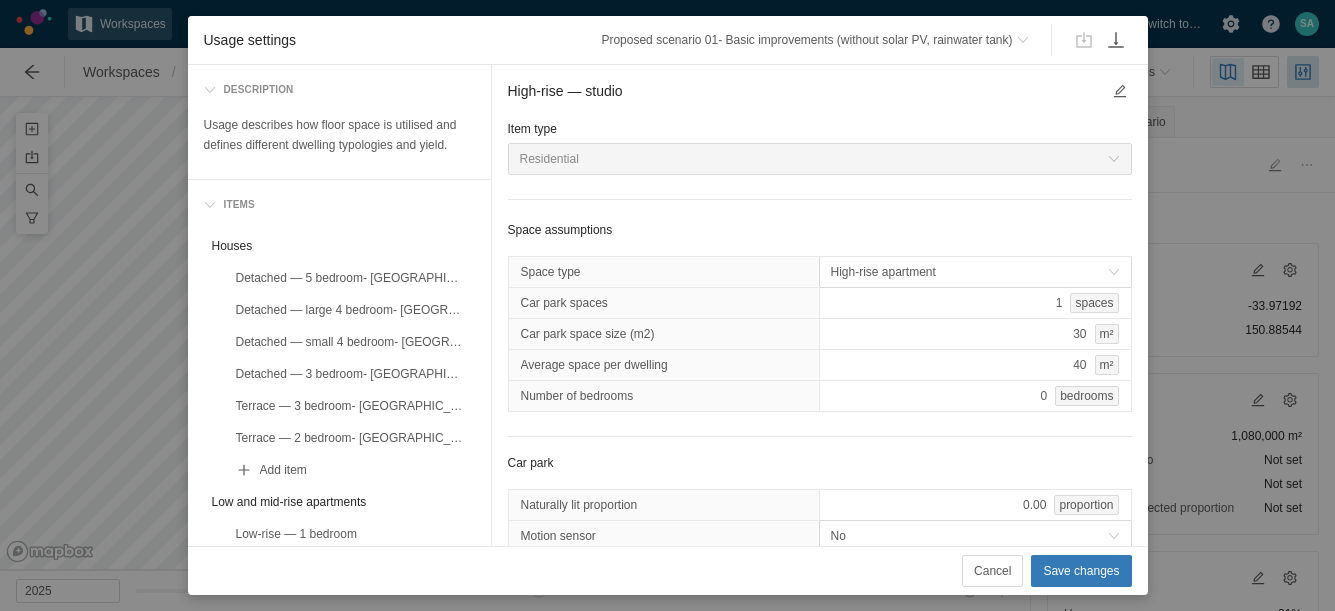scroll, scrollTop: 0, scrollLeft: 0, axis: both 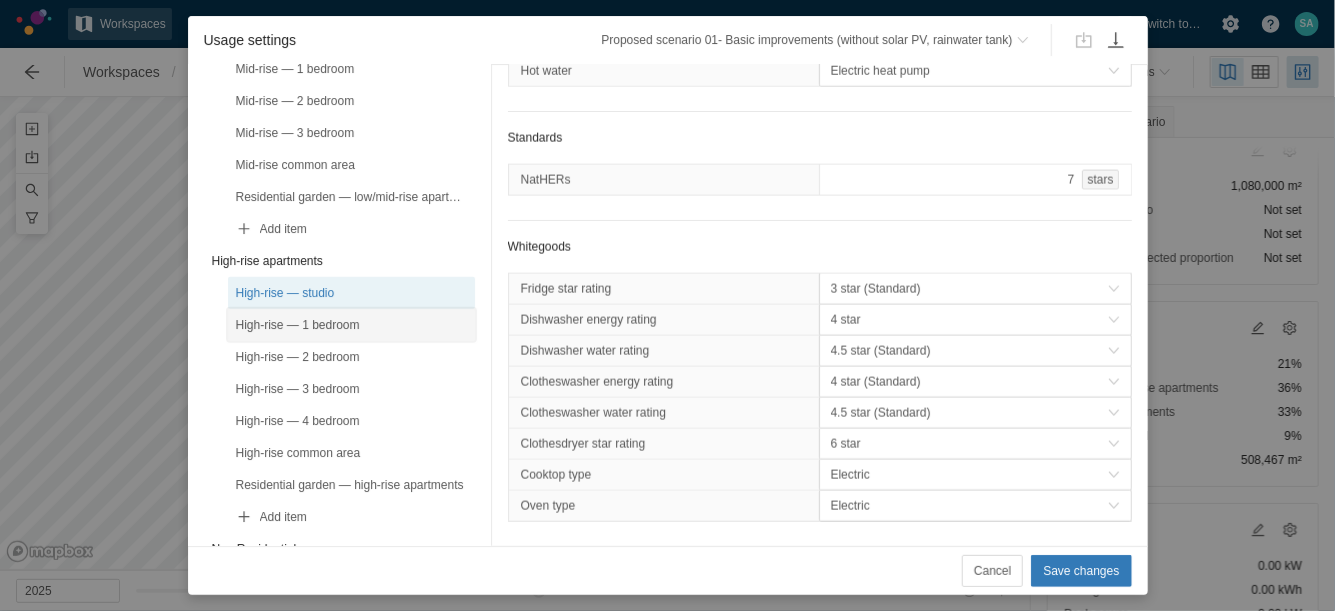 click on "High-rise — 1 bedroom" at bounding box center (351, 325) 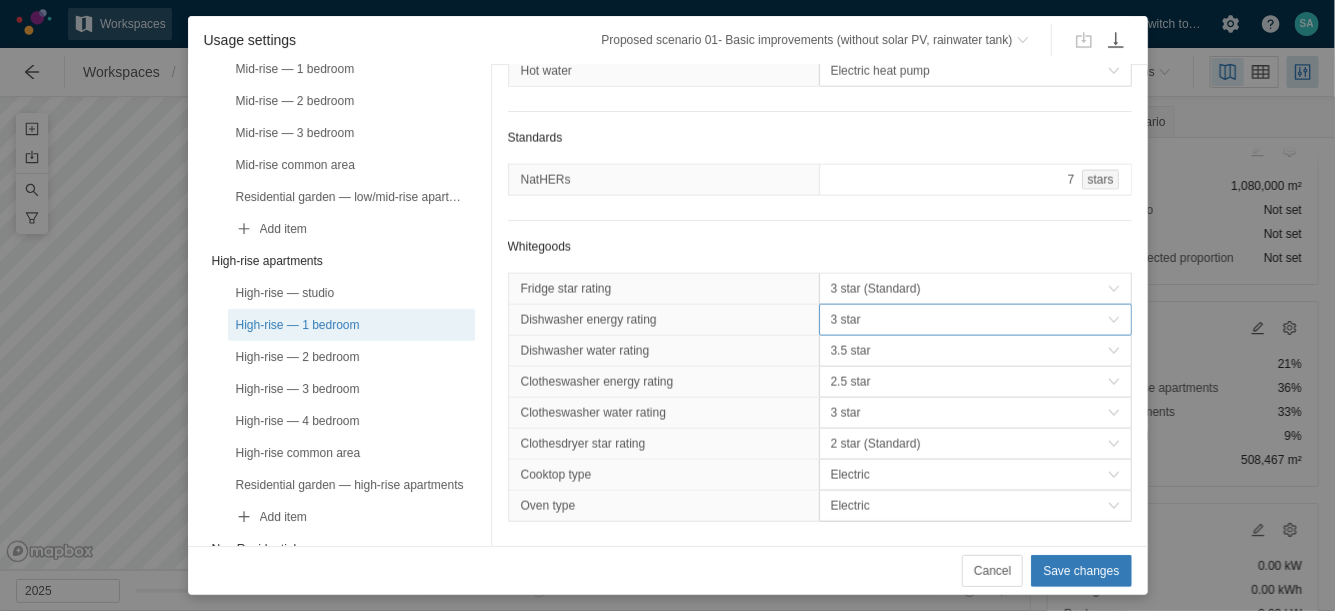 click on "3 star" at bounding box center [975, 320] 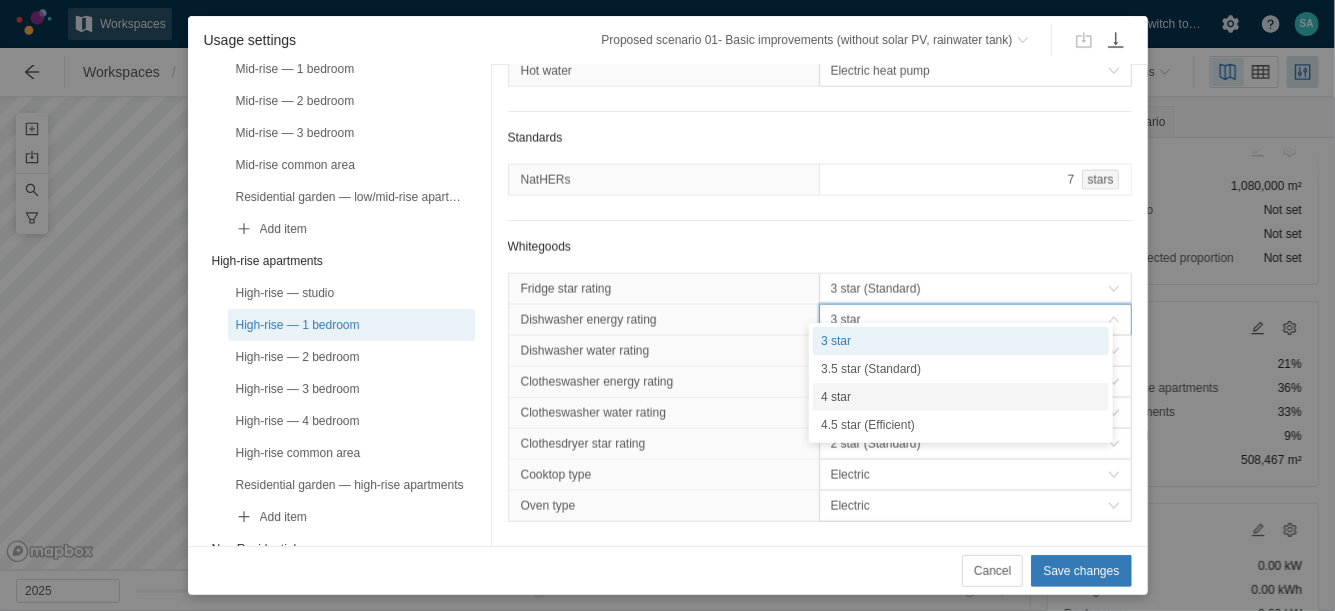click on "4 star" at bounding box center [961, 397] 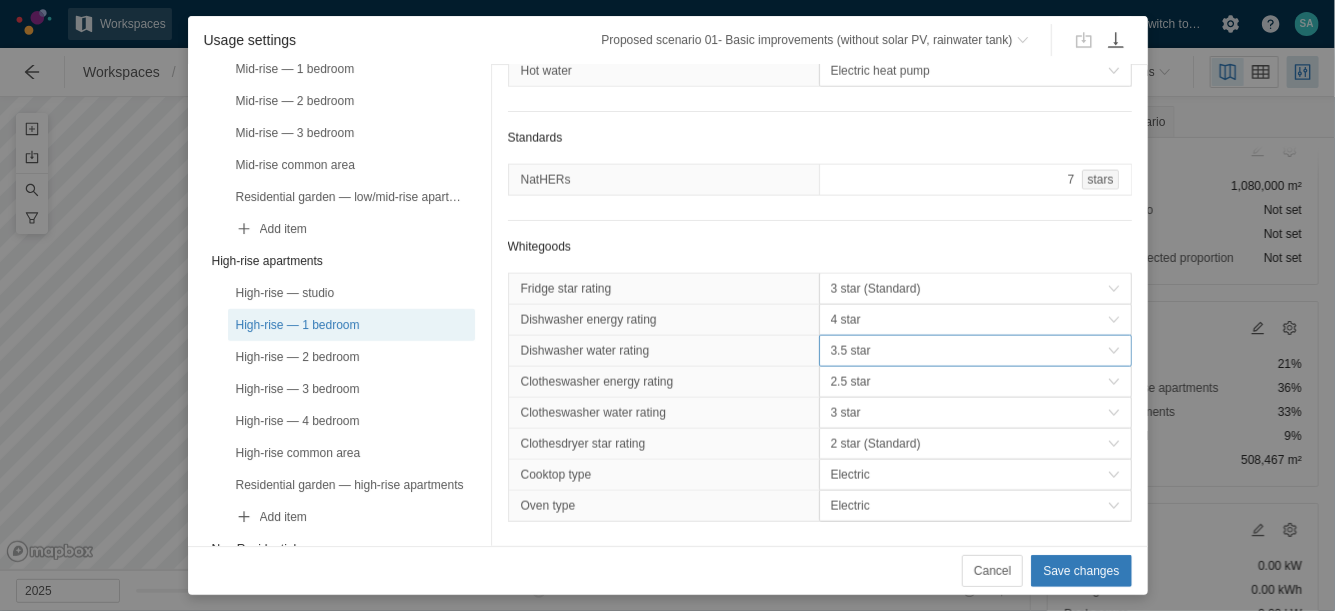 click on "3.5 star" at bounding box center [969, 351] 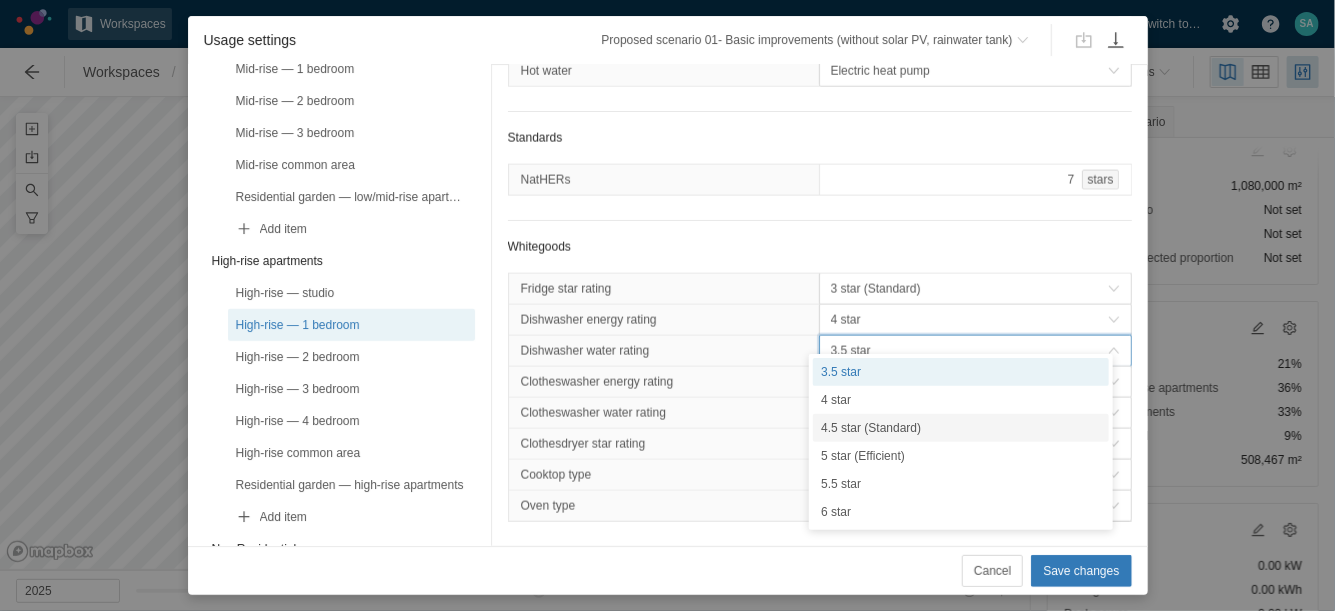 click on "4.5 star (Standard)" at bounding box center [961, 428] 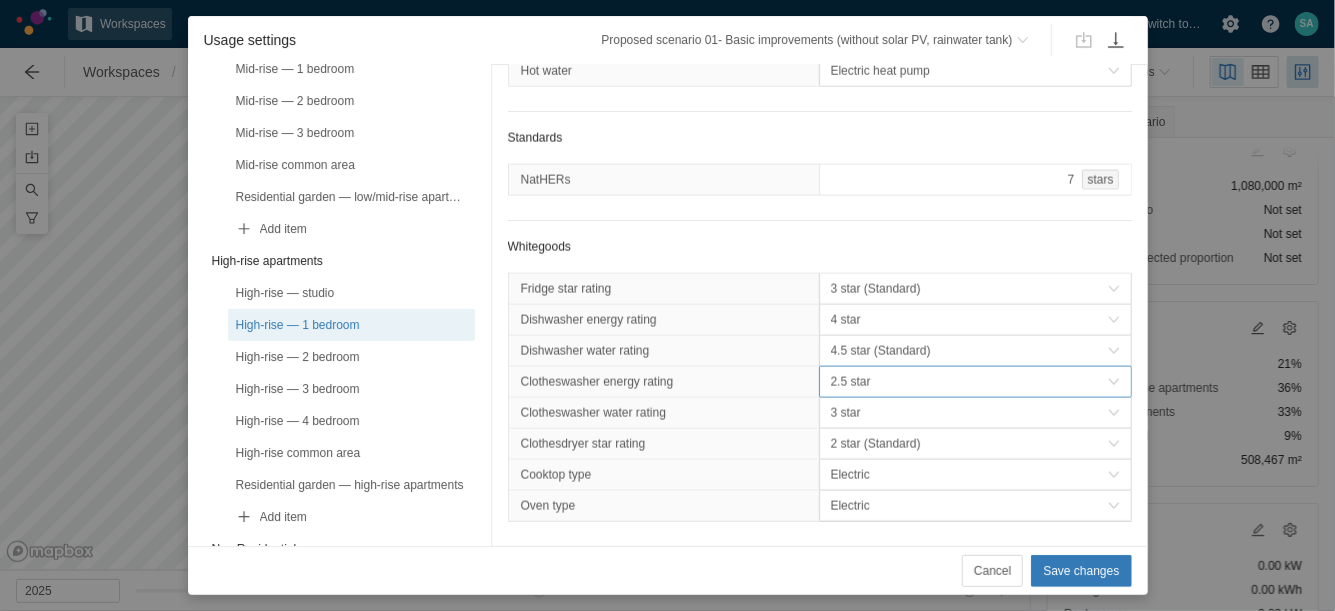 click on "2.5 star" at bounding box center [969, 382] 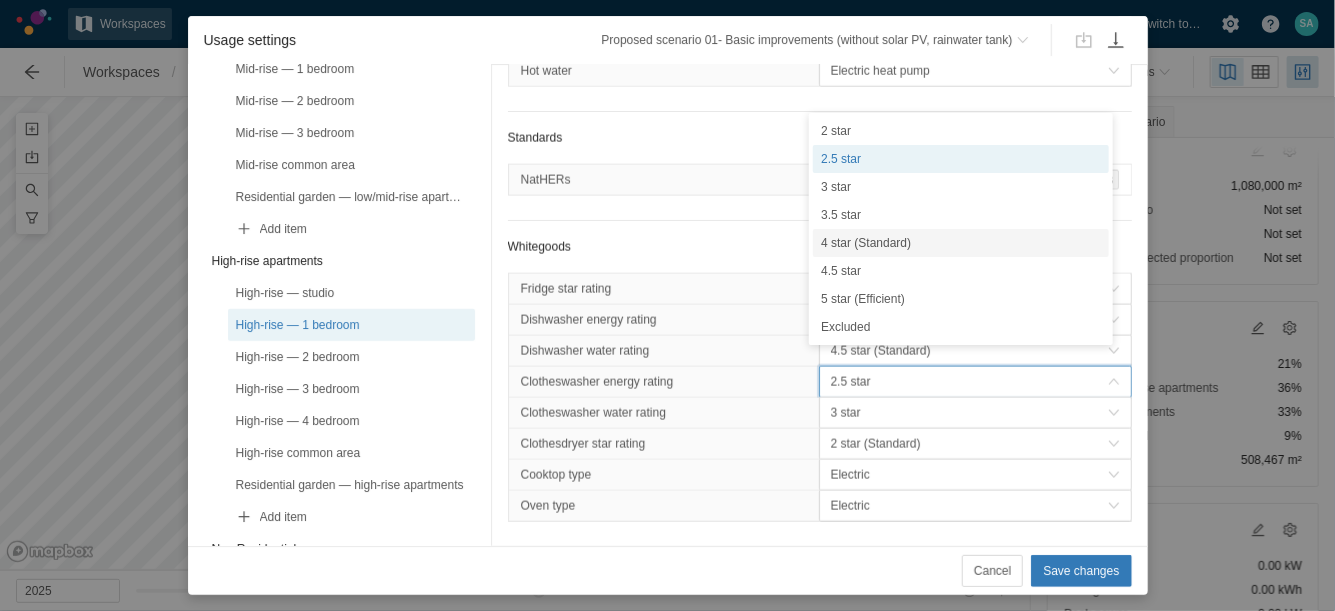 click on "4 star (Standard)" at bounding box center [961, 243] 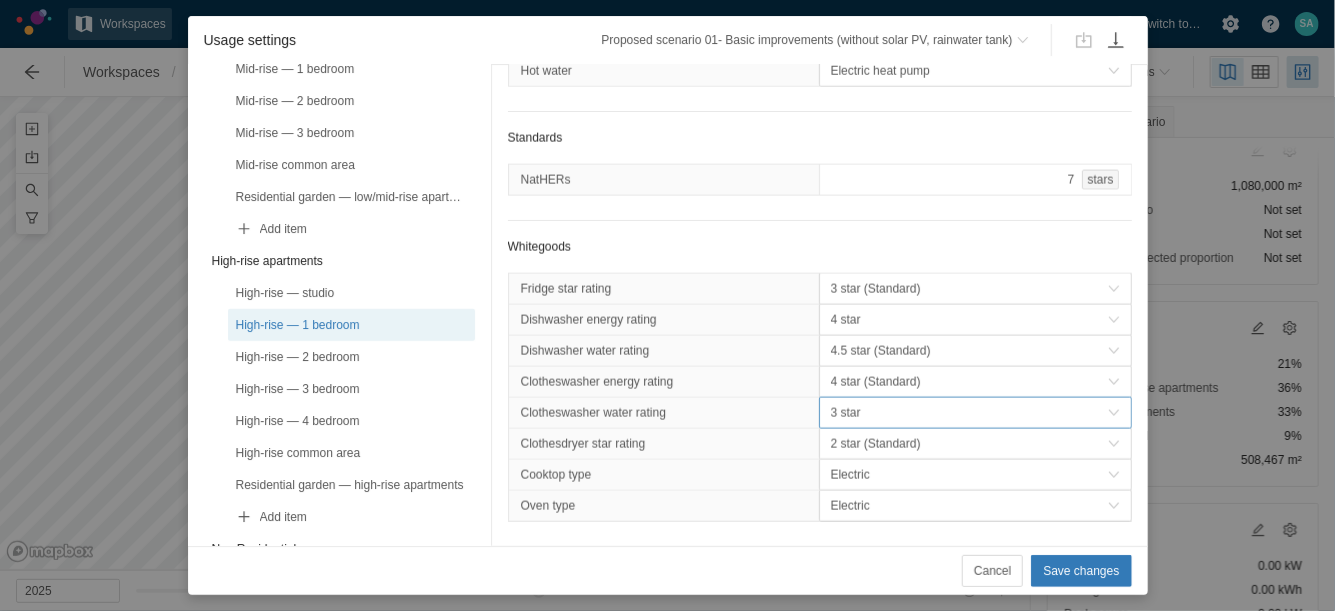 click on "3 star" at bounding box center (969, 413) 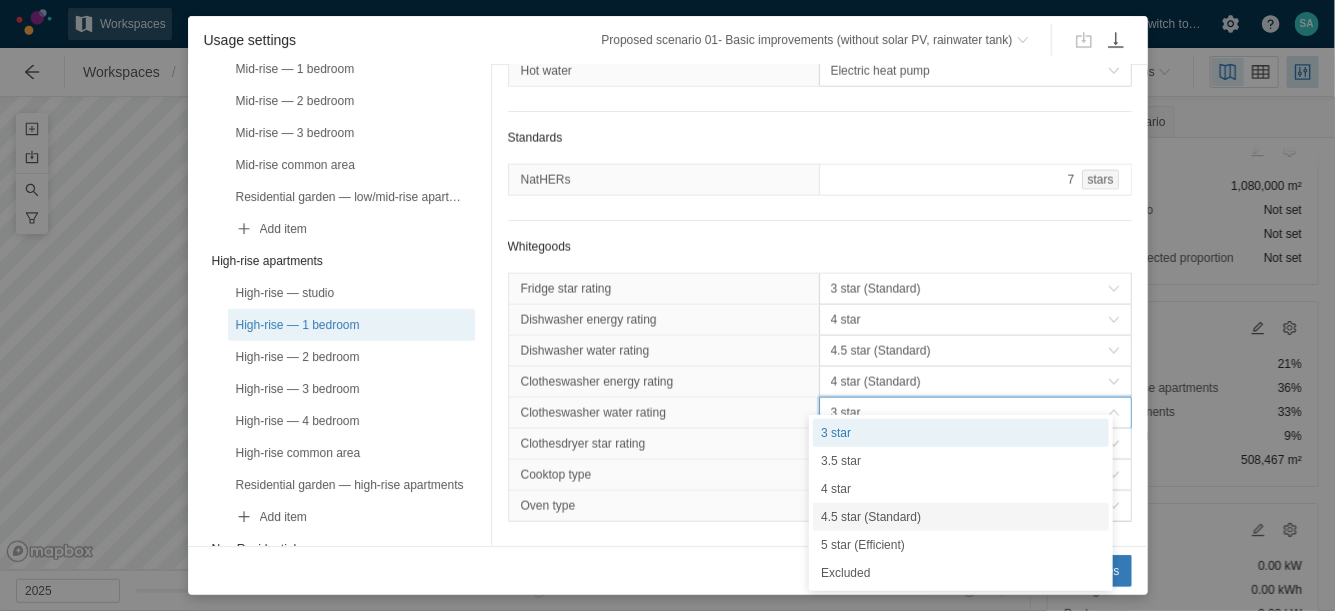 click on "4.5 star (Standard)" at bounding box center [961, 517] 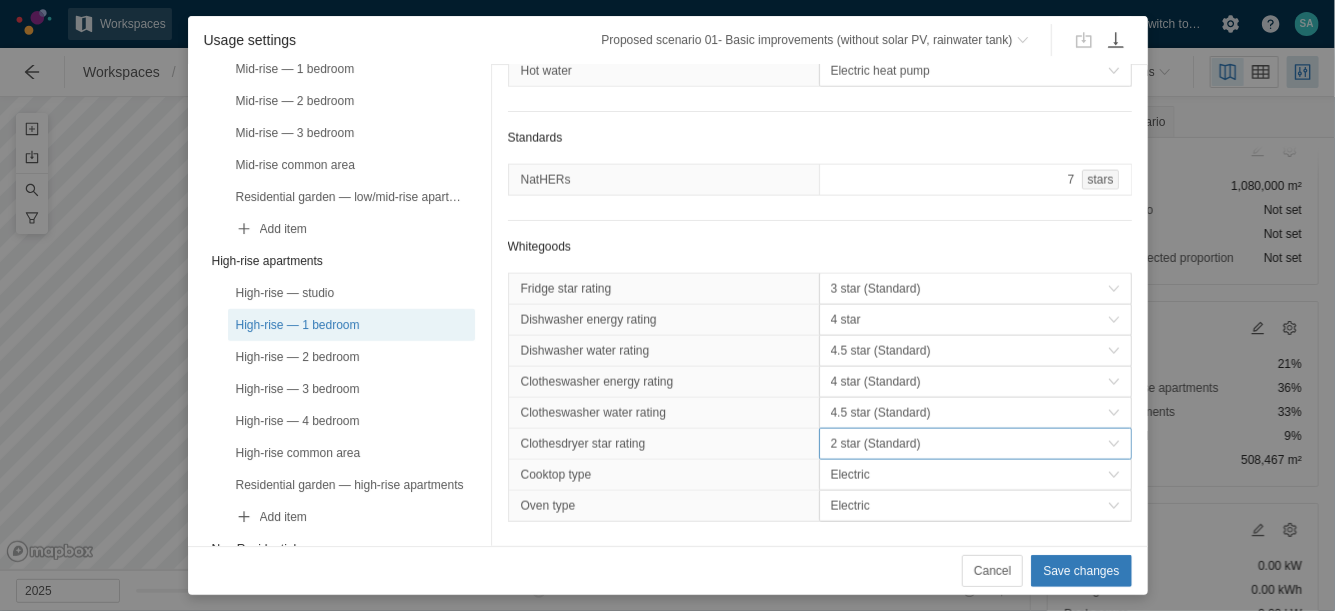 click on "2 star (Standard)" at bounding box center [969, 444] 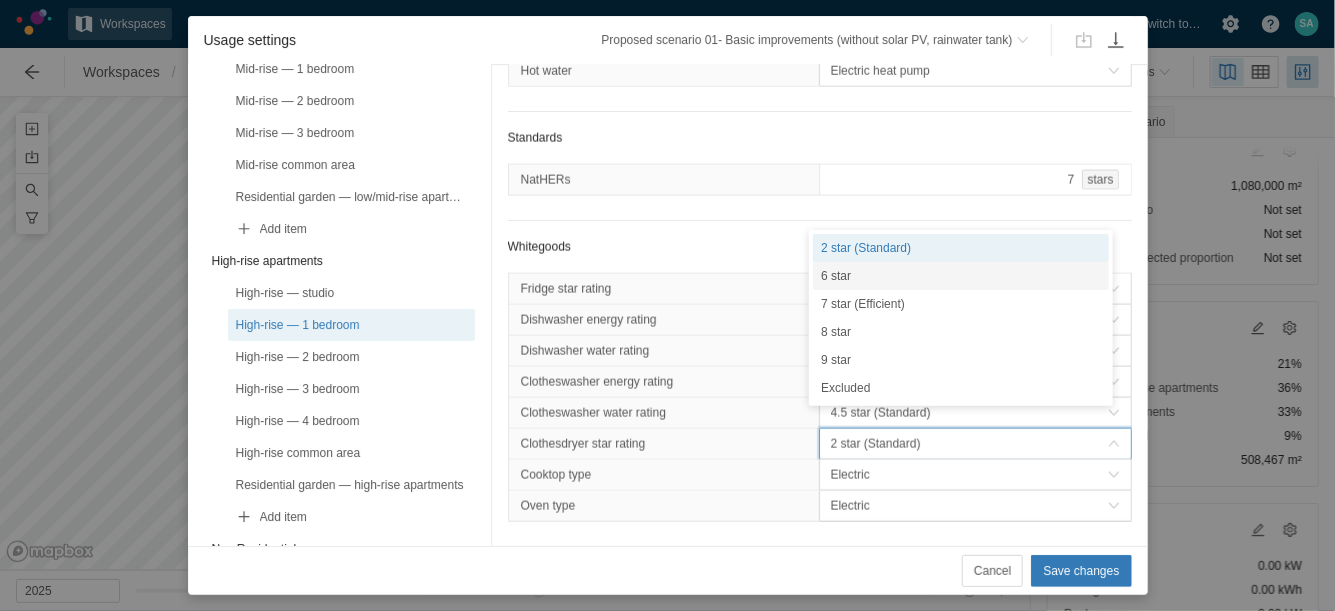 click on "6 star" at bounding box center [961, 276] 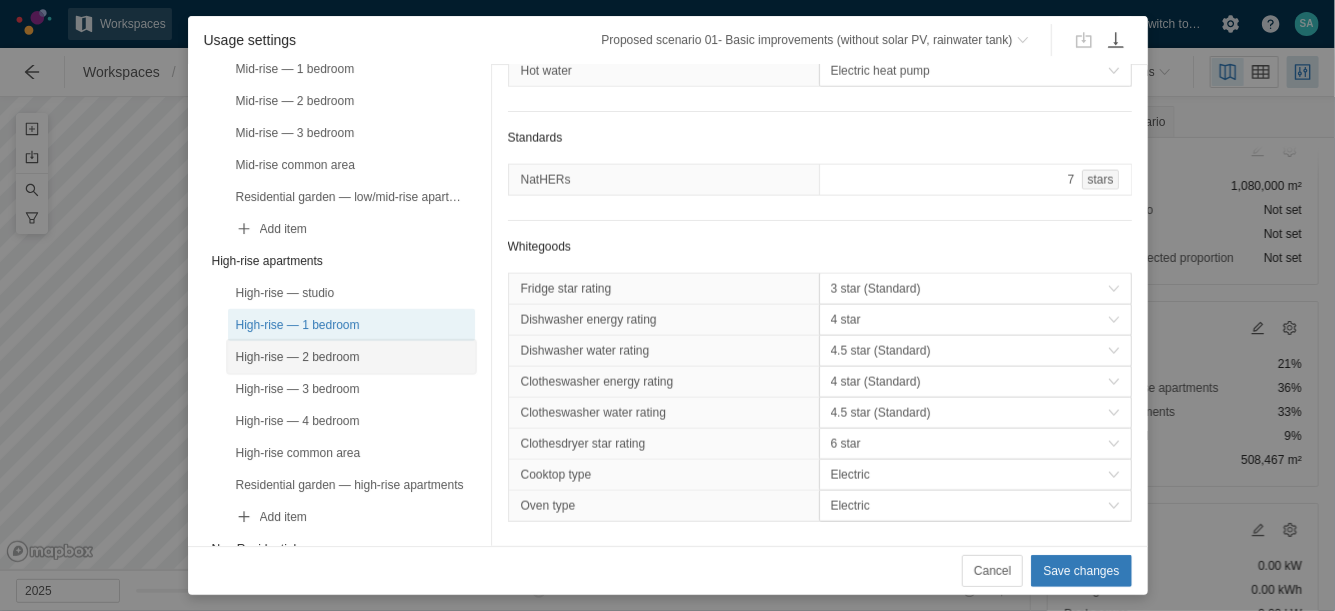 click on "High-rise — 2 bedroom" at bounding box center (351, 357) 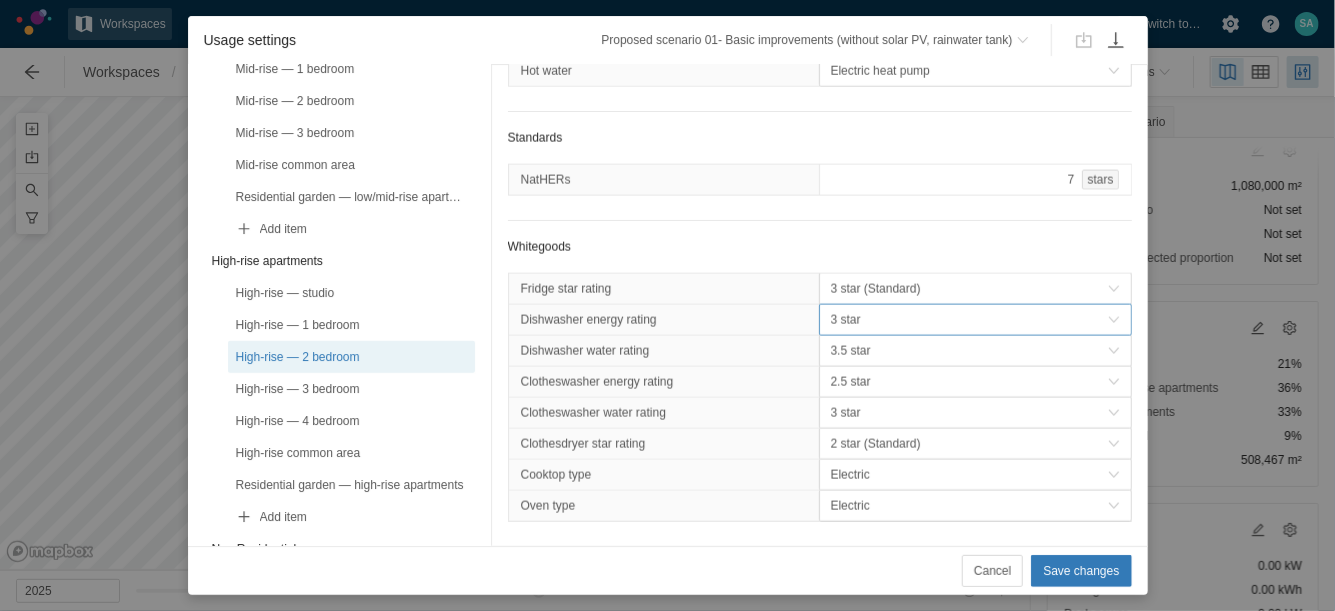click on "3 star" at bounding box center (969, 320) 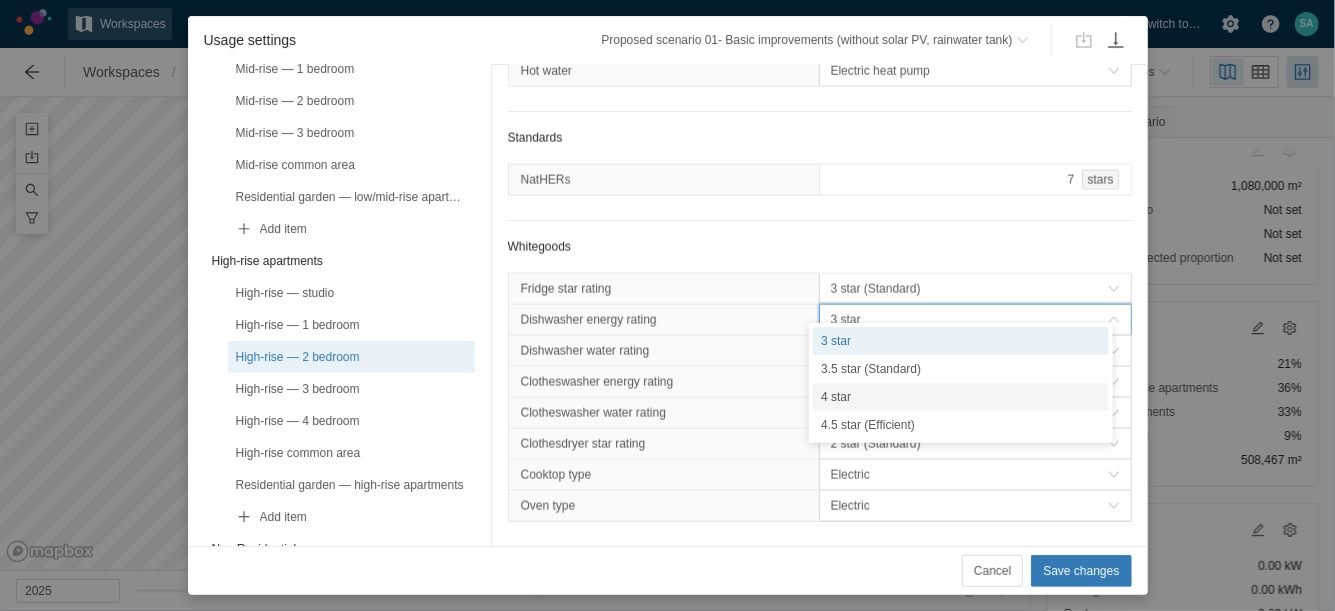 click on "4 star" at bounding box center [961, 397] 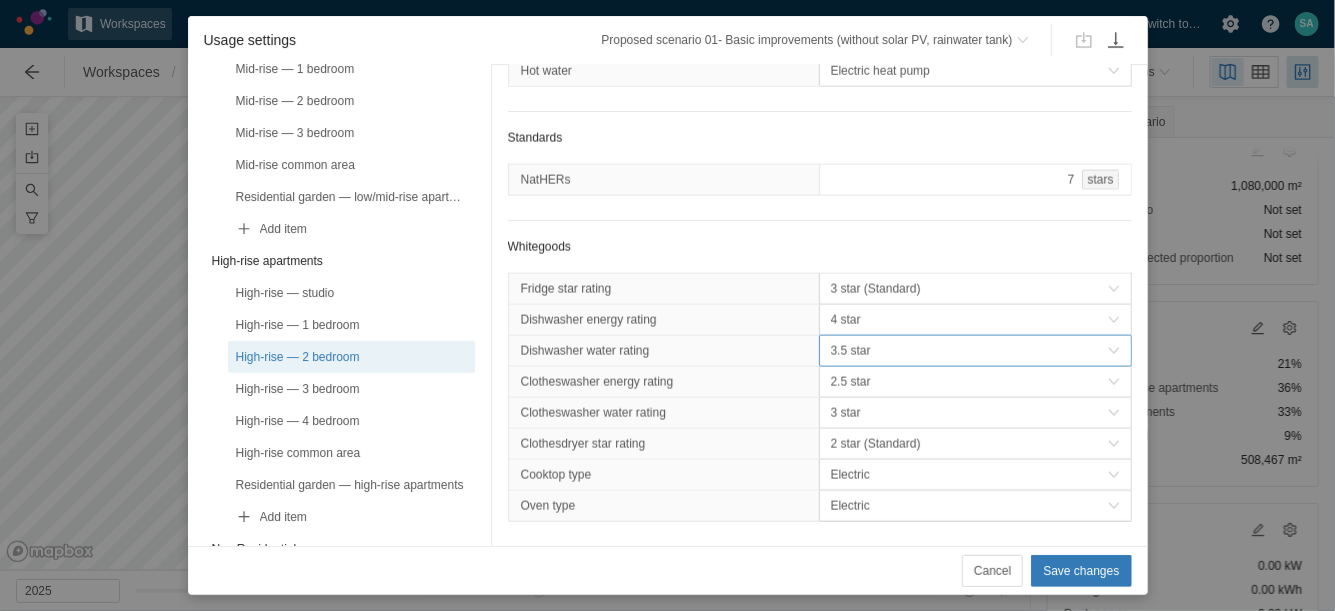 click on "3.5 star" at bounding box center (969, 351) 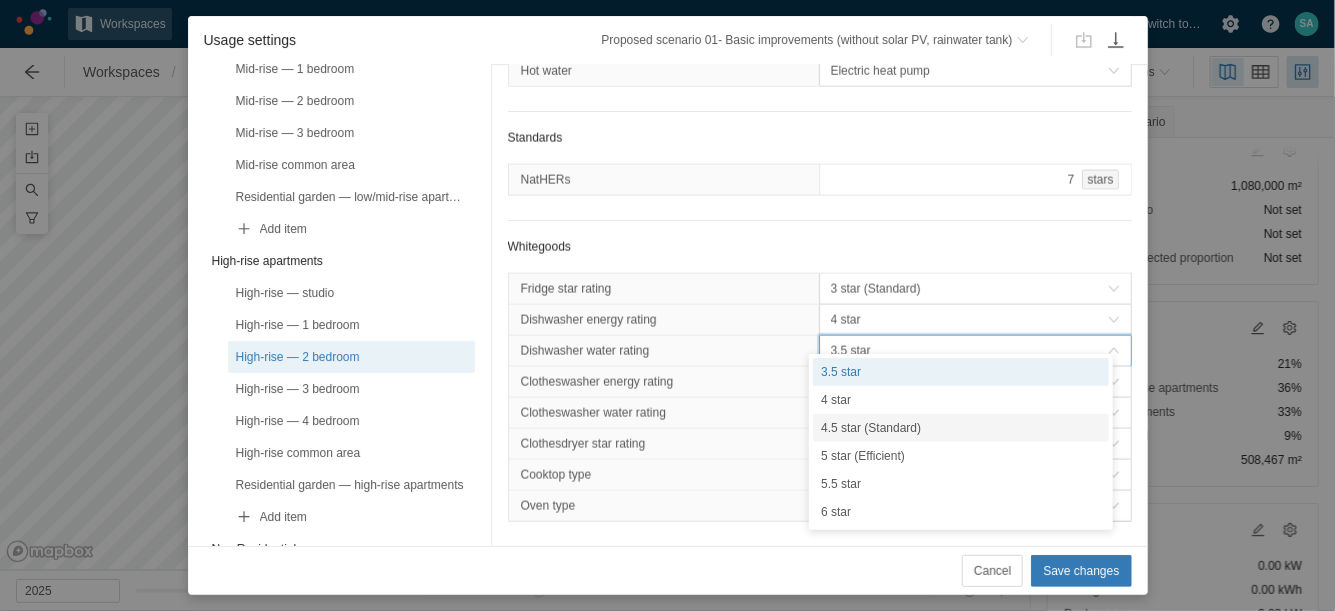 click on "4.5 star (Standard)" at bounding box center [961, 428] 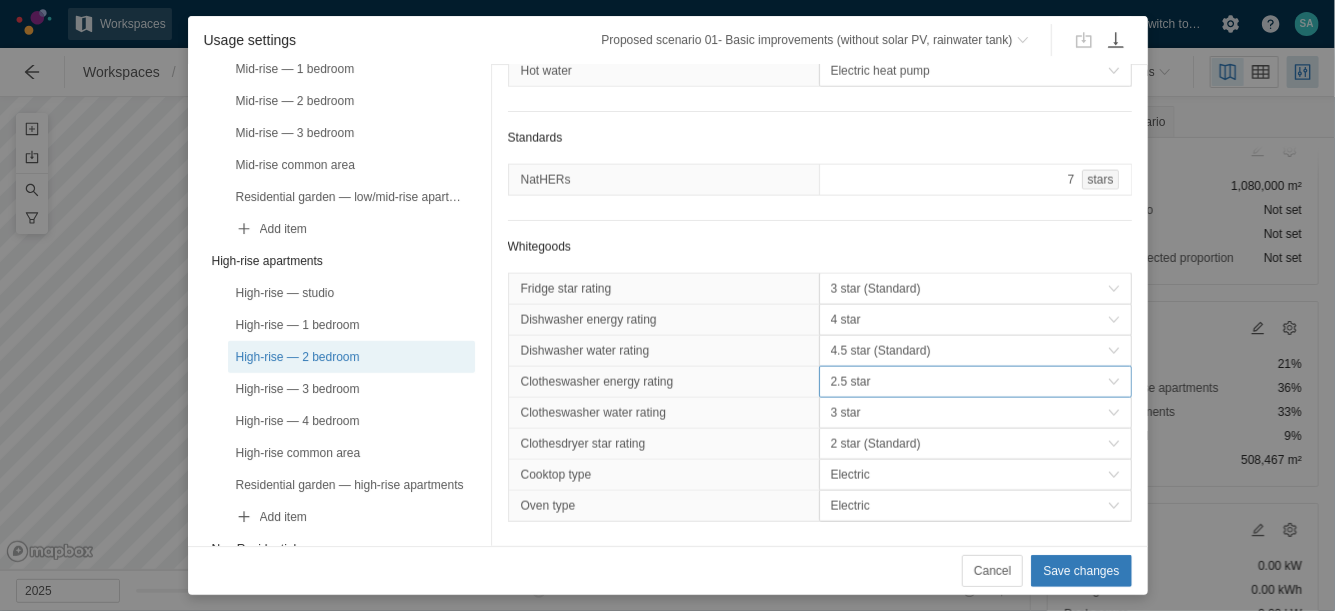 click on "2.5 star" at bounding box center (969, 382) 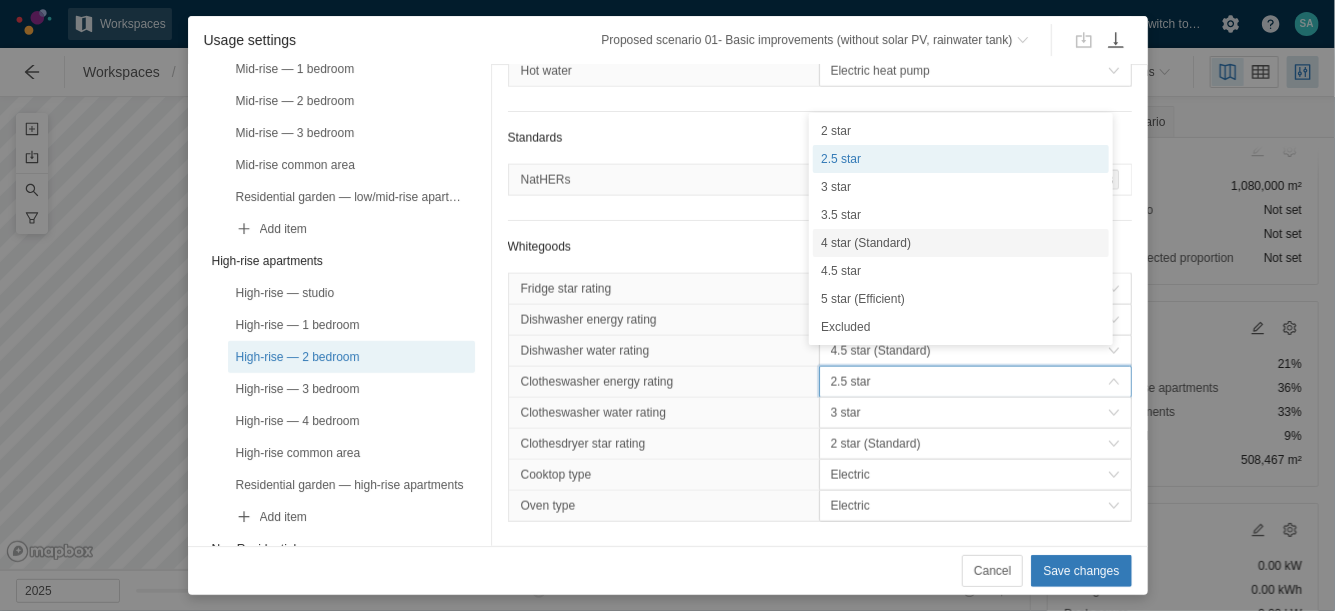 click on "4 star (Standard)" at bounding box center (961, 243) 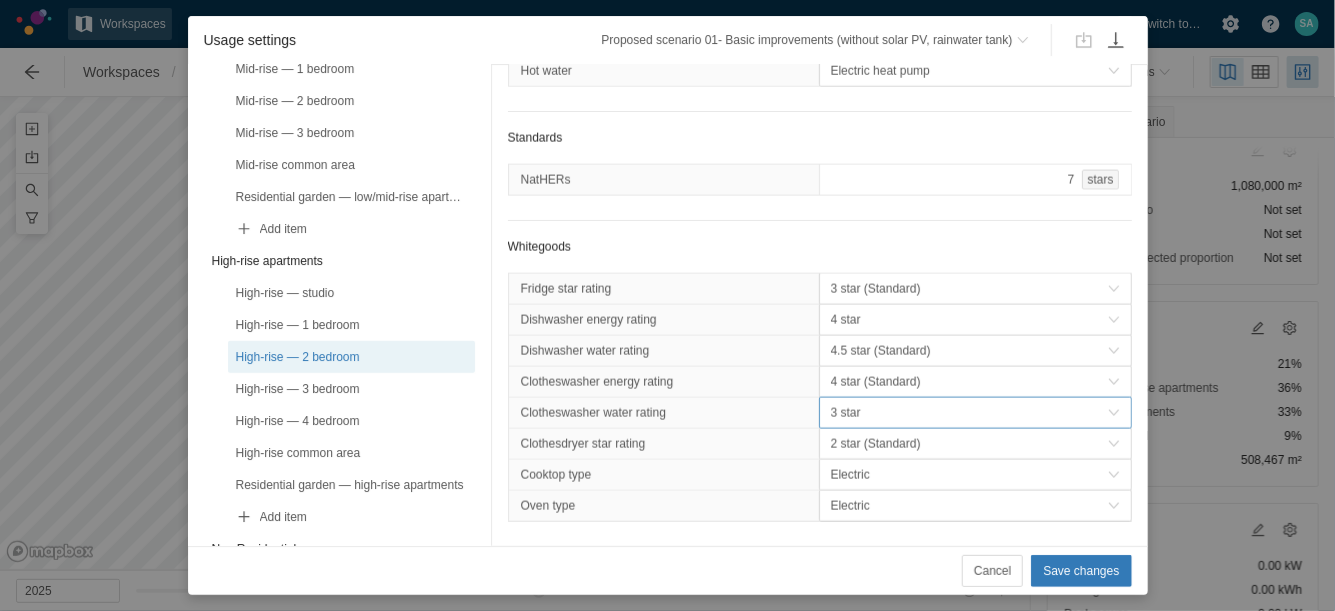 click on "3 star" at bounding box center (969, 413) 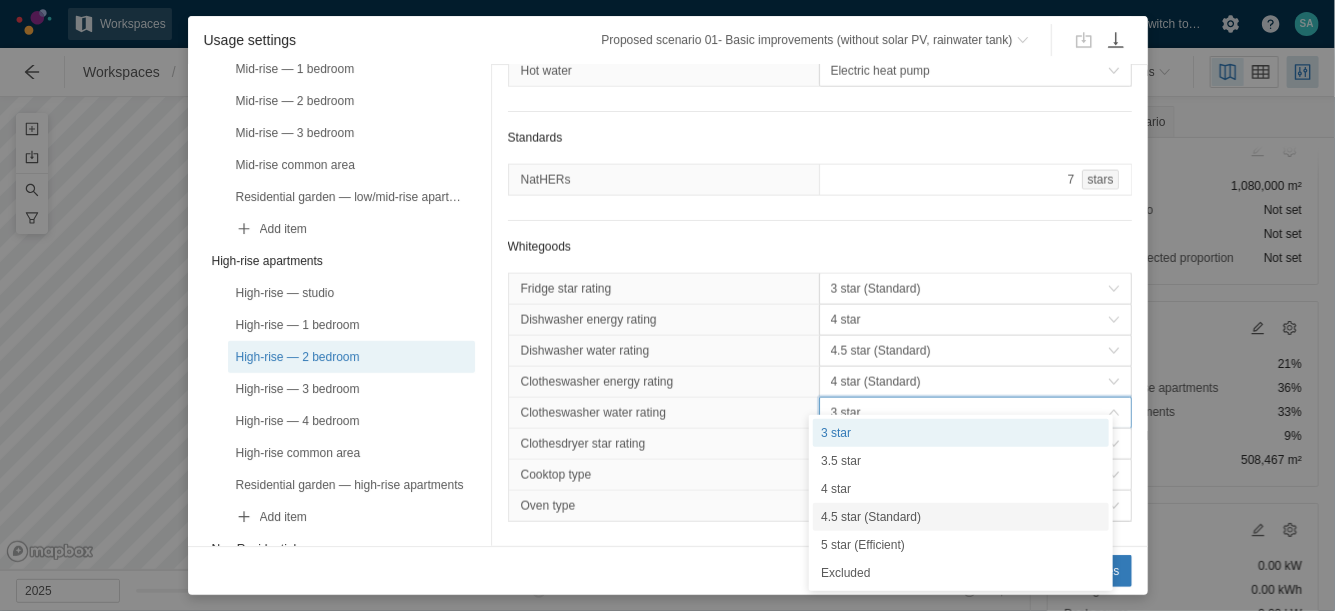 click on "4.5 star (Standard)" at bounding box center [961, 517] 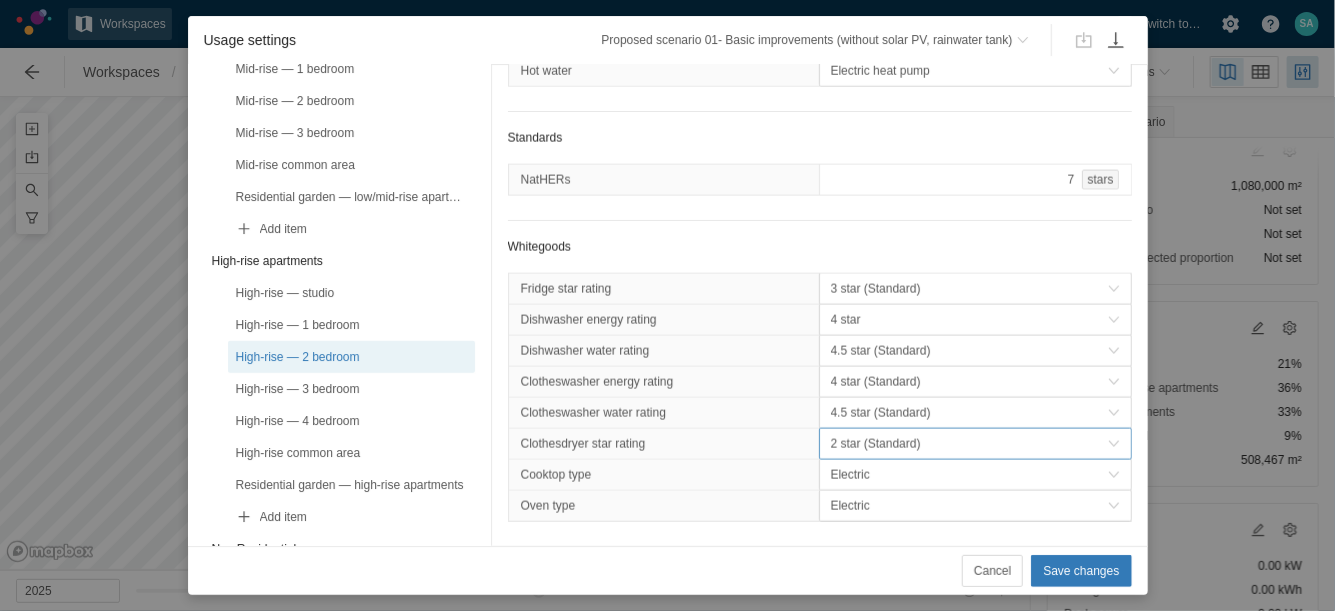 click on "2 star (Standard)" at bounding box center [969, 444] 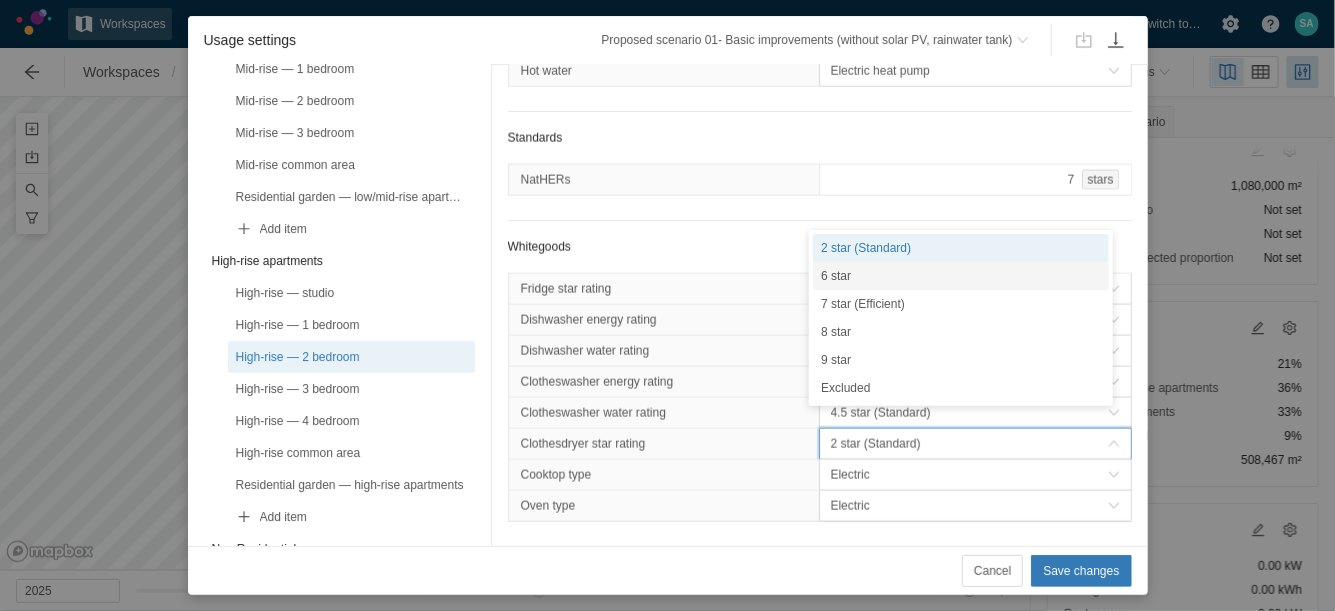 click on "6 star" at bounding box center (961, 276) 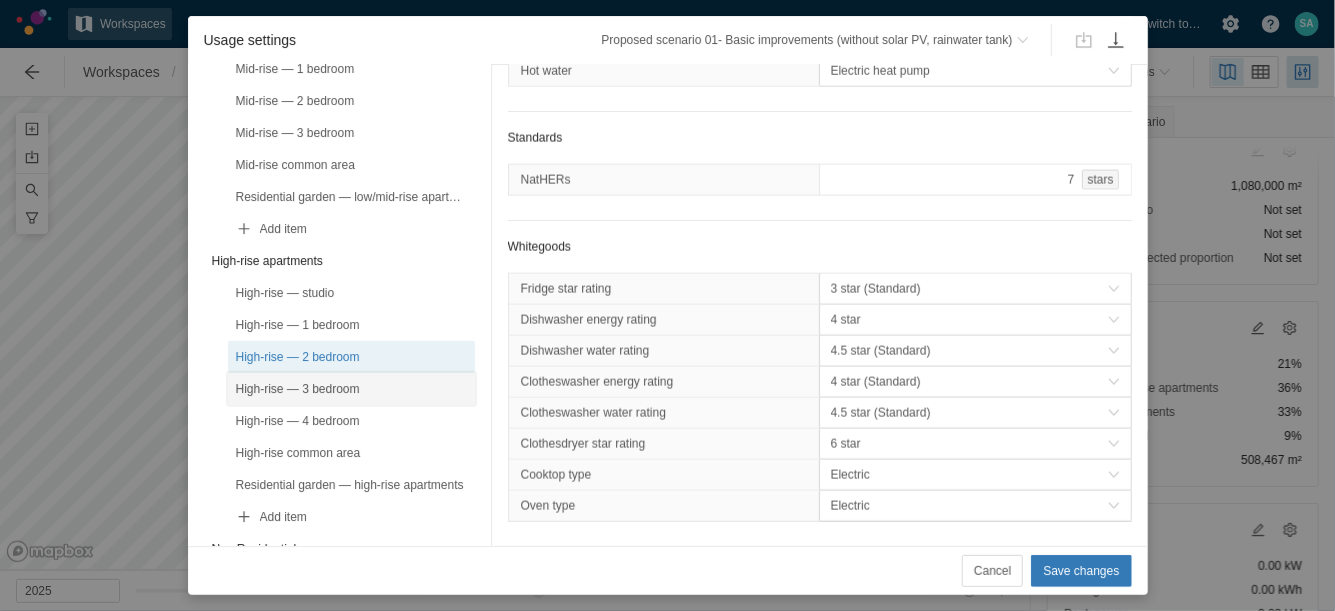click on "High-rise — 3 bedroom" at bounding box center [351, 389] 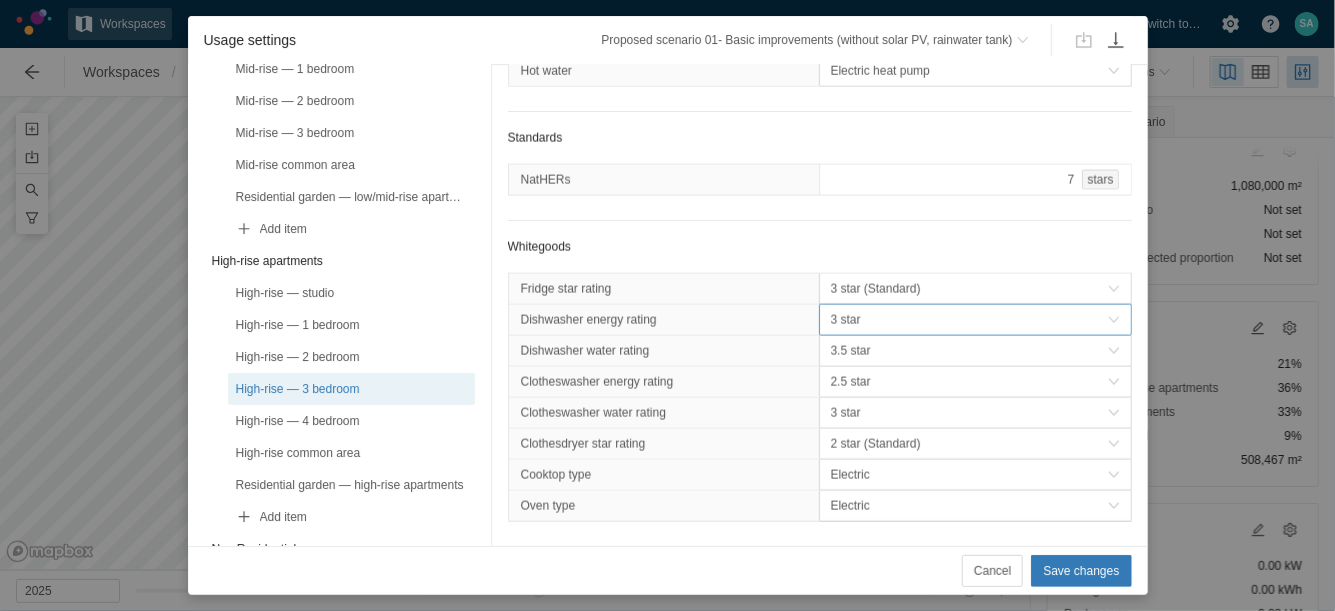 click on "3 star" at bounding box center (969, 320) 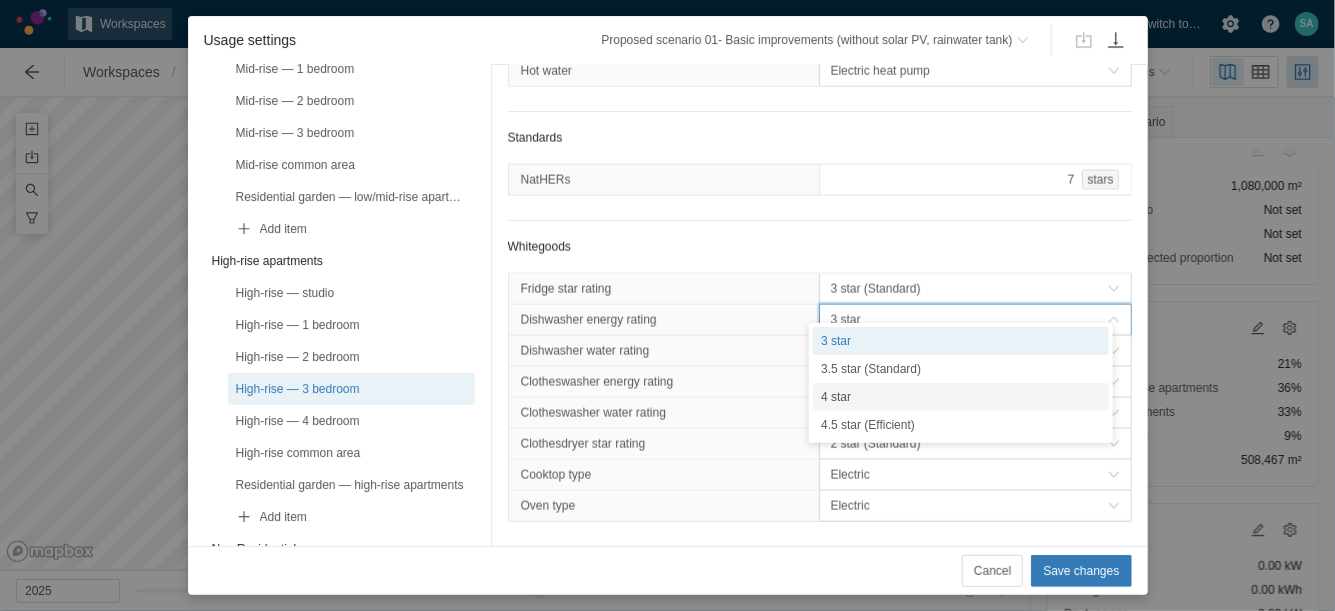 click on "4 star" at bounding box center (961, 397) 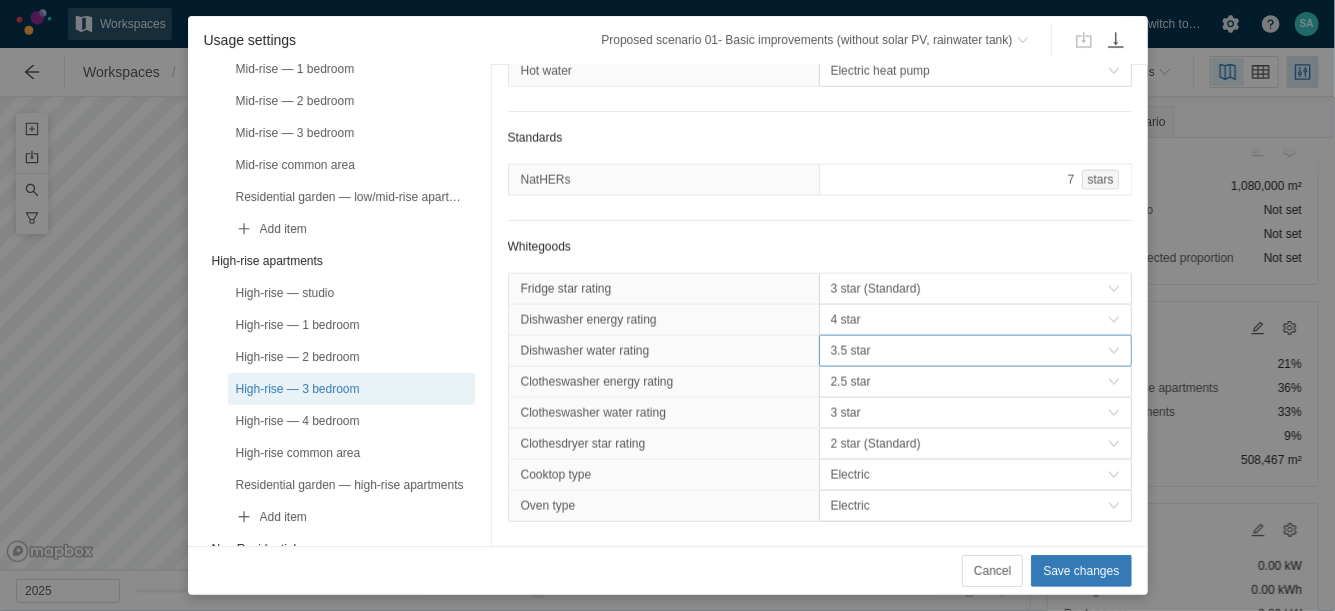 click on "3.5 star" at bounding box center (969, 351) 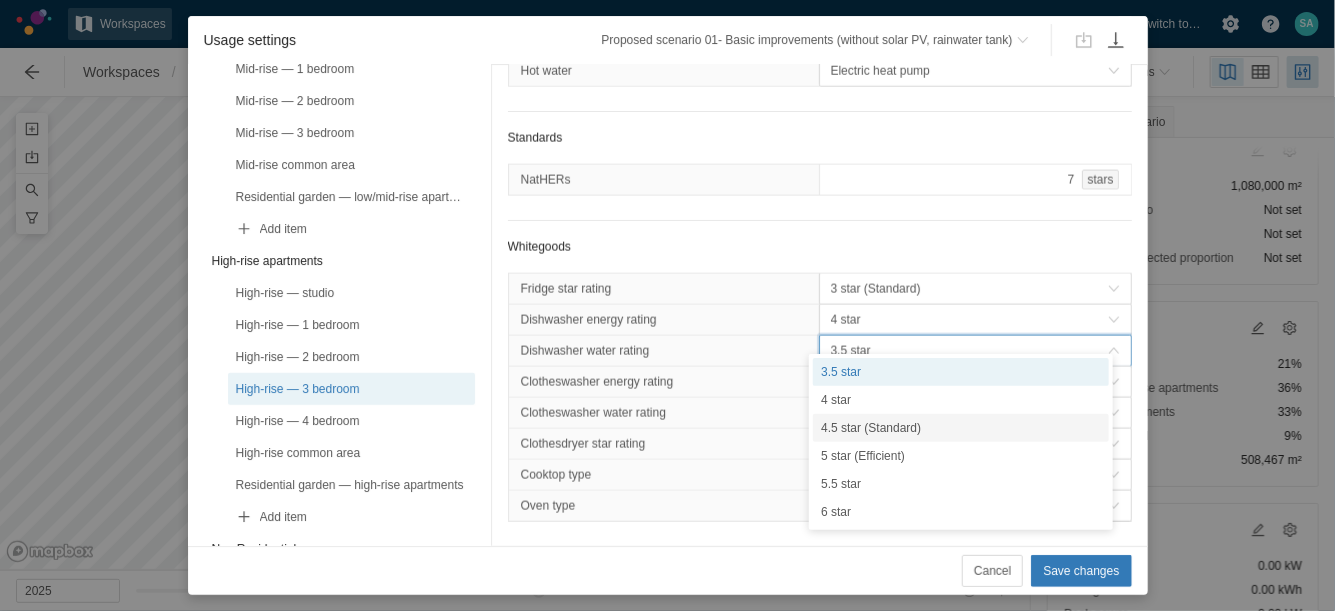click on "4.5 star (Standard)" at bounding box center [961, 428] 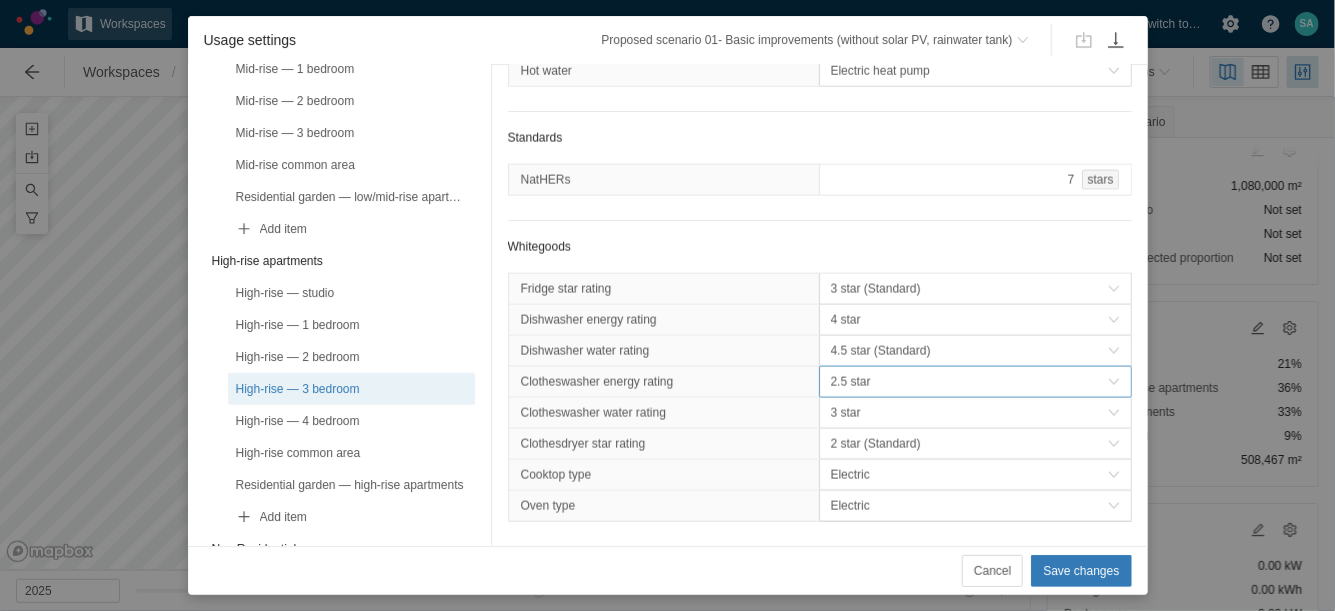 click on "2.5 star" at bounding box center (969, 382) 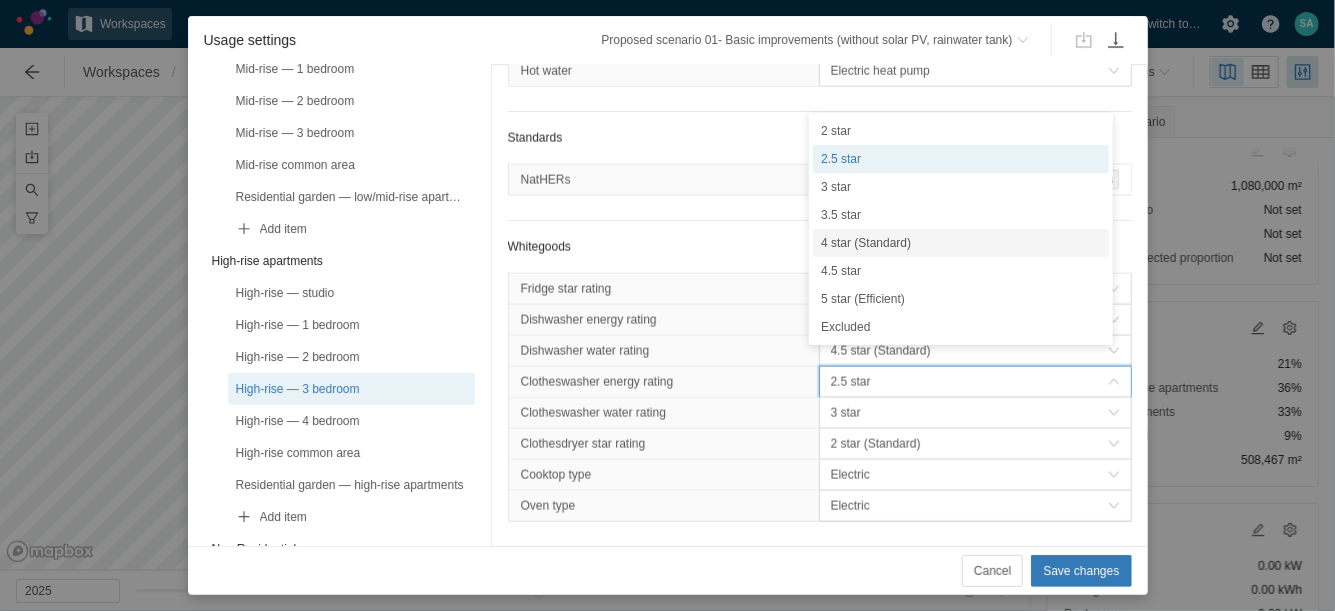 click on "4 star (Standard)" at bounding box center (961, 243) 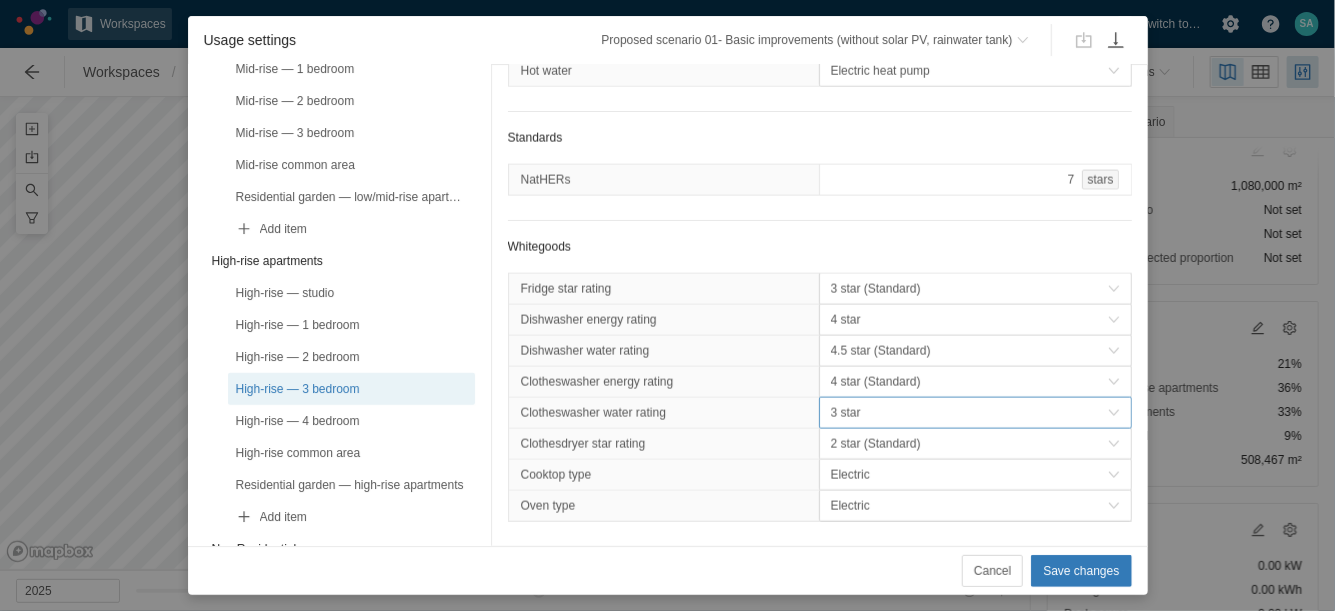 click on "3 star" at bounding box center [969, 413] 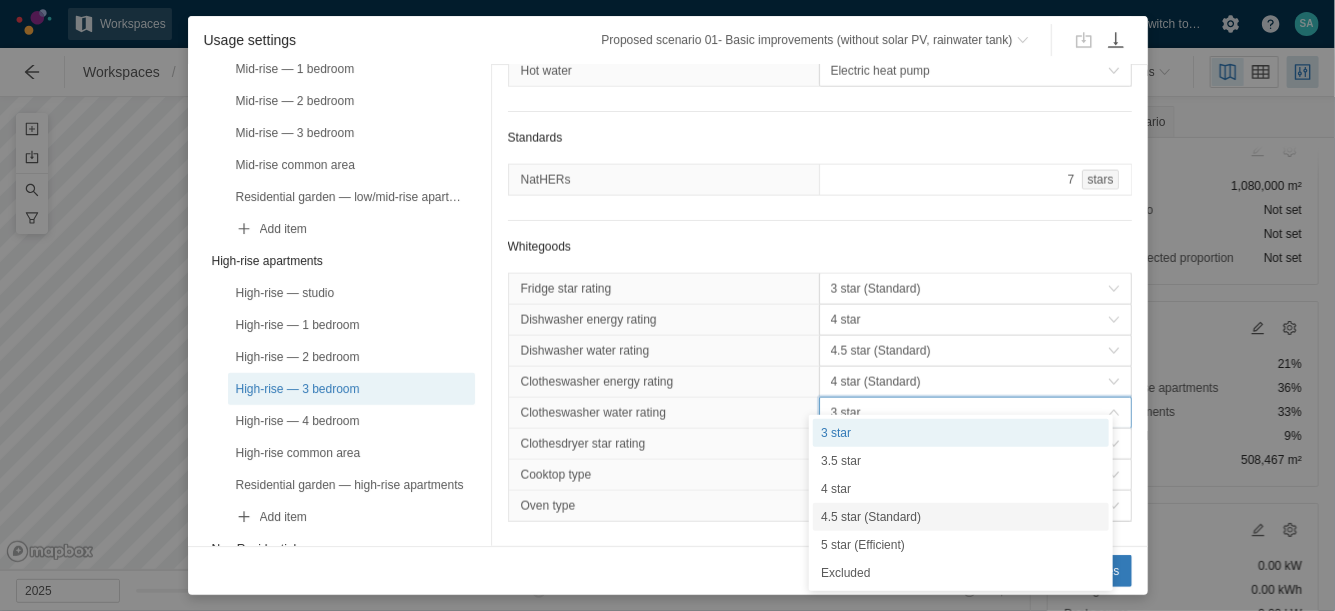 click on "4.5 star (Standard)" at bounding box center (961, 517) 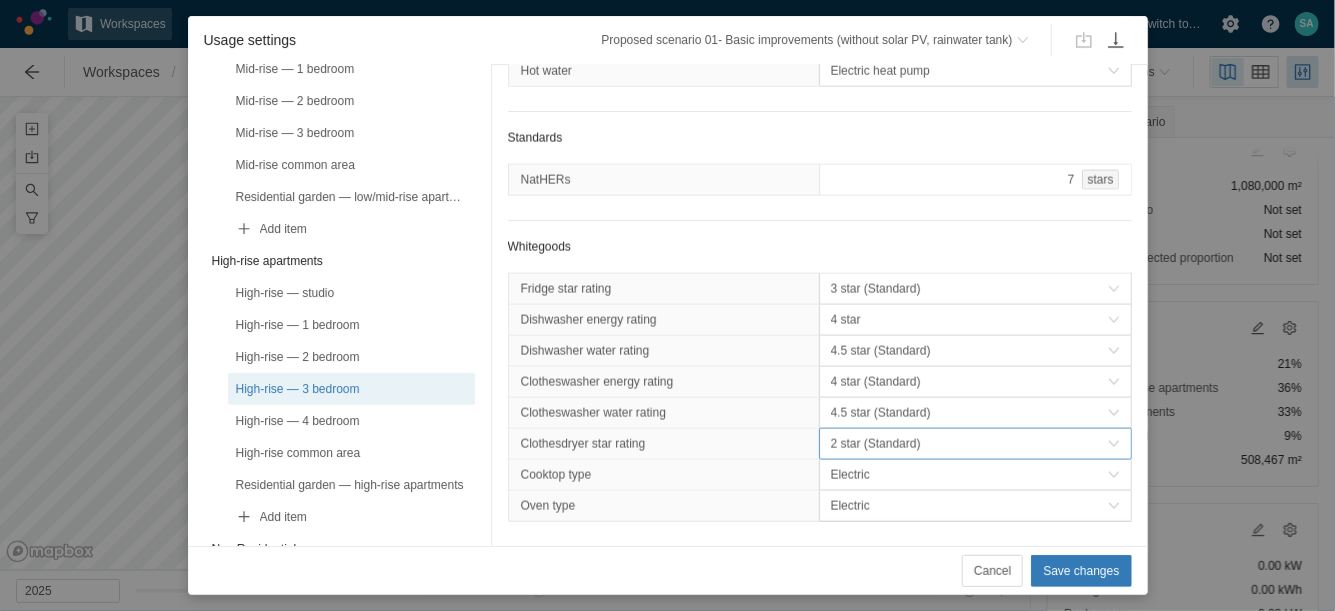 click on "2 star (Standard)" at bounding box center (969, 444) 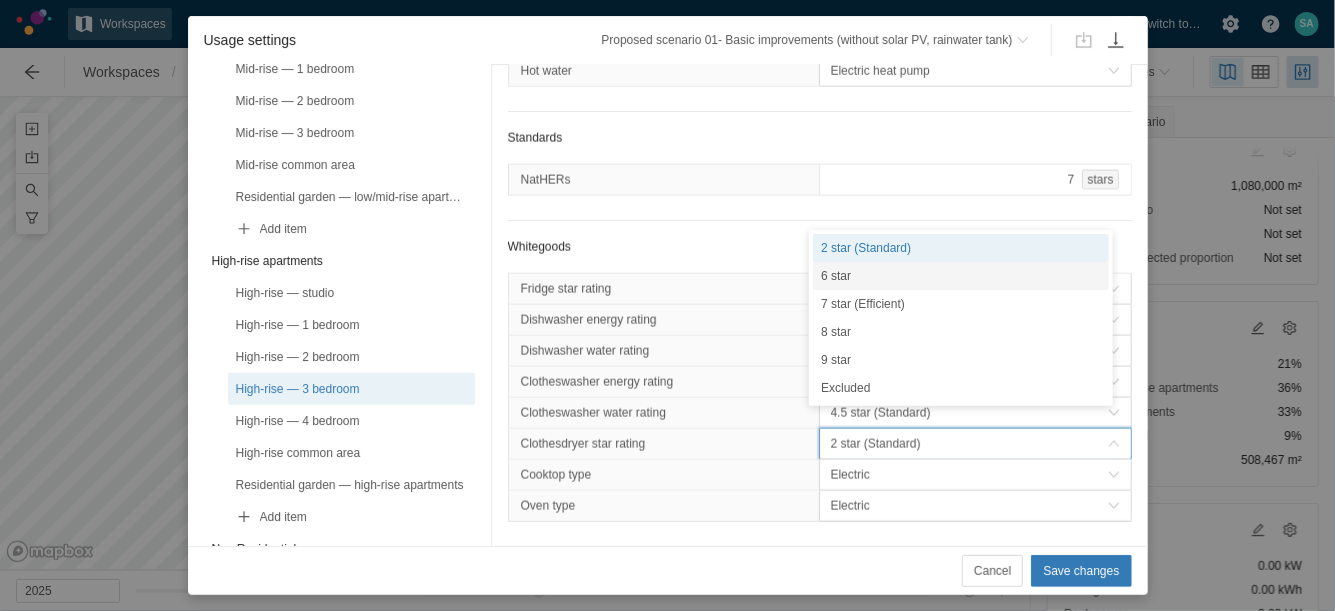 click on "6 star" at bounding box center [961, 276] 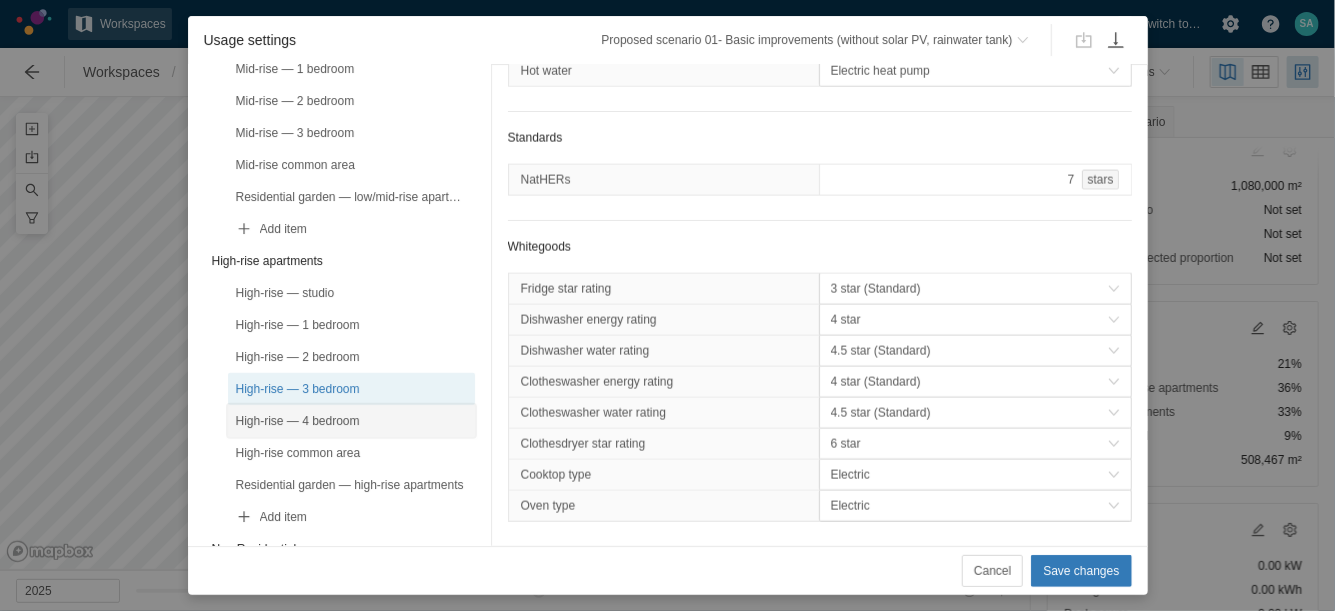 click on "High-rise — 4 bedroom" at bounding box center (351, 421) 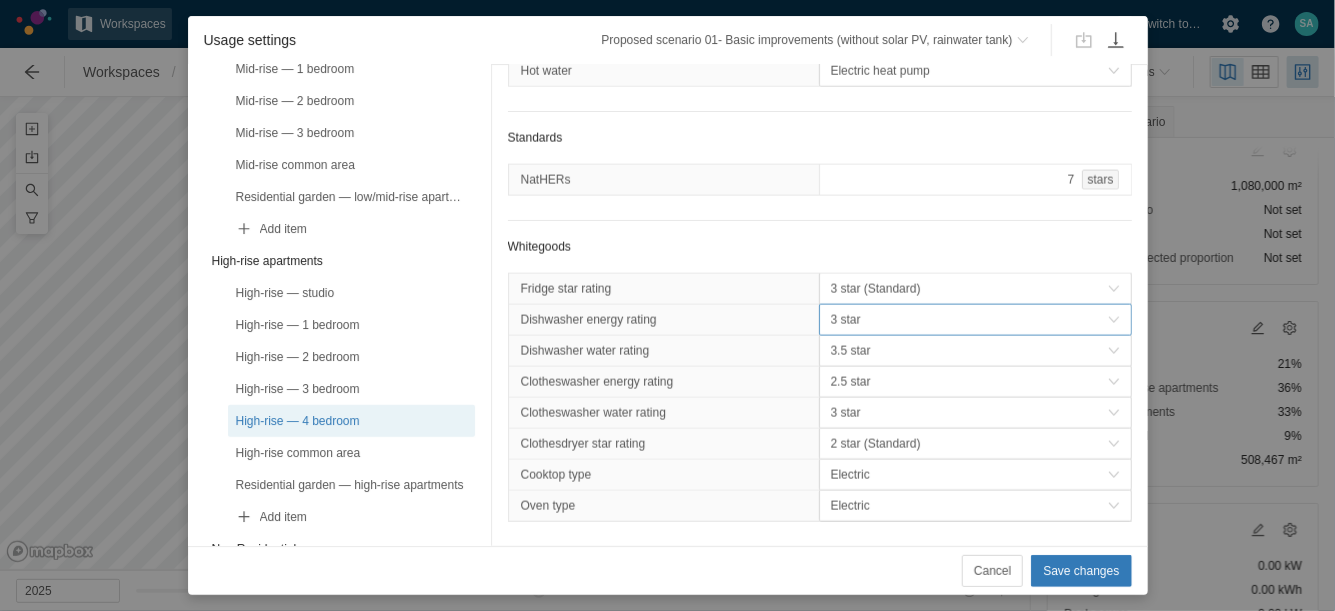 click on "3 star" at bounding box center (969, 320) 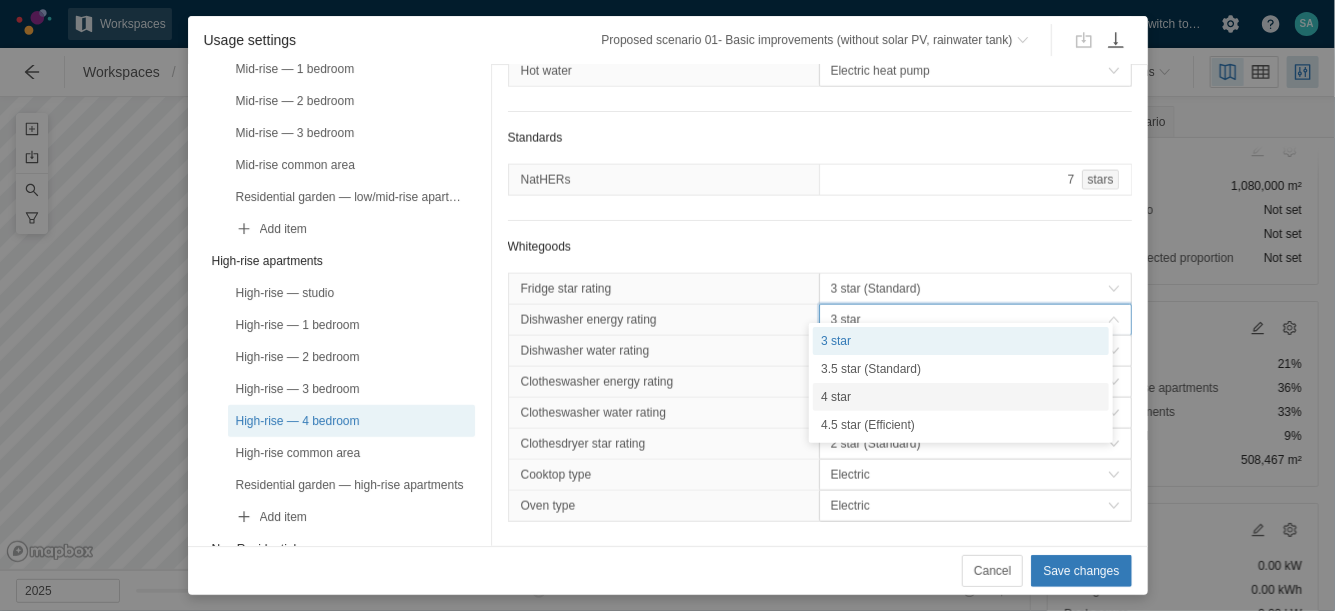 click on "4 star" at bounding box center [961, 397] 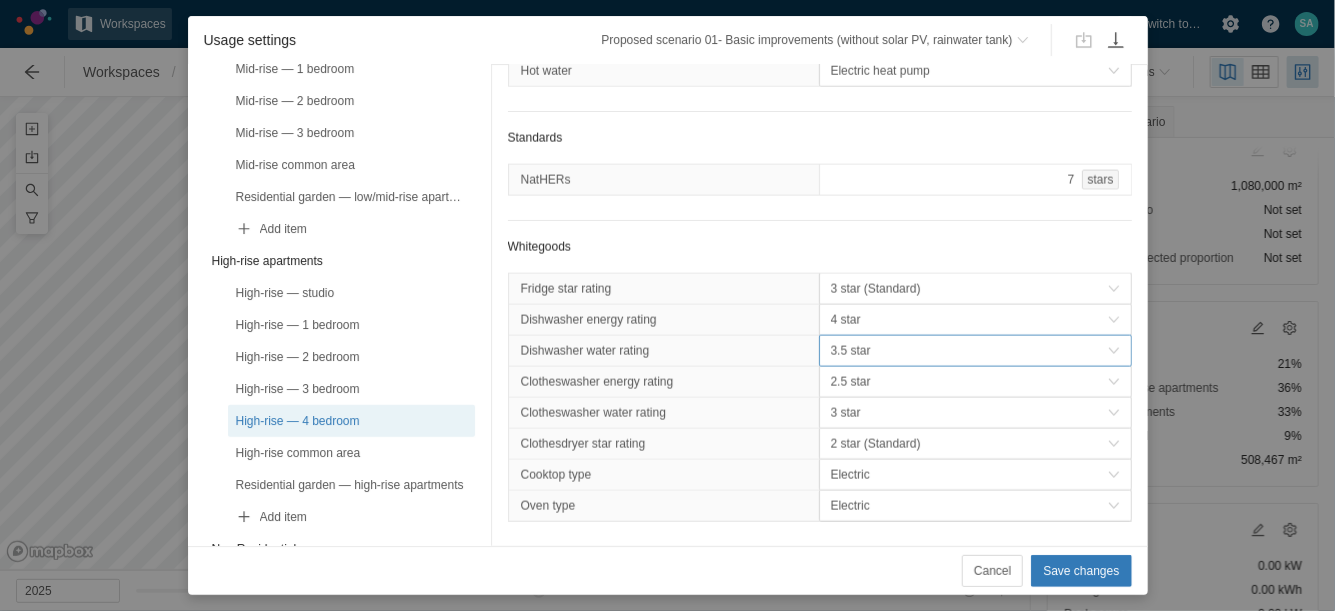 click on "3.5 star" at bounding box center [969, 351] 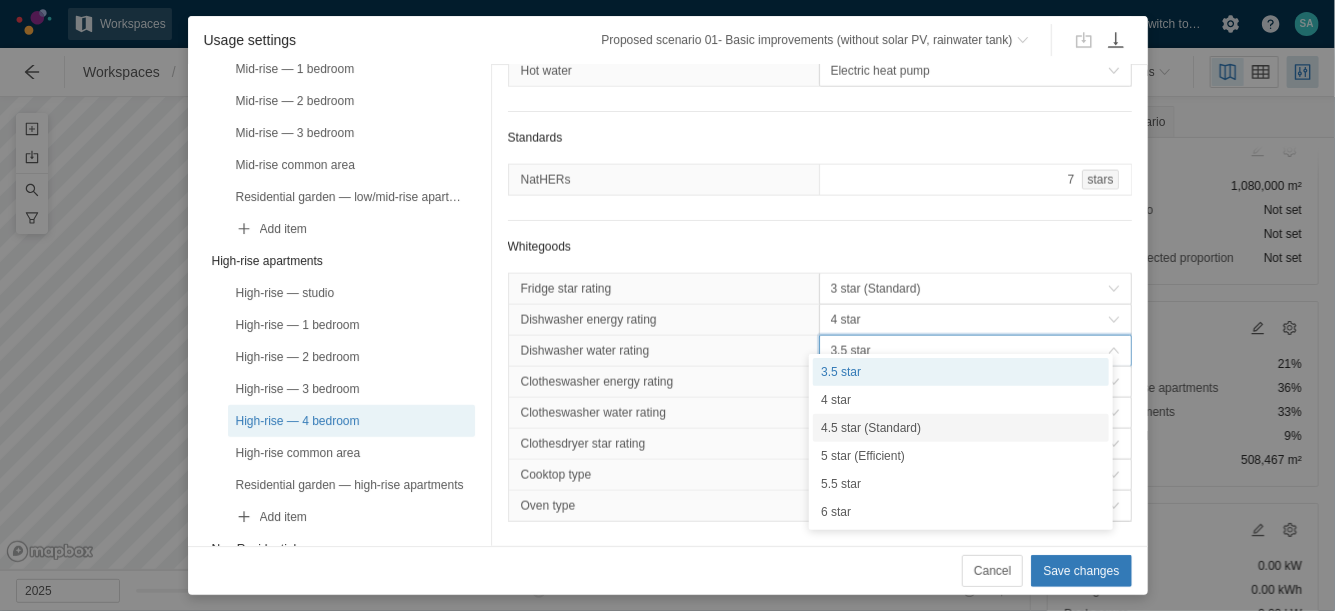 click on "4.5 star (Standard)" at bounding box center [961, 428] 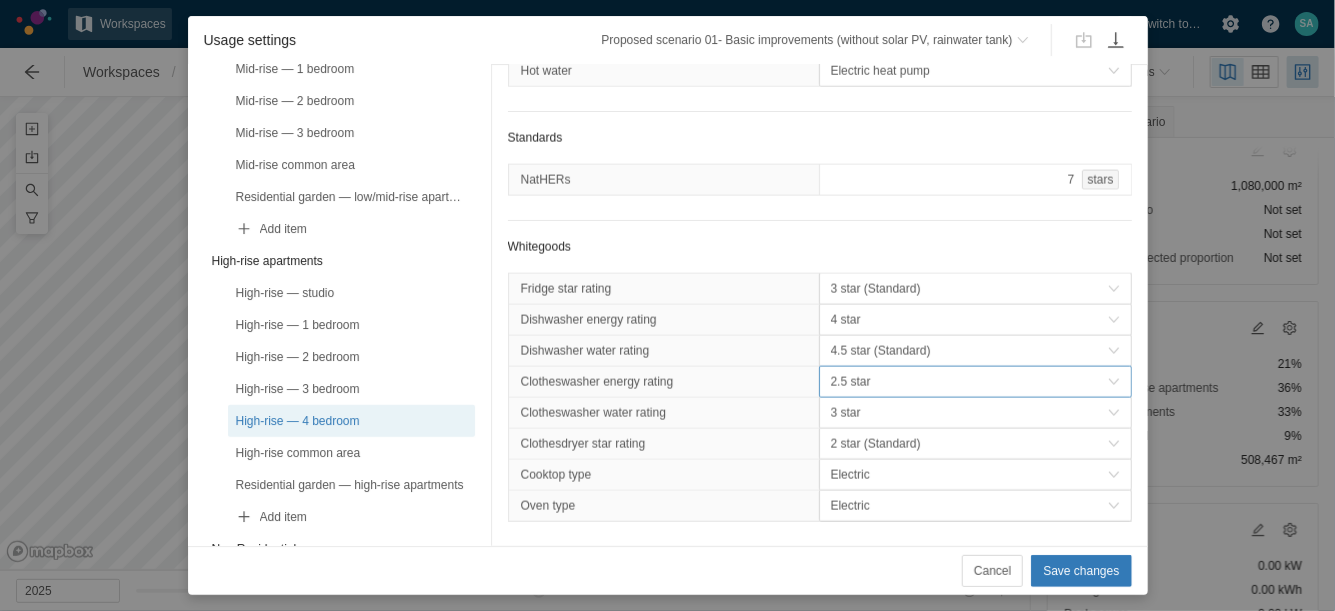 click on "2.5 star" at bounding box center (969, 382) 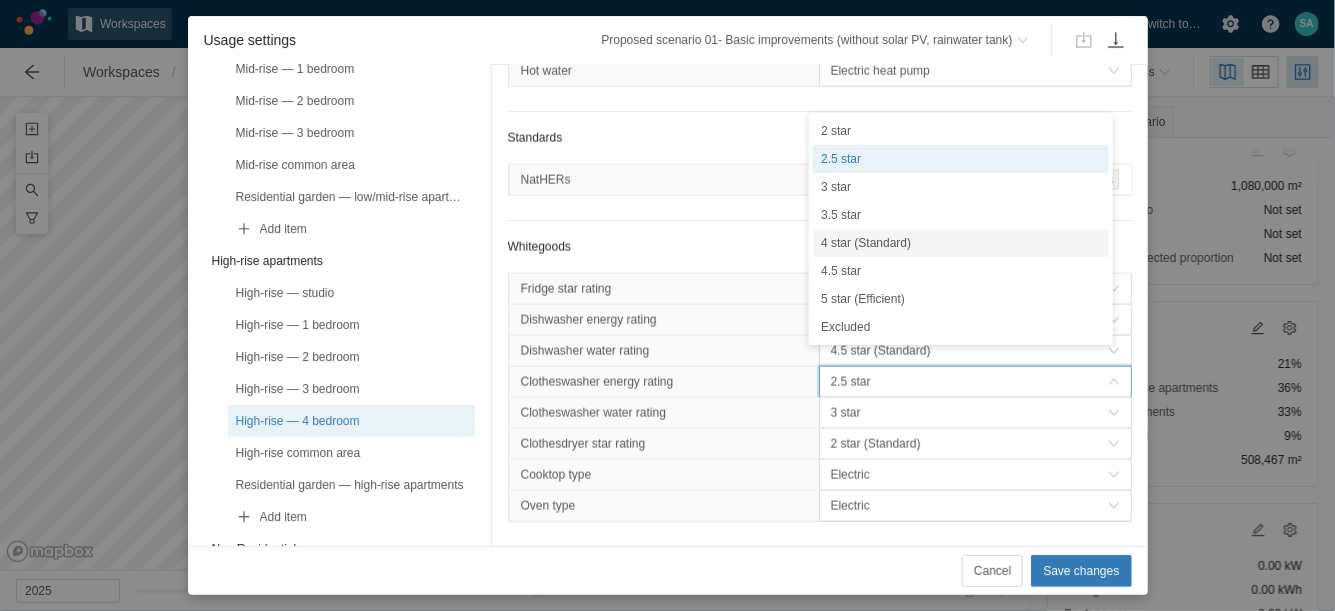 click on "4 star (Standard)" at bounding box center [961, 243] 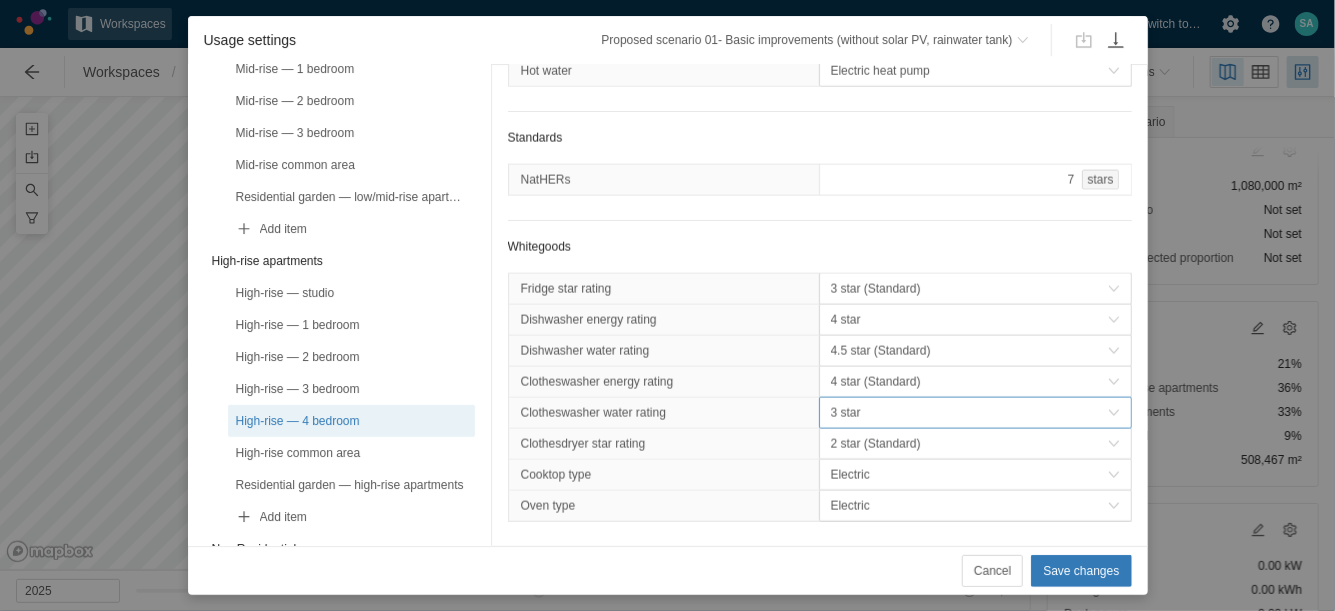 click on "3 star" at bounding box center [969, 413] 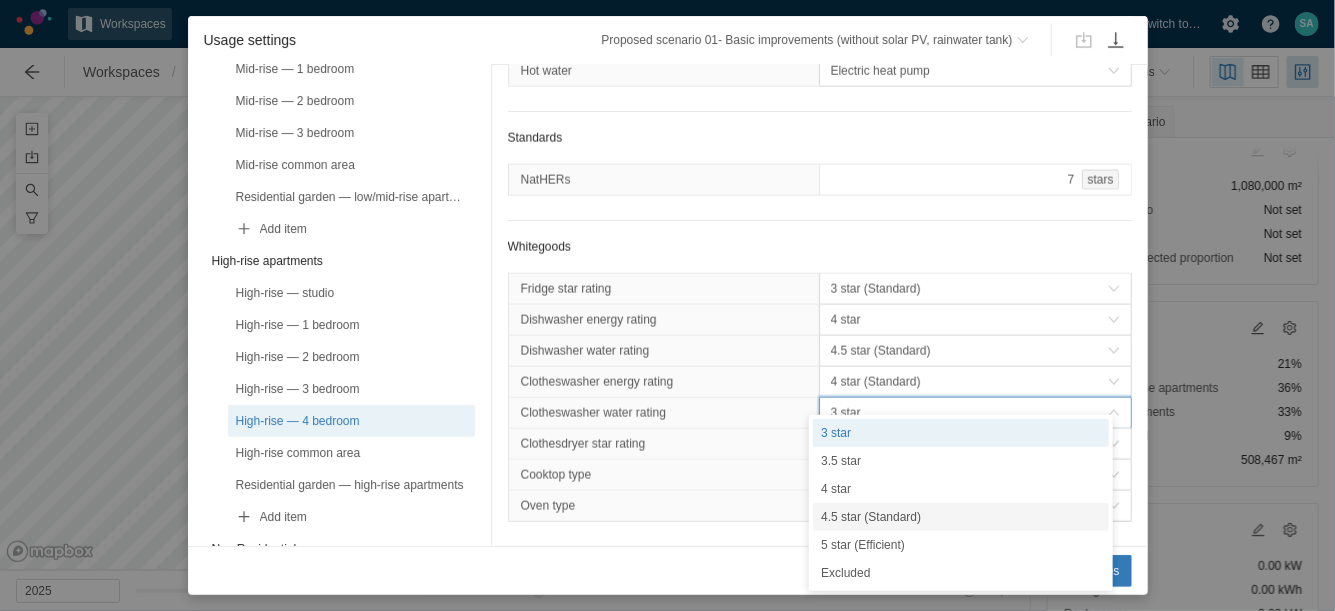 click on "4.5 star (Standard)" at bounding box center (961, 517) 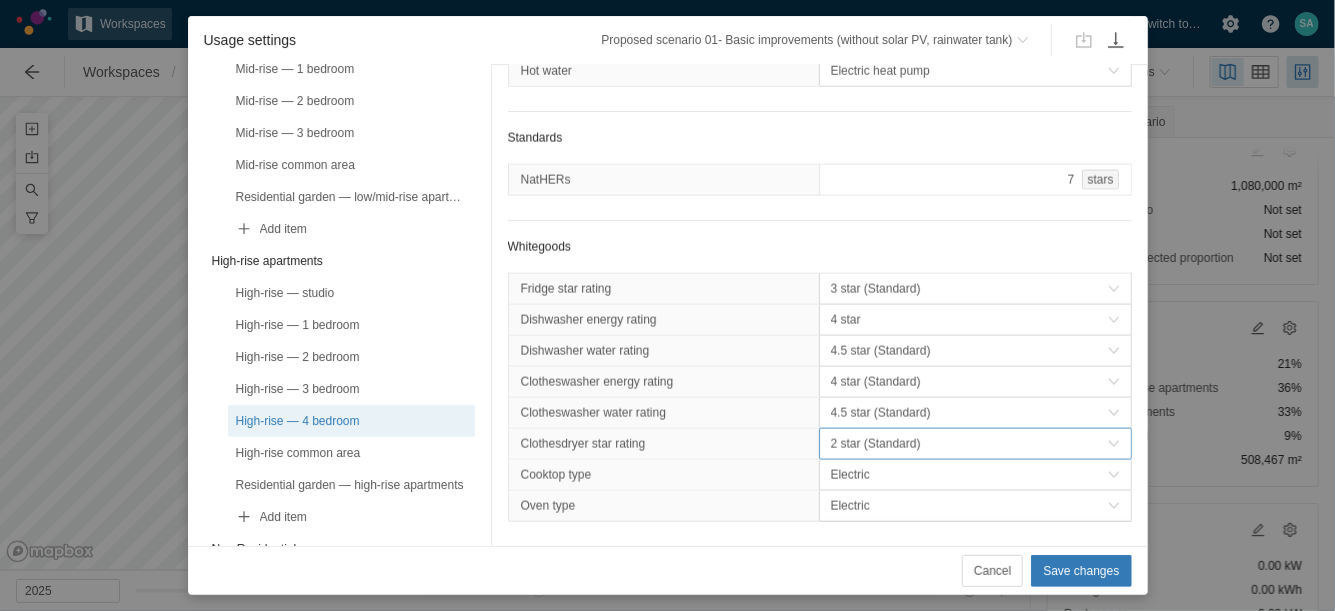 click on "2 star (Standard)" at bounding box center [969, 444] 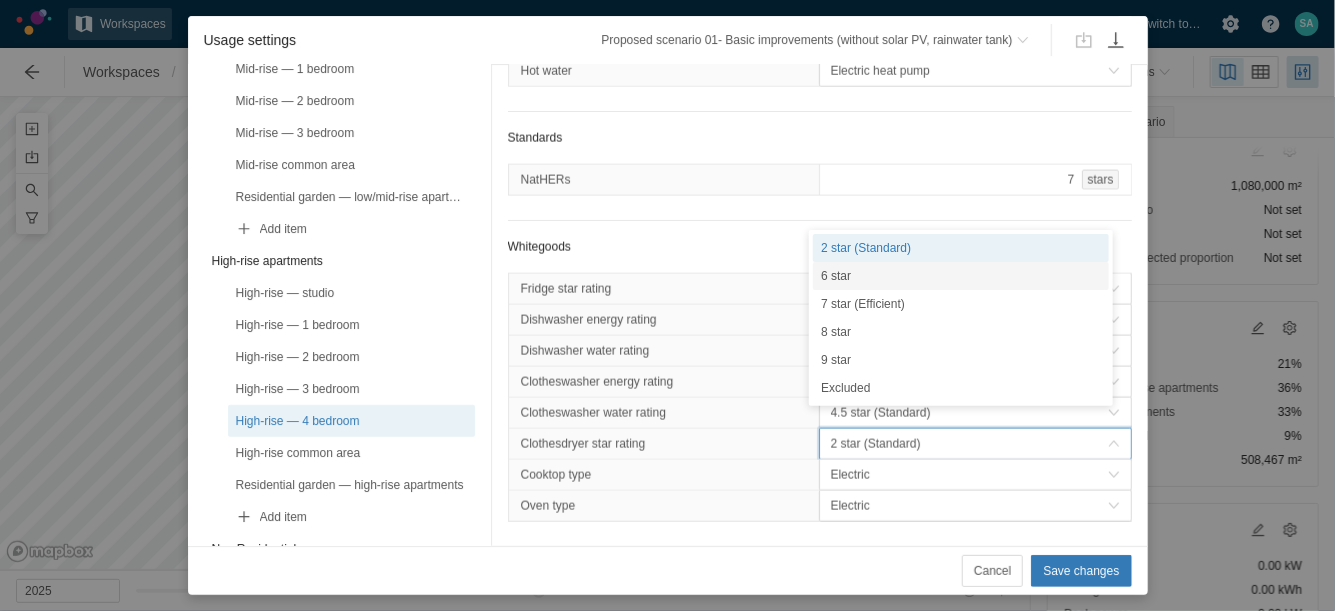 click on "6 star" at bounding box center [961, 276] 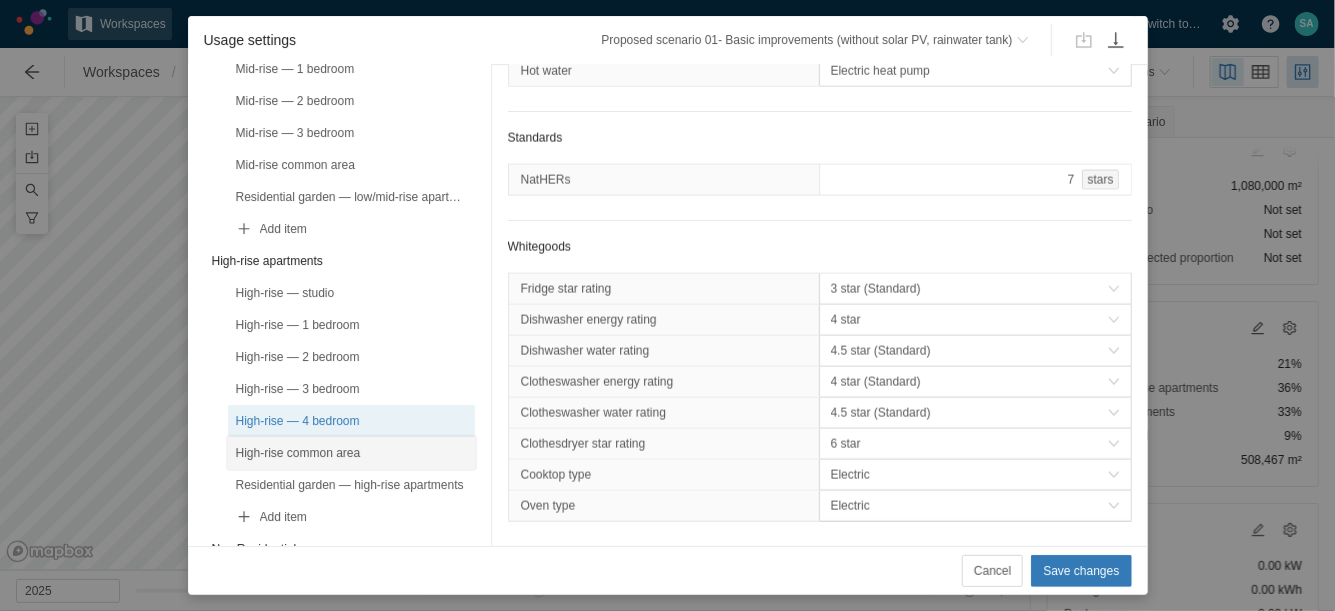 click on "High-rise common area" at bounding box center [351, 453] 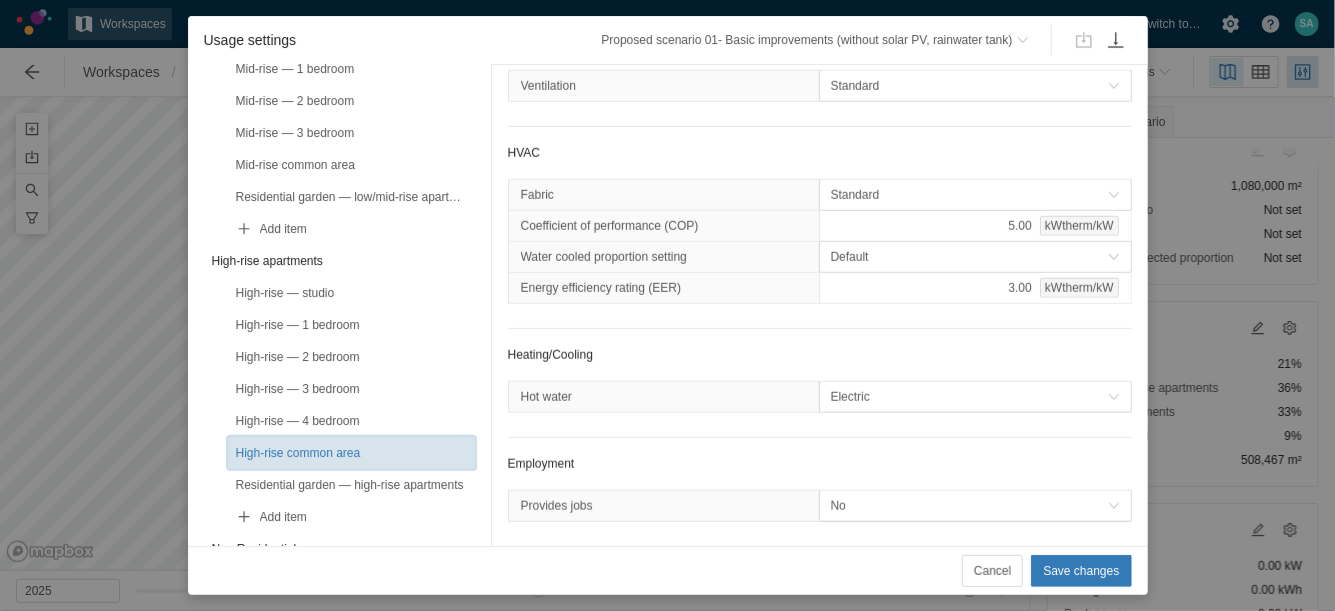 scroll, scrollTop: 790, scrollLeft: 0, axis: vertical 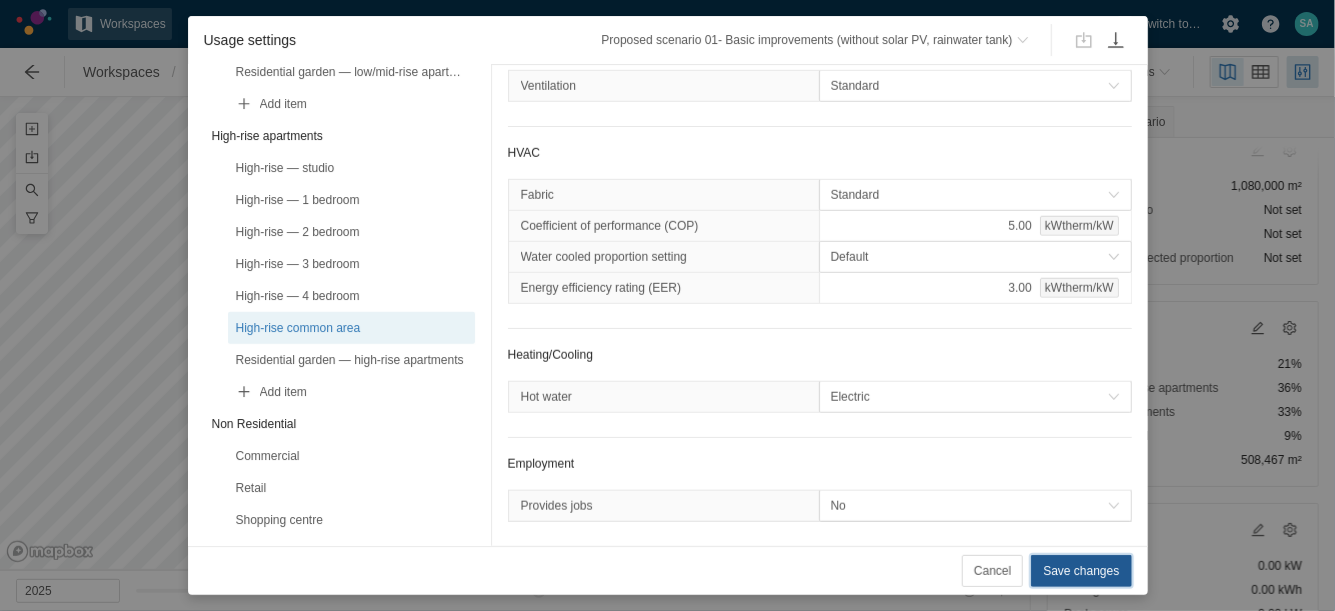 click on "Save changes" at bounding box center (1081, 571) 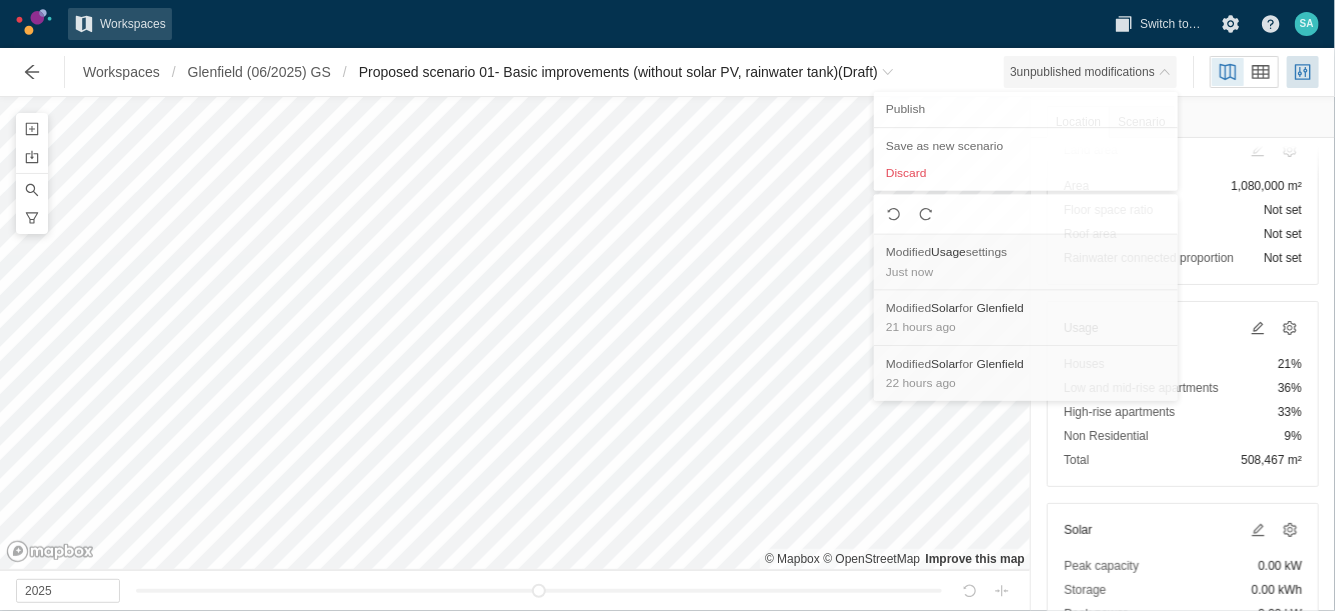 click at bounding box center (1165, 72) 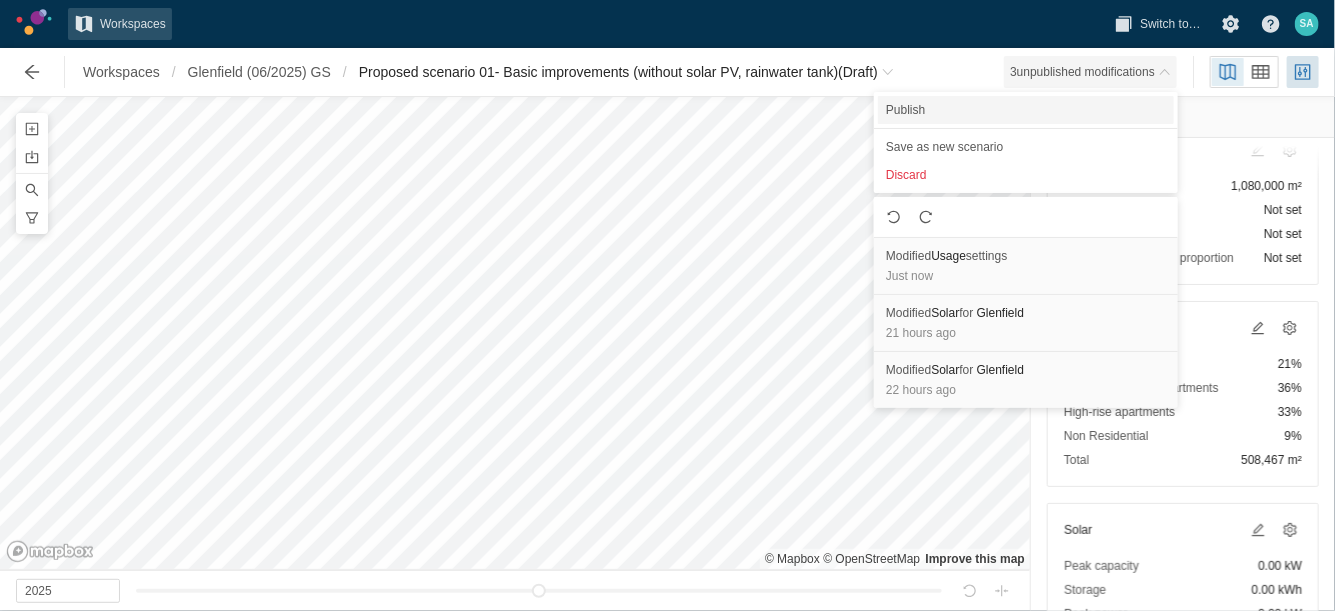 drag, startPoint x: 917, startPoint y: 178, endPoint x: 960, endPoint y: 109, distance: 81.3019 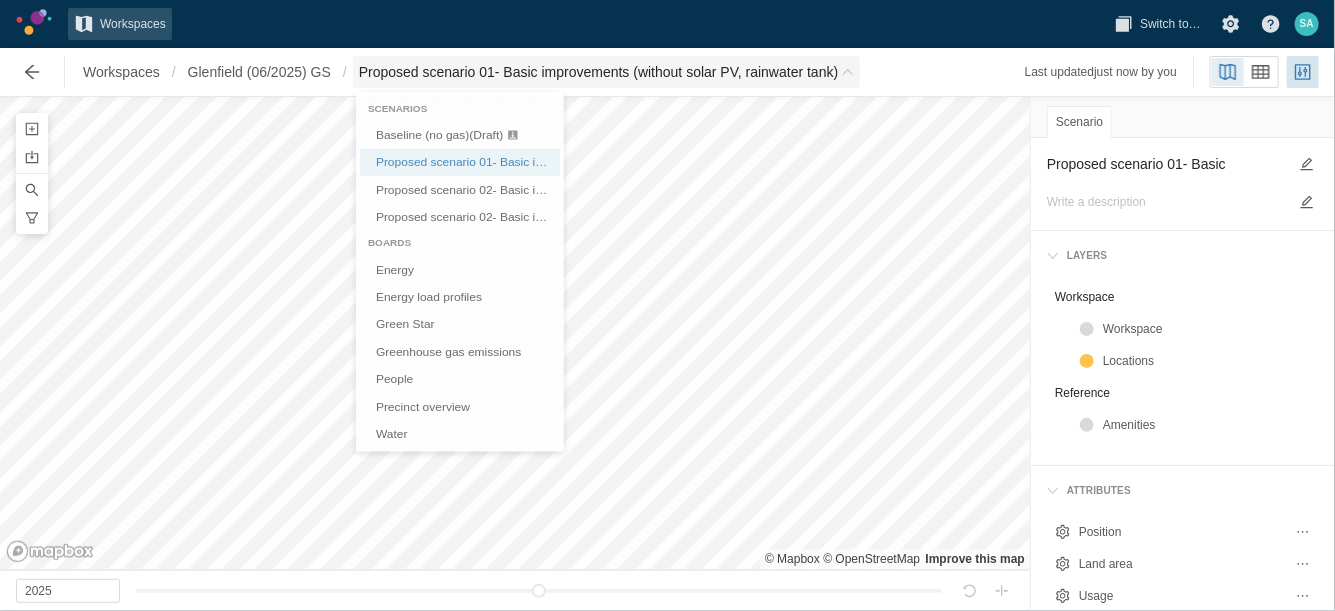 click on "Proposed scenario 01- Basic improvements (without solar PV, rainwater tank)" at bounding box center [599, 72] 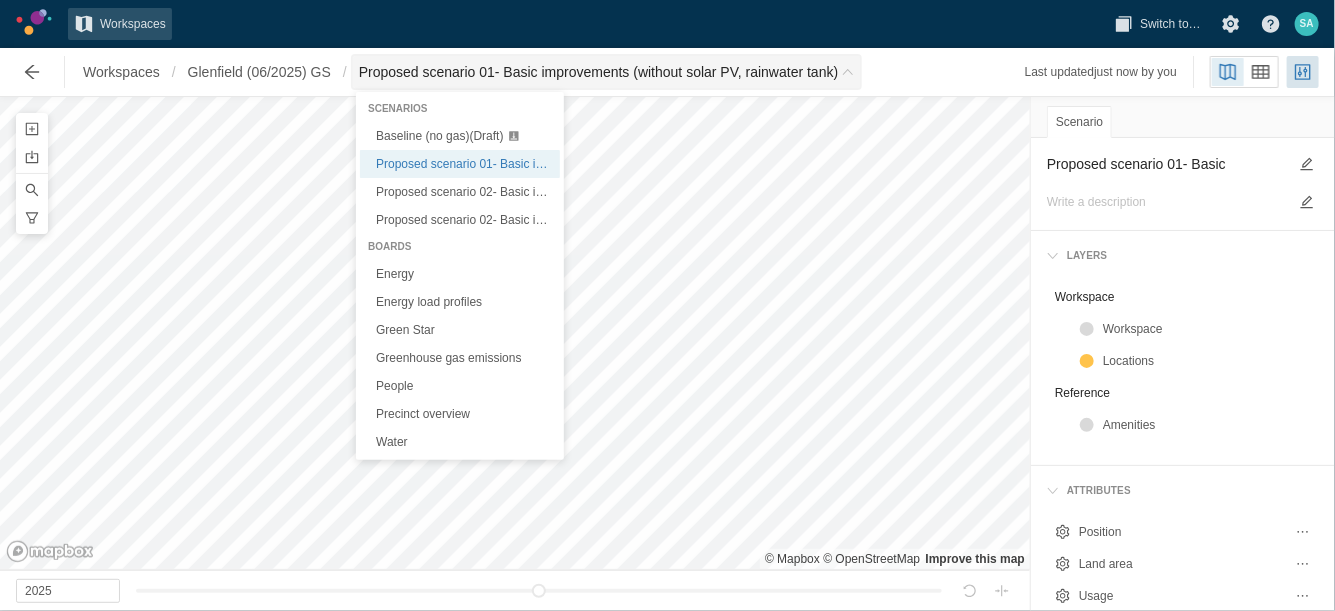 click on "Proposed scenario 01- Basic improvements (without solar PV, rainwater tank)" at bounding box center [599, 72] 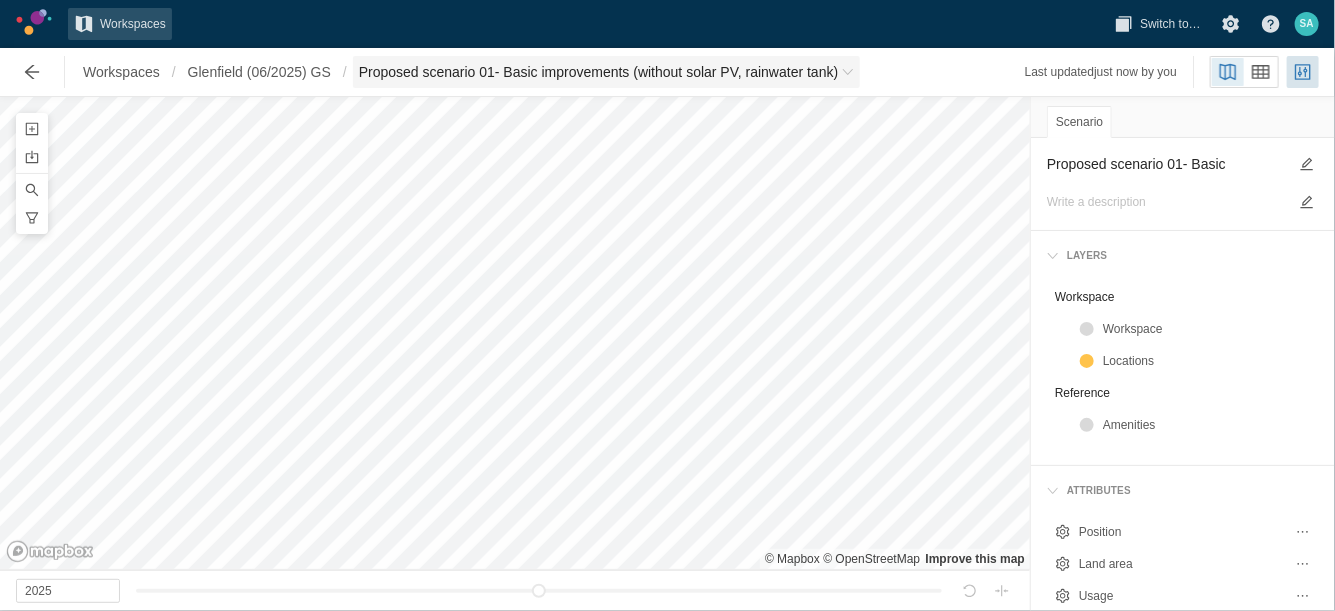 click on "Proposed scenario 01- Basic improvements (without solar PV, rainwater tank)" at bounding box center [599, 72] 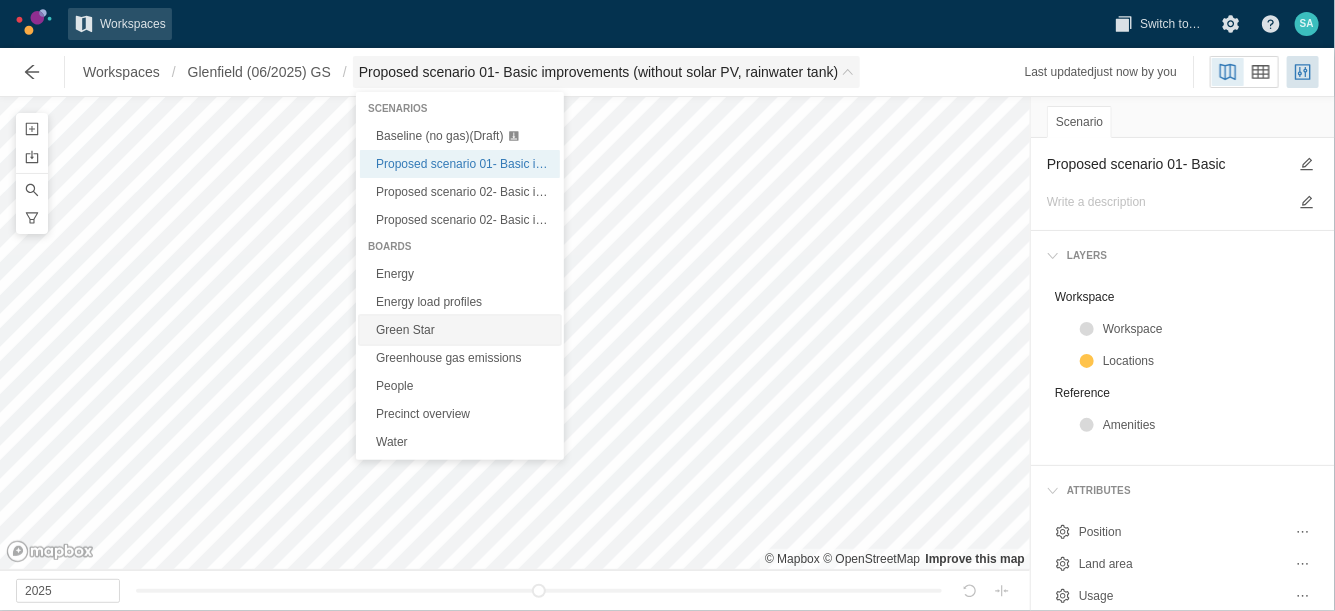click on "Green Star" at bounding box center [460, 330] 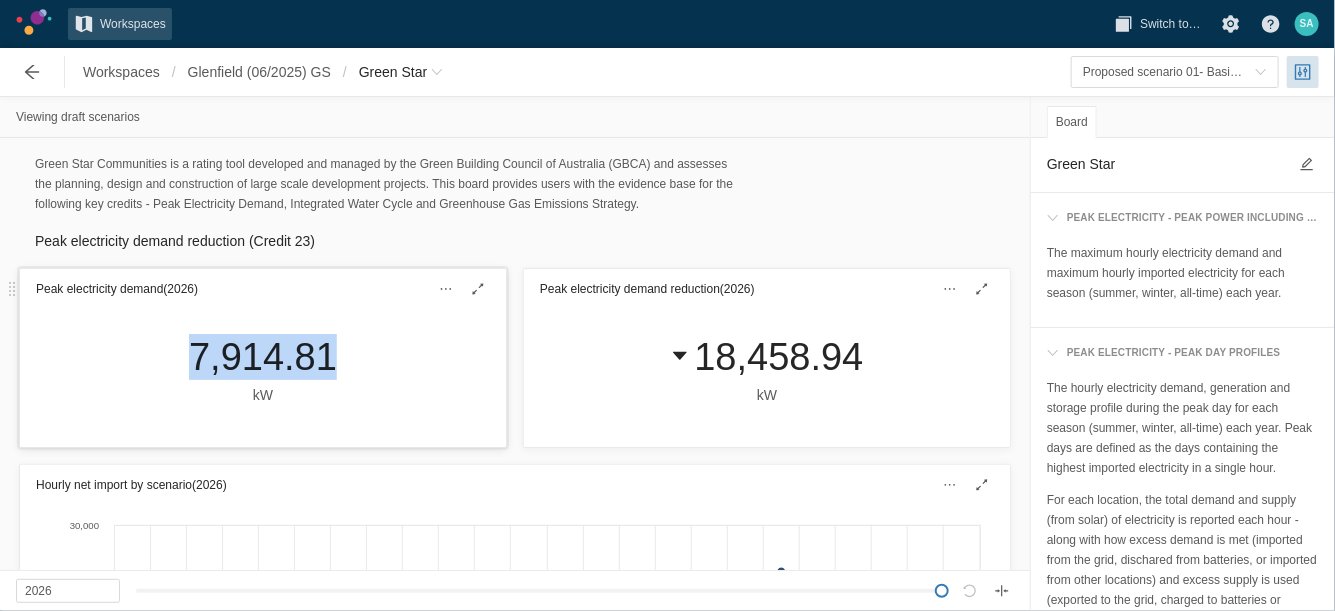 drag, startPoint x: 183, startPoint y: 354, endPoint x: 326, endPoint y: 364, distance: 143.34923 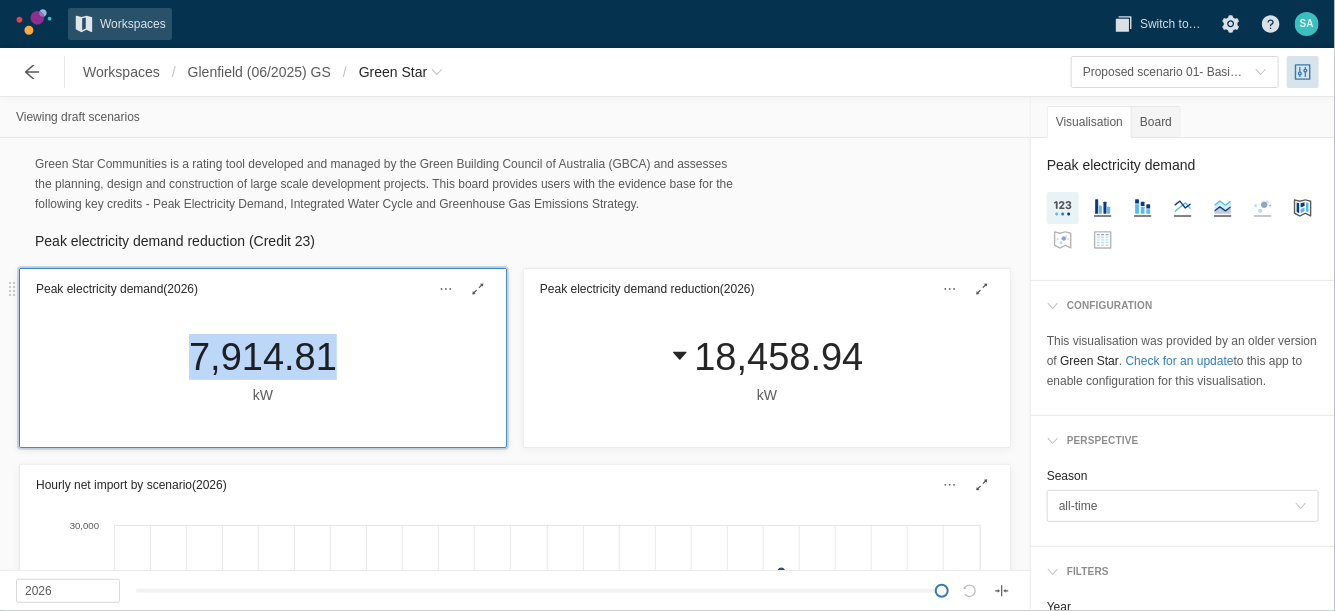 drag, startPoint x: 324, startPoint y: 364, endPoint x: 309, endPoint y: 364, distance: 15 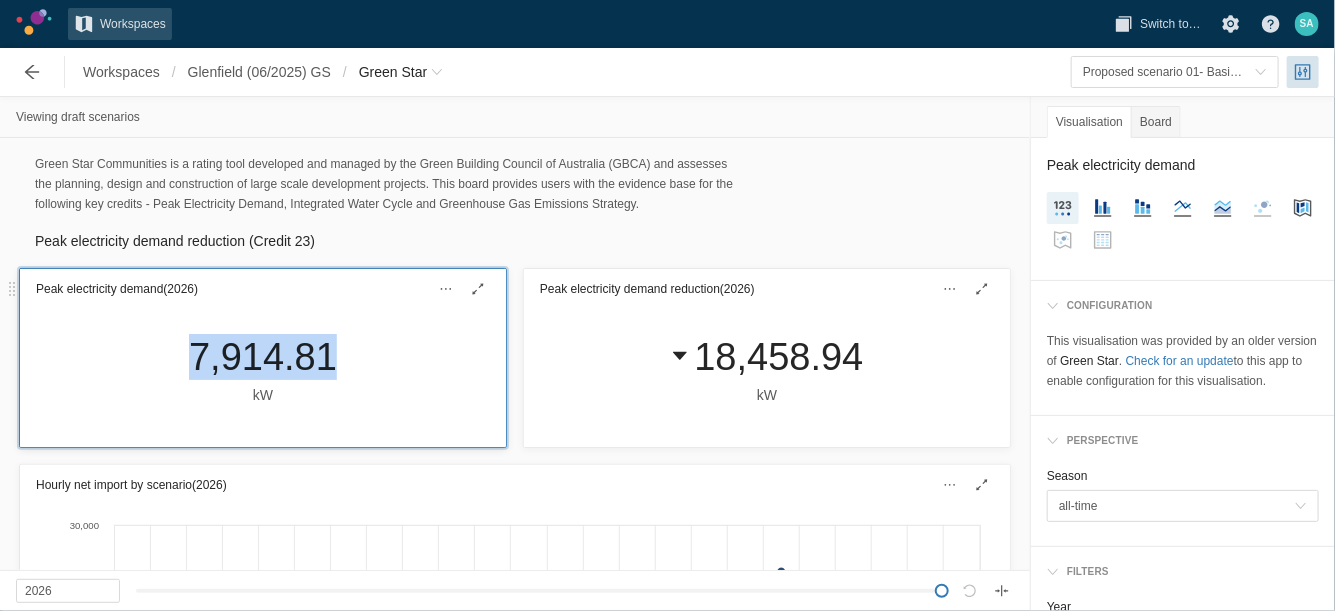 copy on "7,914.81" 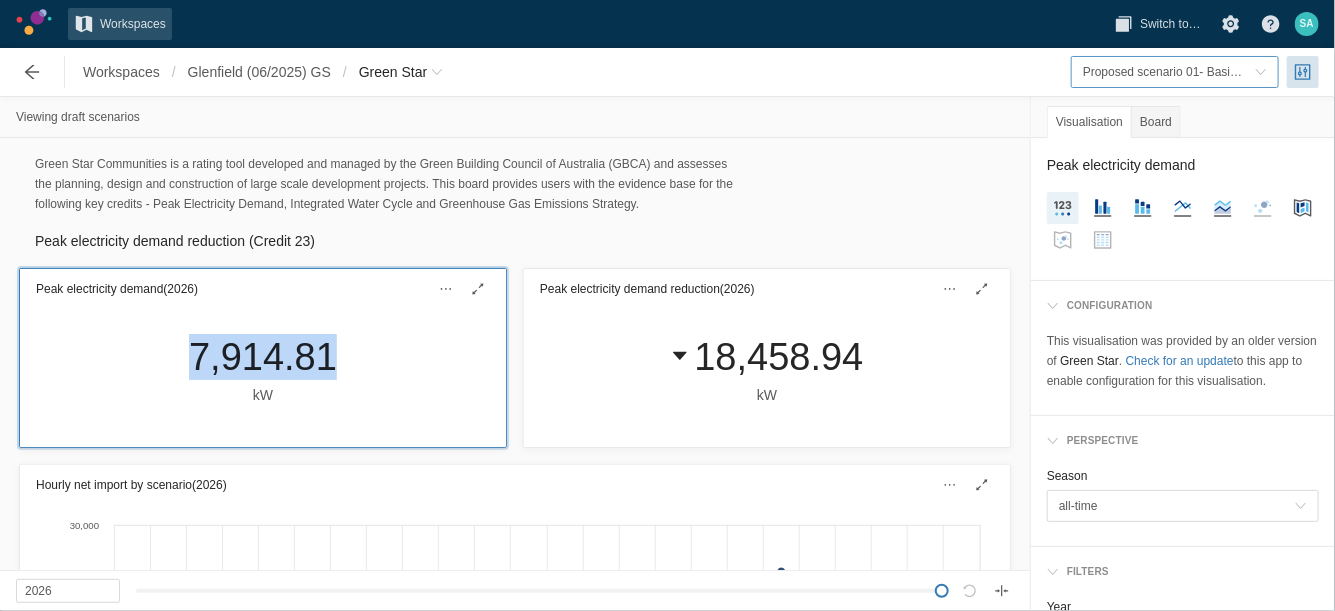 click on "Proposed scenario 01- Basic improvements (without solar PV, rainwater tank)" at bounding box center [1288, 72] 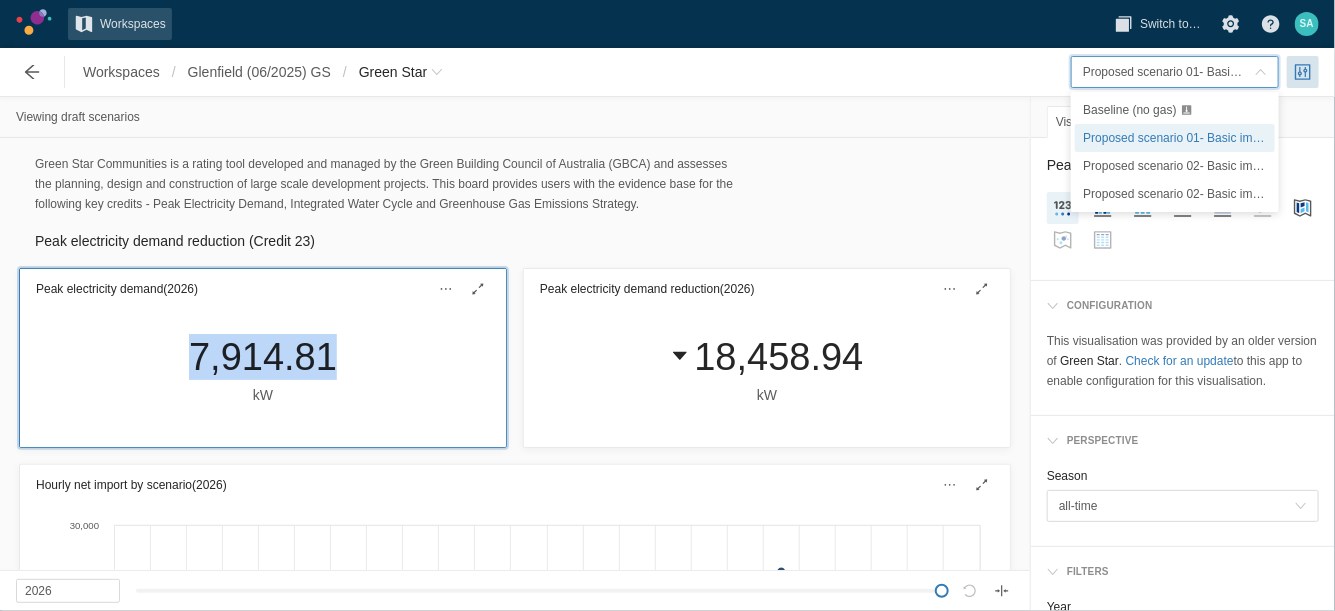 click on "Proposed scenario 01- Basic improvements (without solar PV, rainwater tank)" at bounding box center [1288, 72] 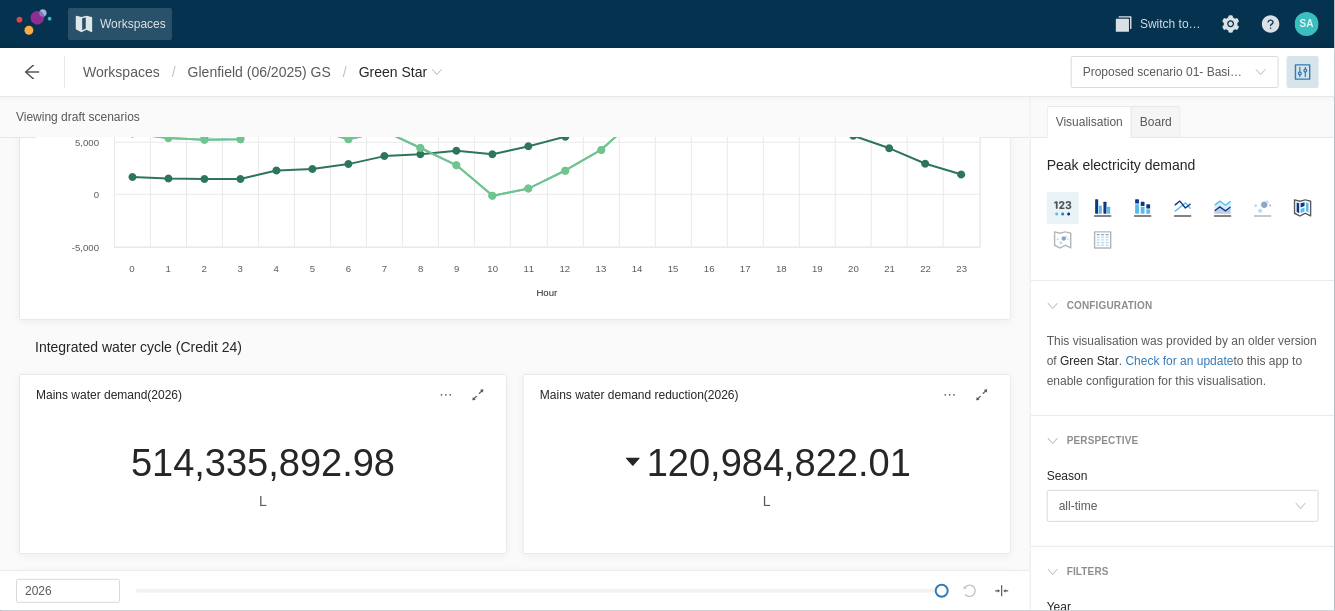 scroll, scrollTop: 750, scrollLeft: 0, axis: vertical 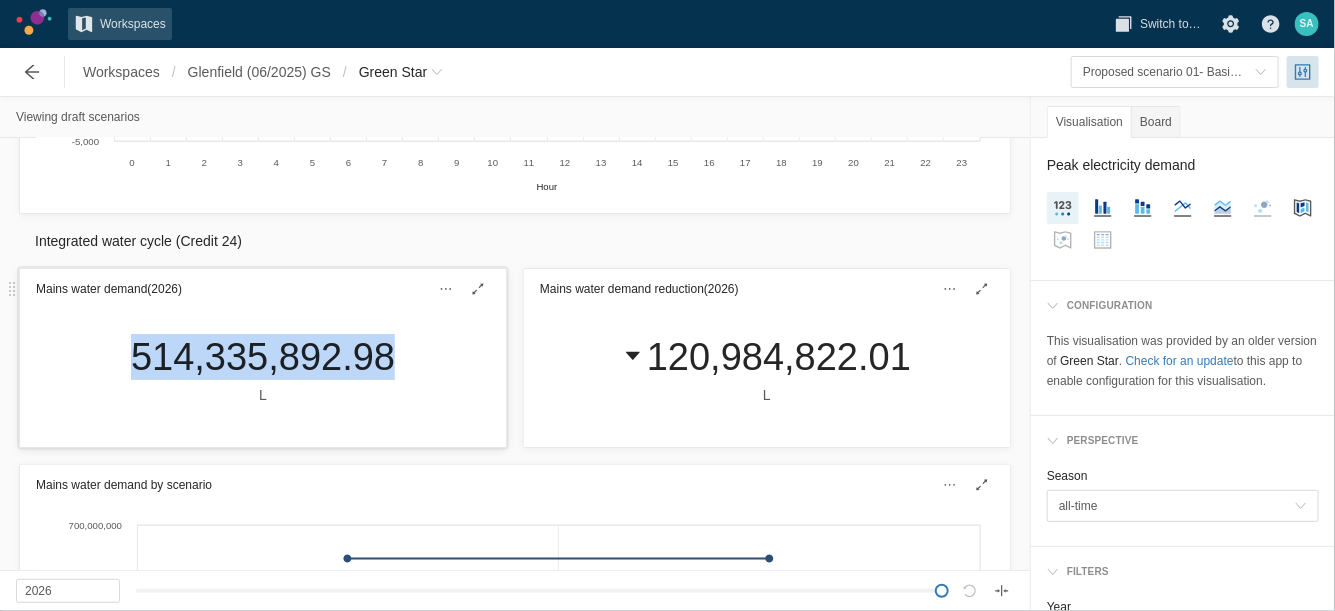 drag, startPoint x: 120, startPoint y: 357, endPoint x: 378, endPoint y: 366, distance: 258.15692 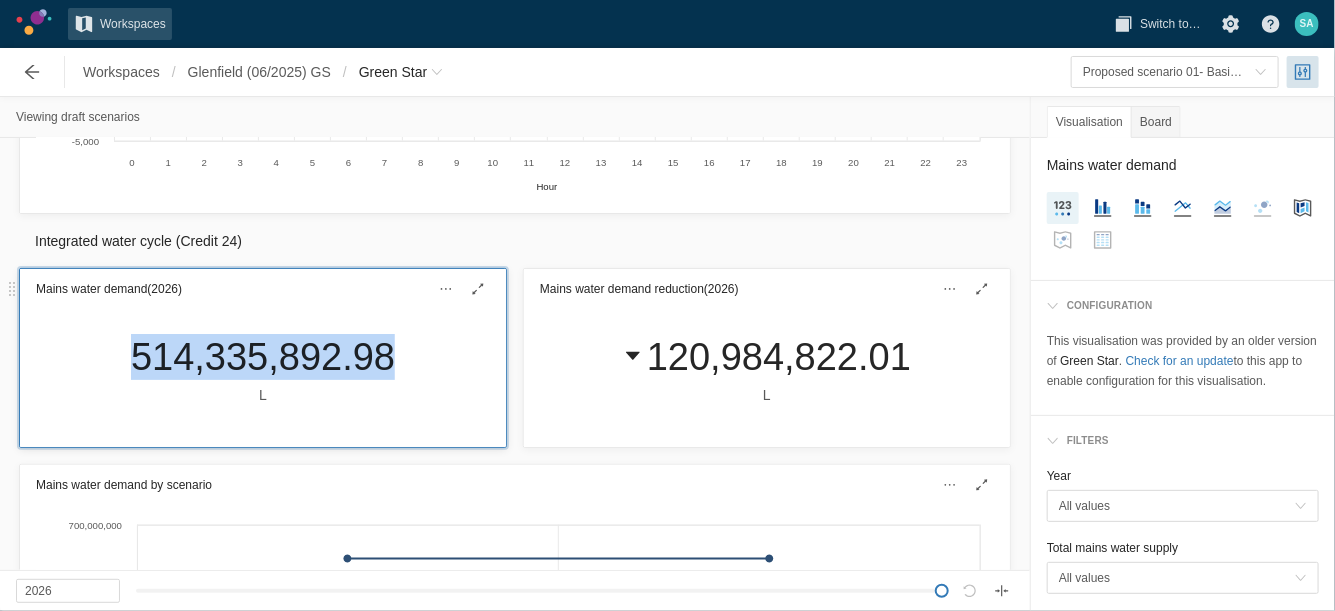 drag, startPoint x: 375, startPoint y: 359, endPoint x: 355, endPoint y: 348, distance: 22.825424 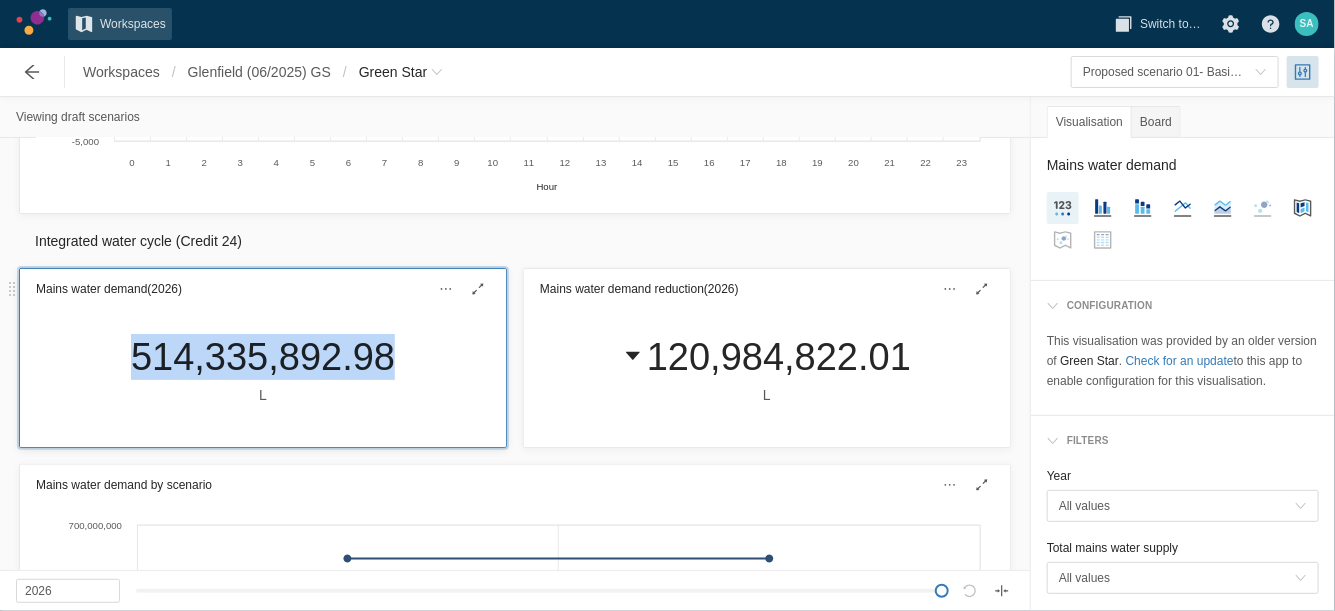 copy on "514,335,892.98" 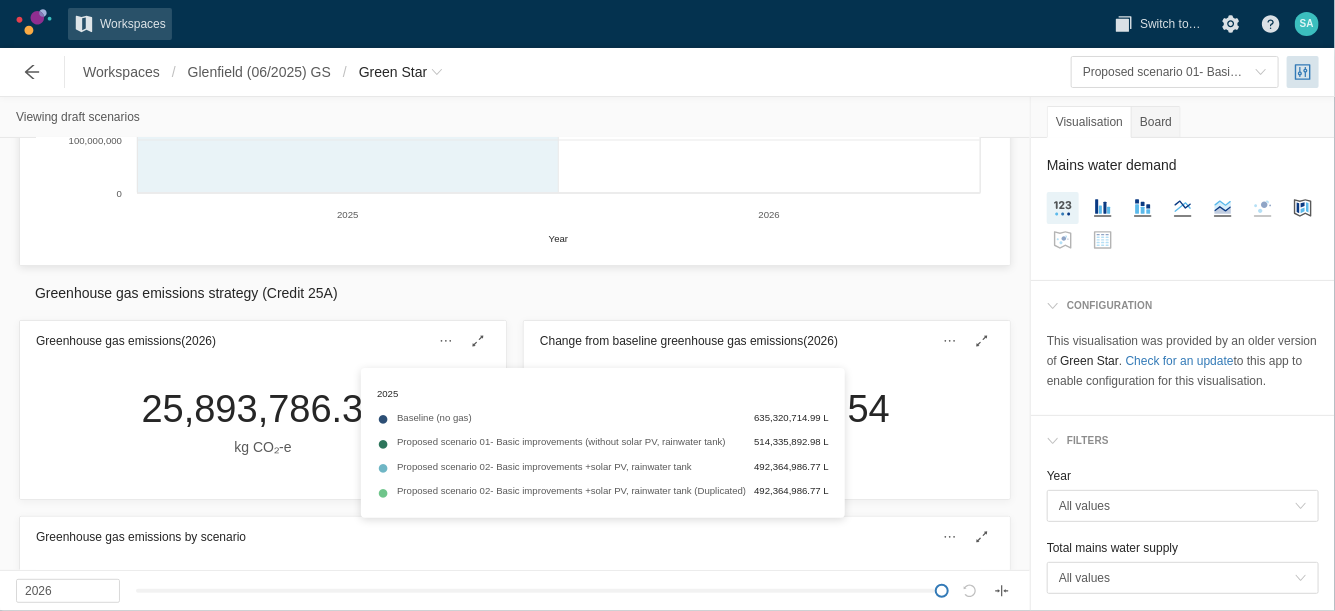 scroll, scrollTop: 1500, scrollLeft: 0, axis: vertical 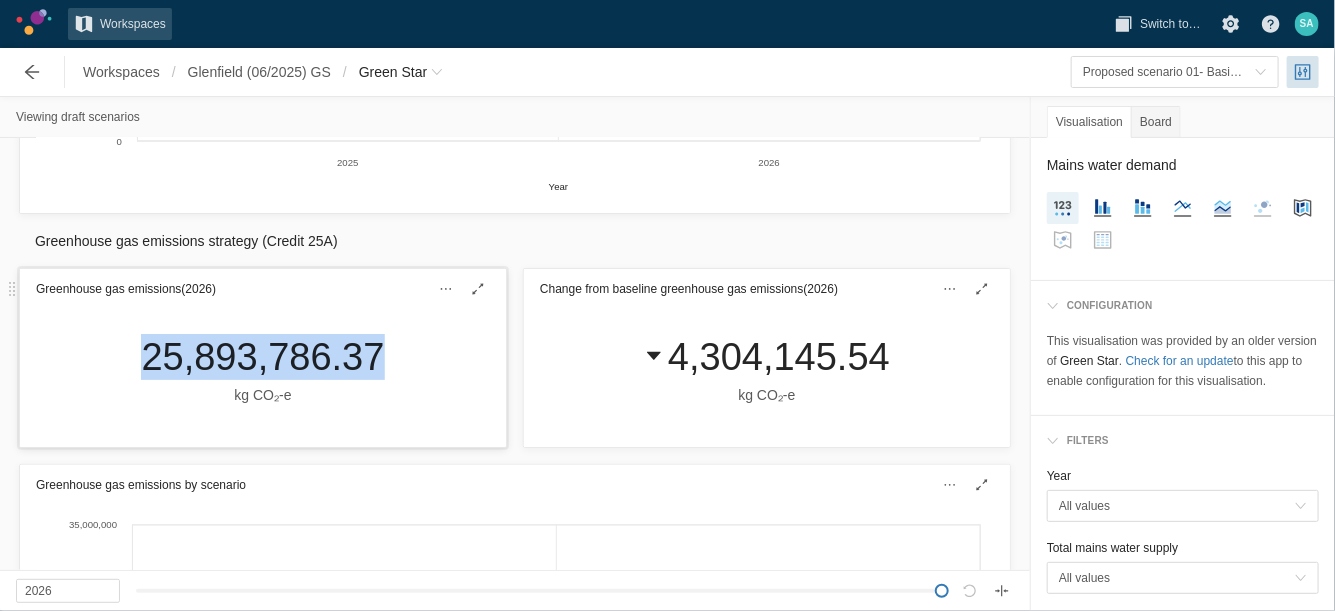 drag, startPoint x: 137, startPoint y: 354, endPoint x: 373, endPoint y: 353, distance: 236.00212 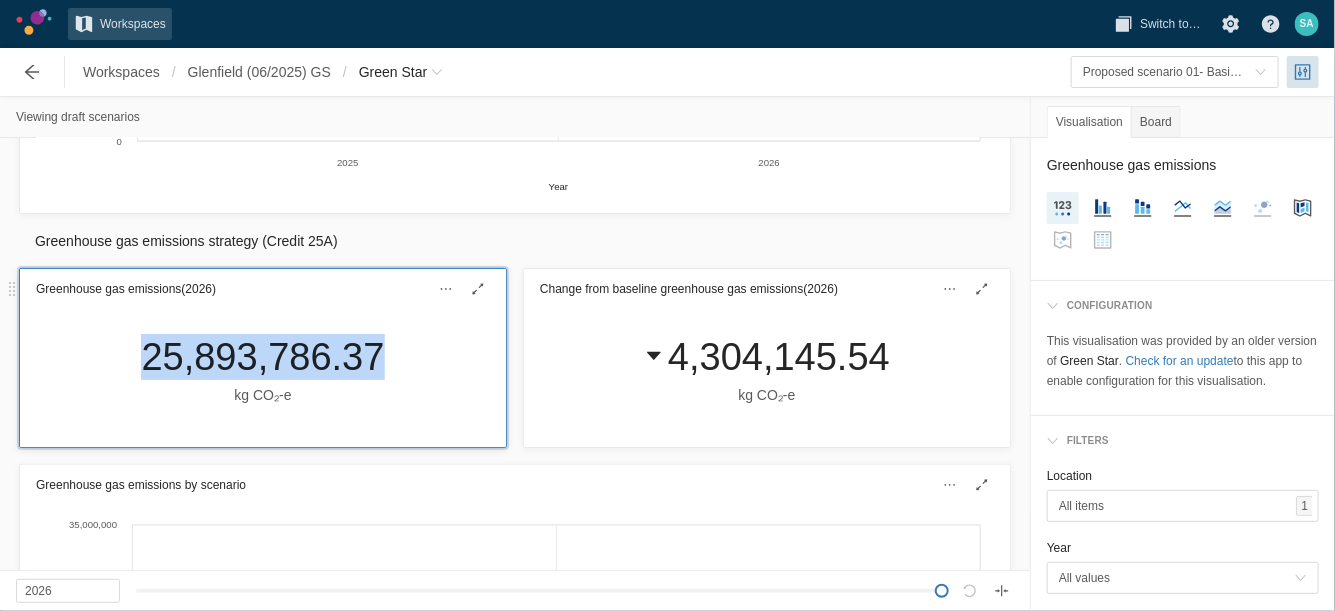 drag, startPoint x: 361, startPoint y: 353, endPoint x: 343, endPoint y: 350, distance: 18.248287 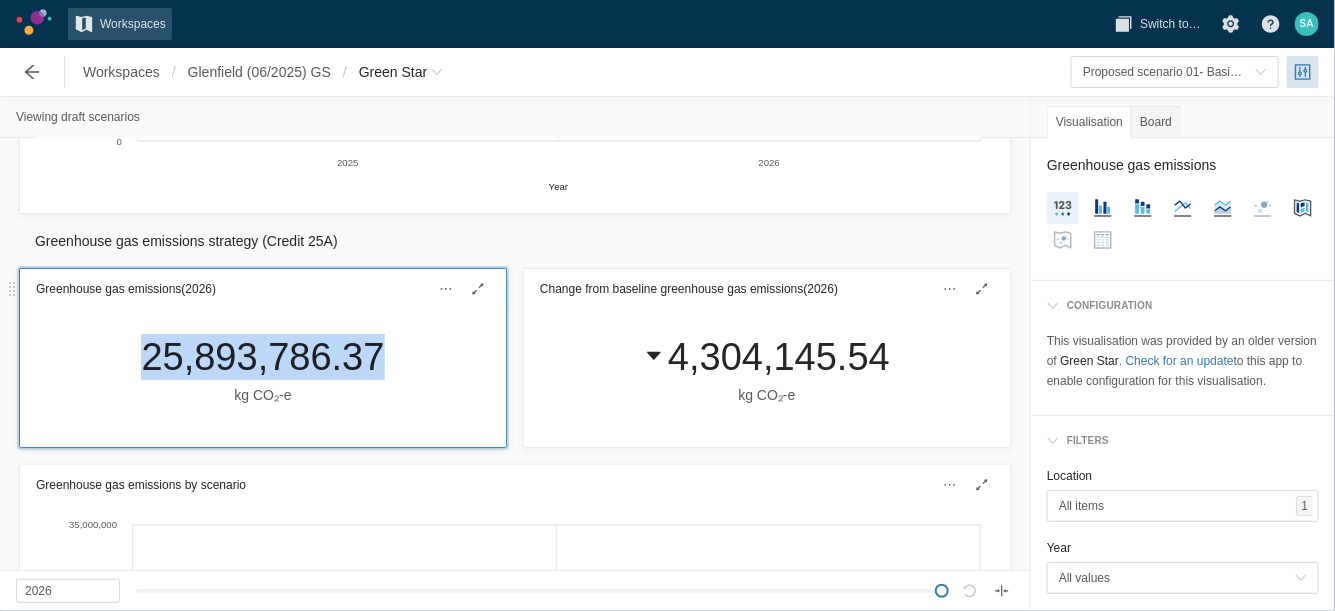 copy on "25,893,786.37" 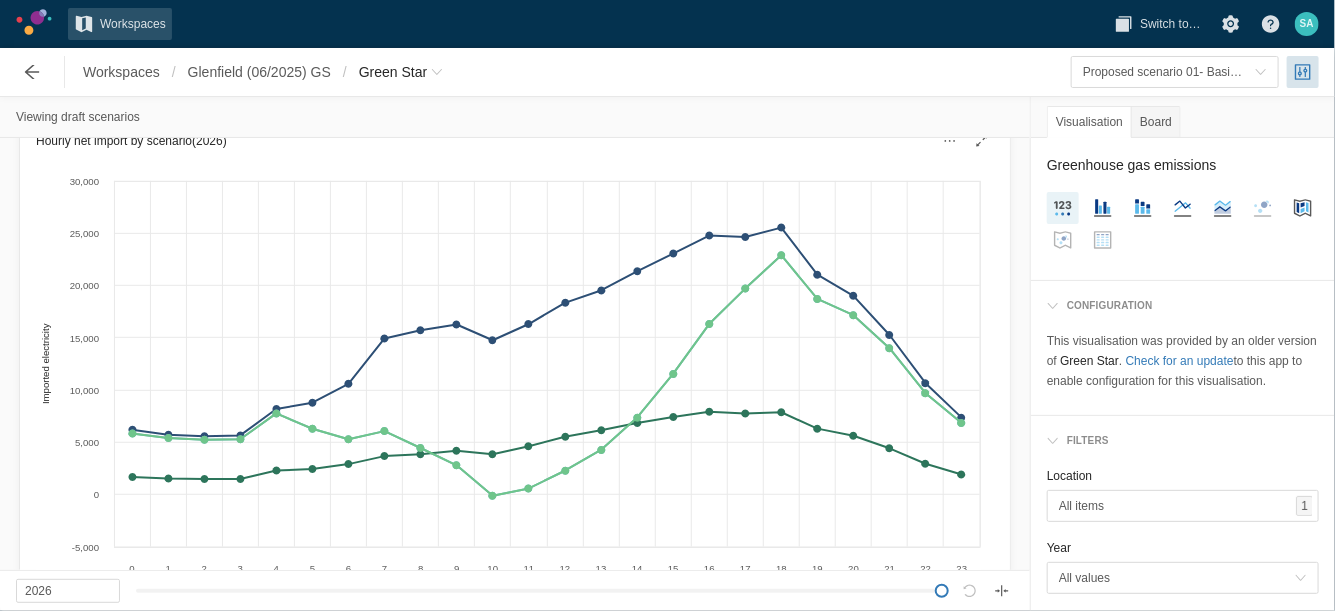 scroll, scrollTop: 0, scrollLeft: 0, axis: both 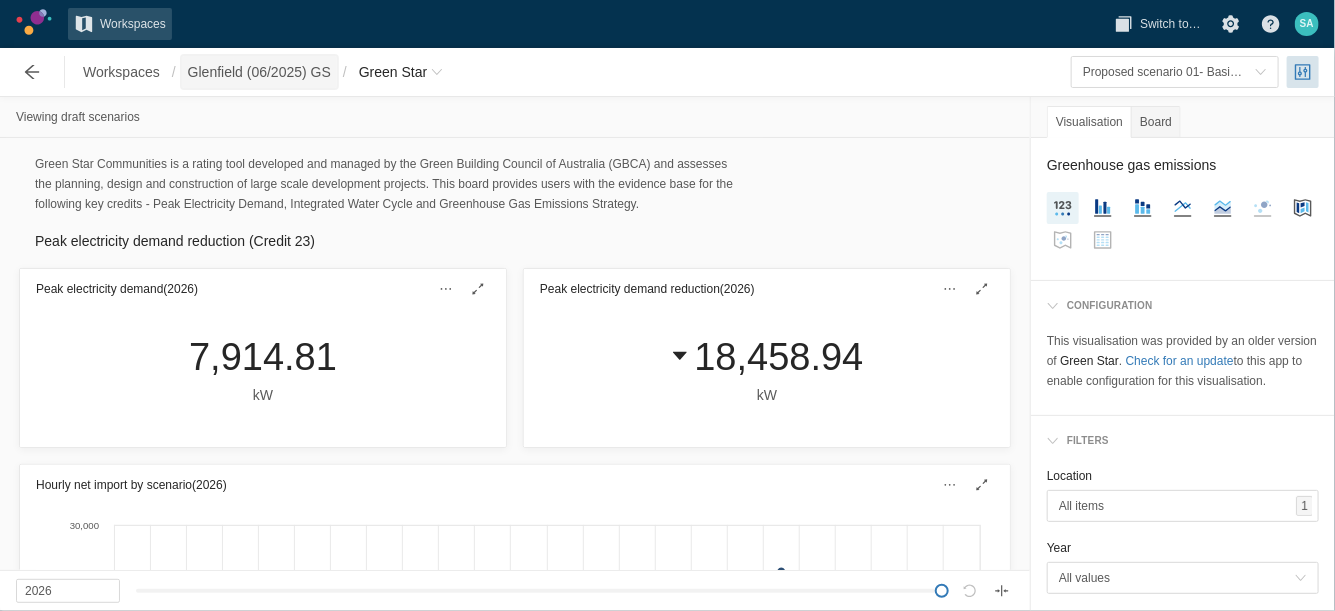 click on "Glenfield (06/2025) GS" at bounding box center [259, 72] 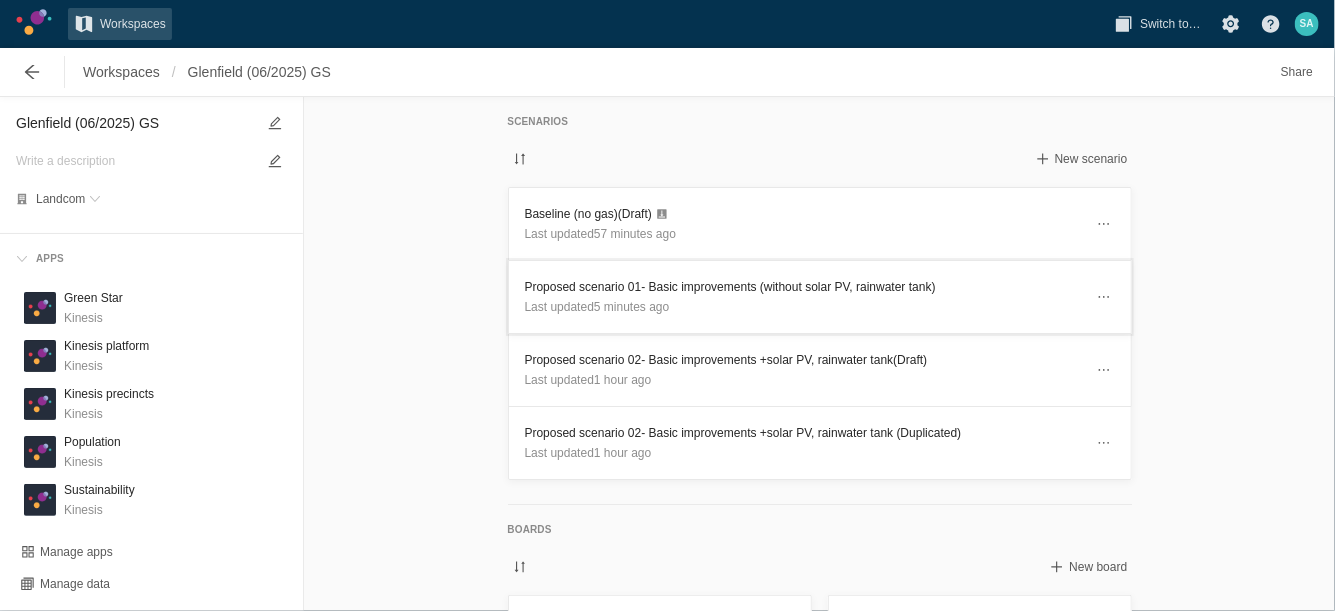 click on "Proposed scenario 01- Basic improvements (without solar PV, rainwater tank)" at bounding box center [804, 287] 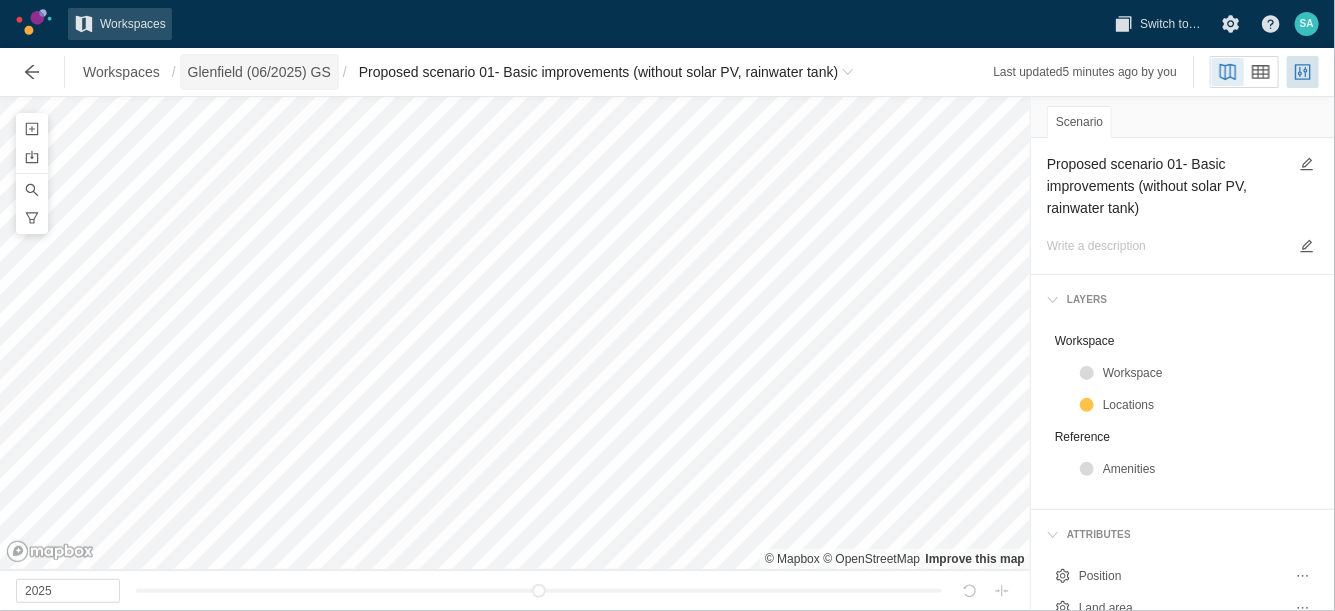click on "Glenfield (06/2025) GS" at bounding box center [259, 72] 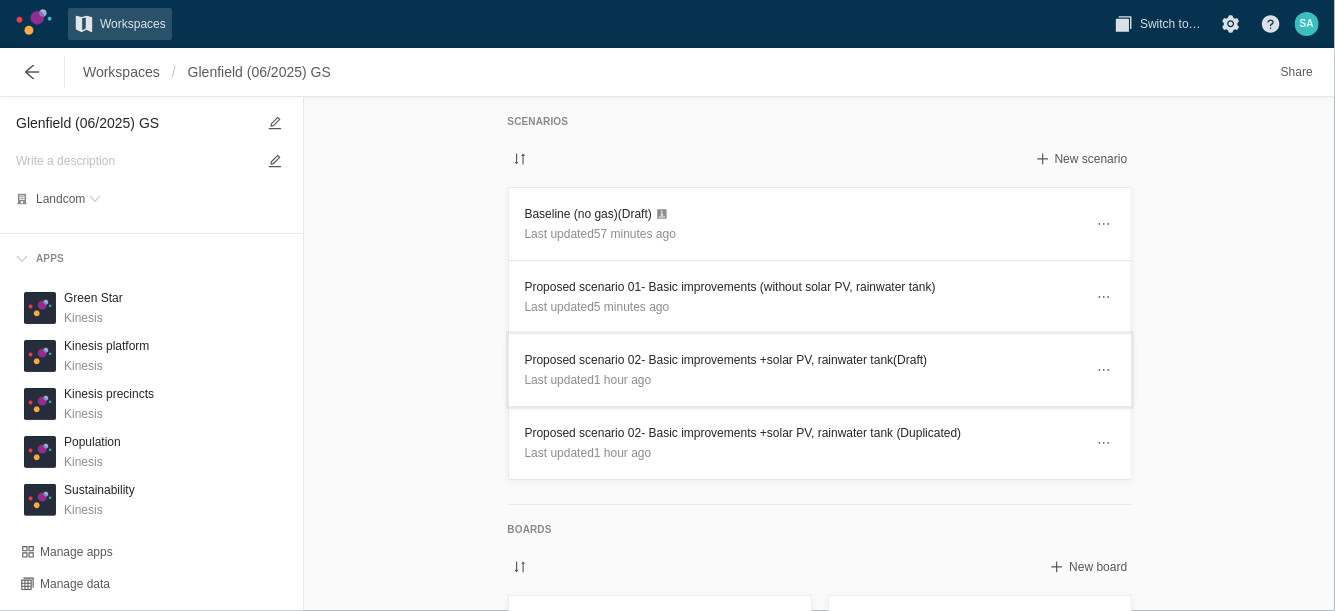 click on "Proposed scenario 02- Basic improvements +solar PV, rainwater tank  (Draft)" at bounding box center [804, 360] 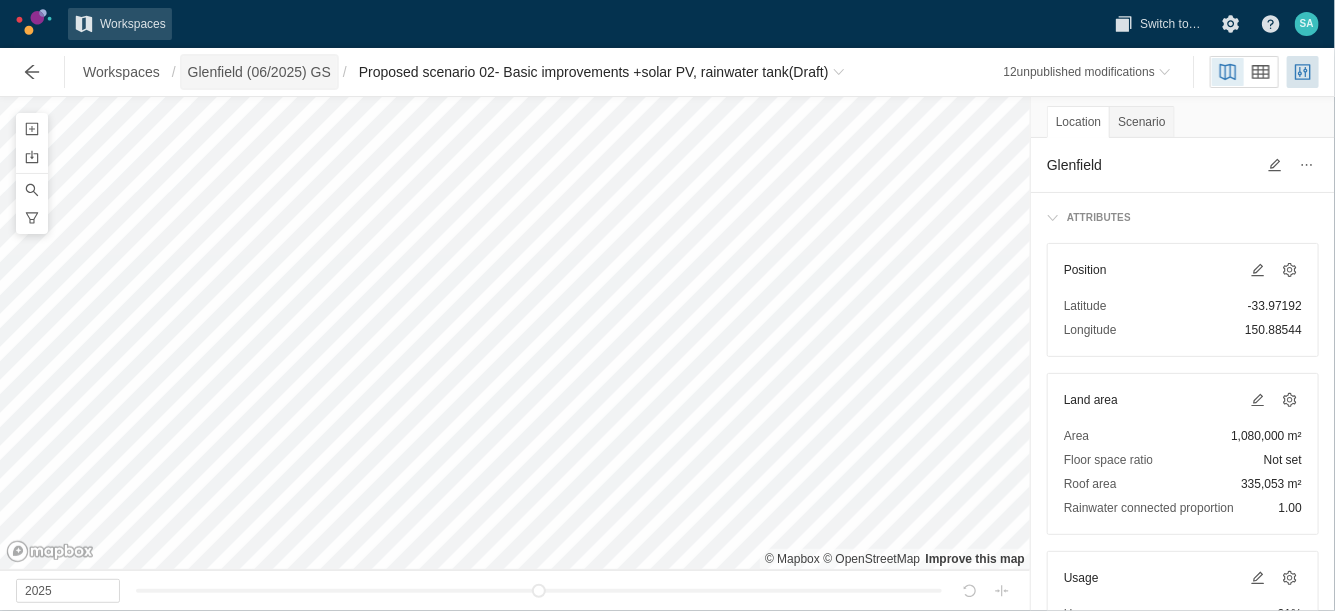 click on "Glenfield (06/2025) GS" at bounding box center (259, 72) 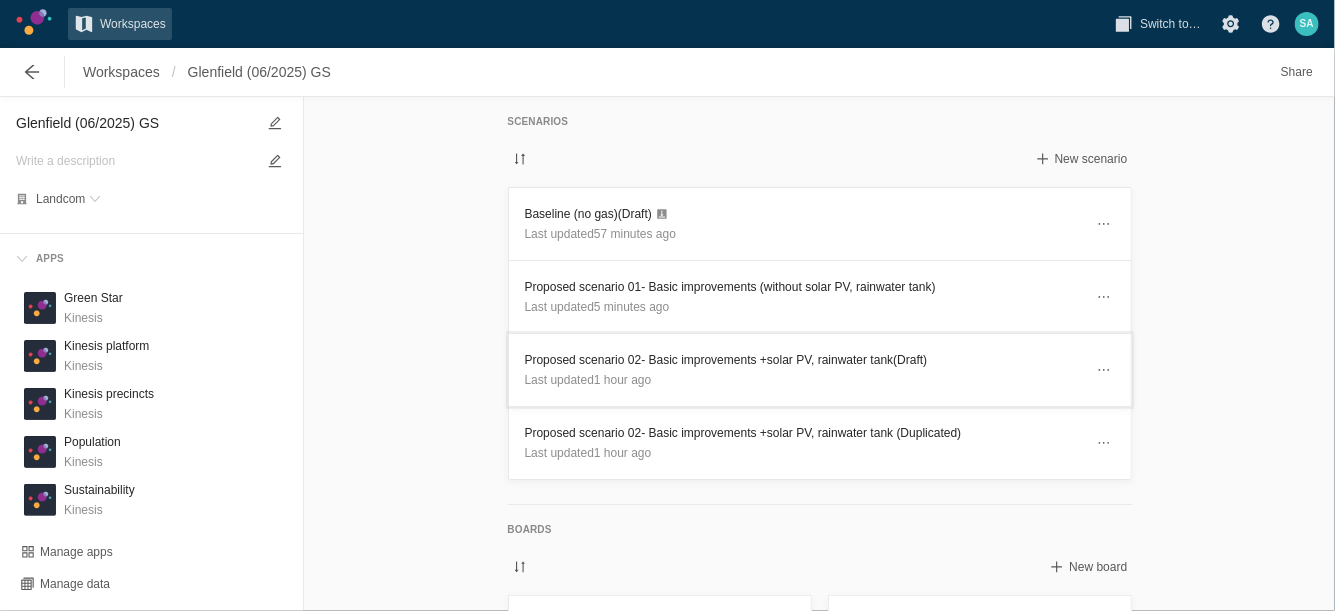 click on "Proposed scenario 02- Basic improvements +solar PV, rainwater tank  (Draft)" at bounding box center [804, 360] 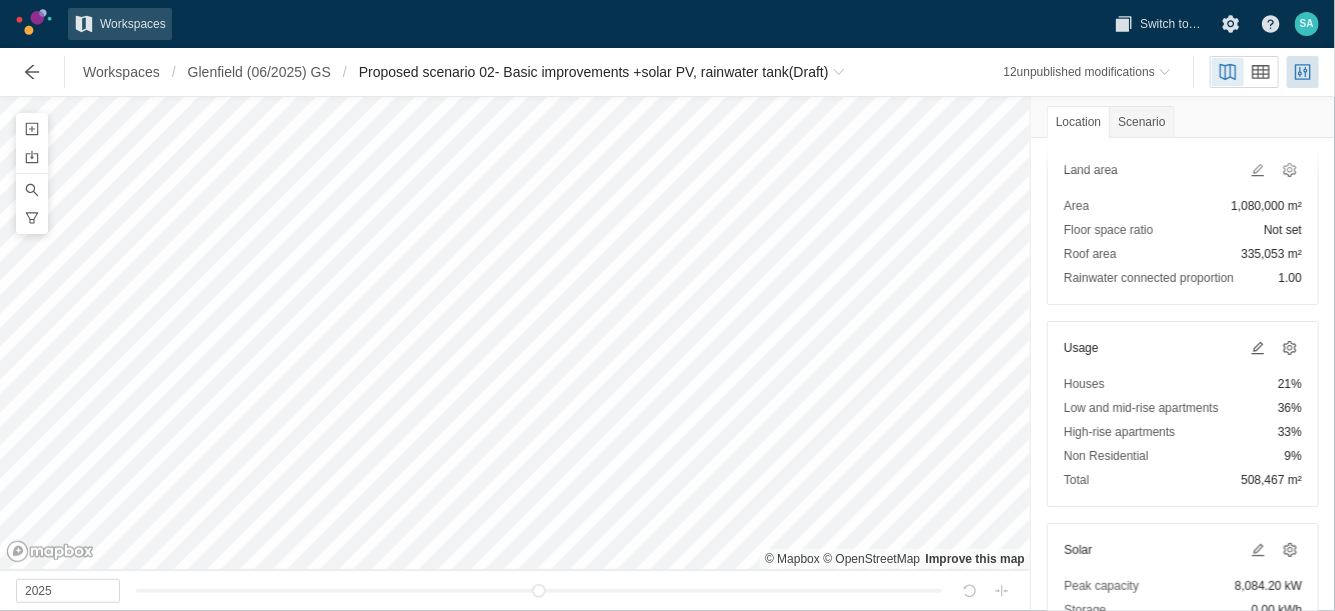 scroll, scrollTop: 250, scrollLeft: 0, axis: vertical 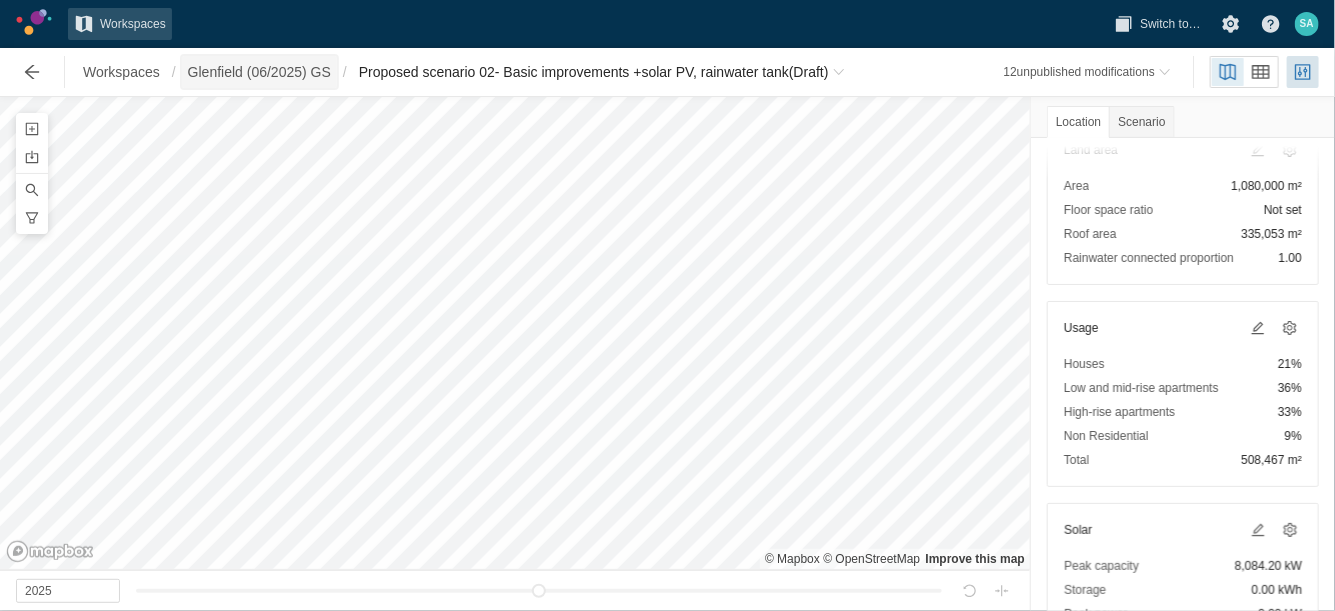 click on "Glenfield (06/2025) GS" at bounding box center [259, 72] 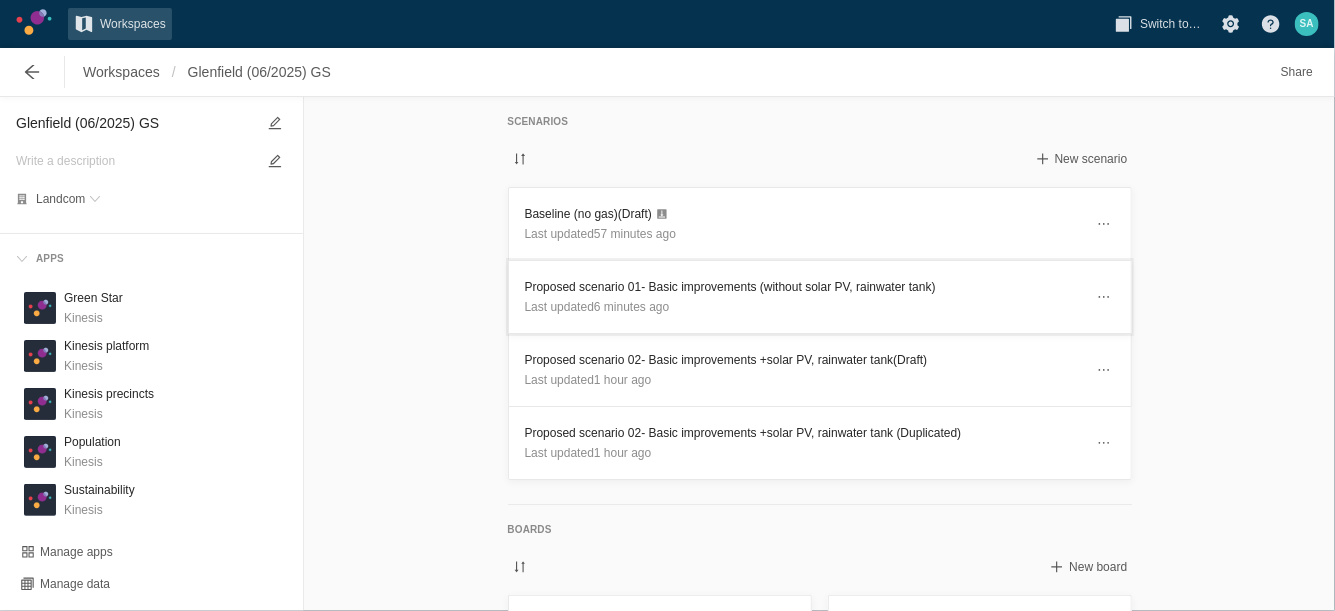 click on "Proposed scenario 01- Basic improvements (without solar PV, rainwater tank)" at bounding box center [804, 287] 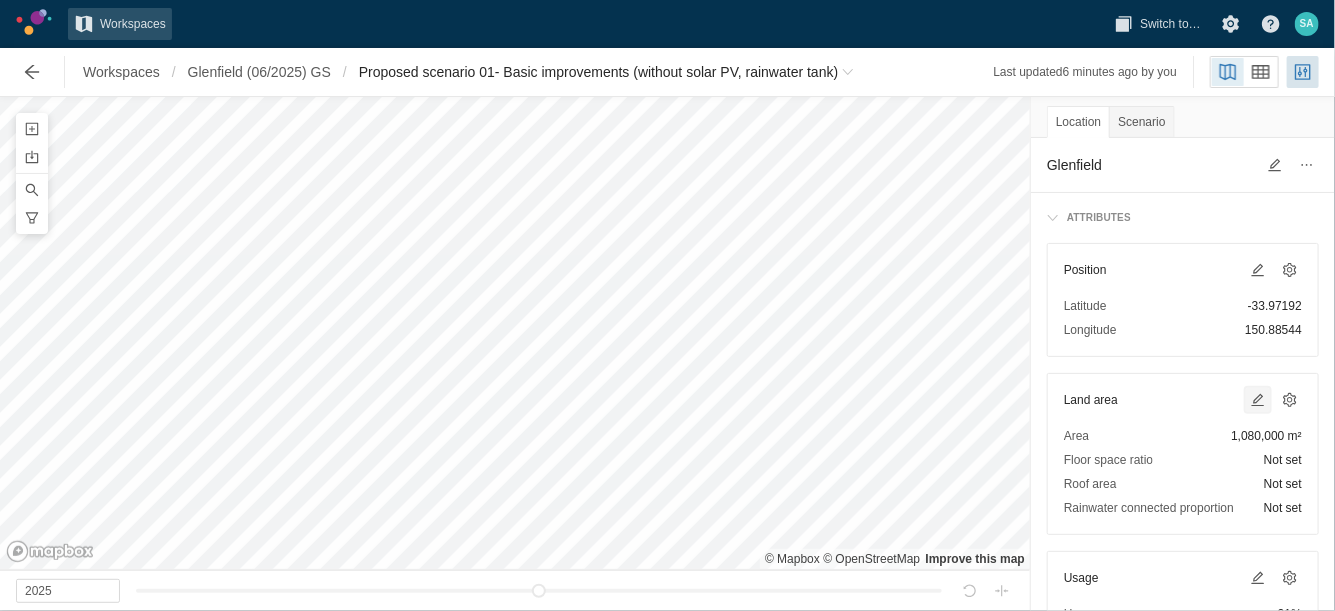 click at bounding box center (1258, 400) 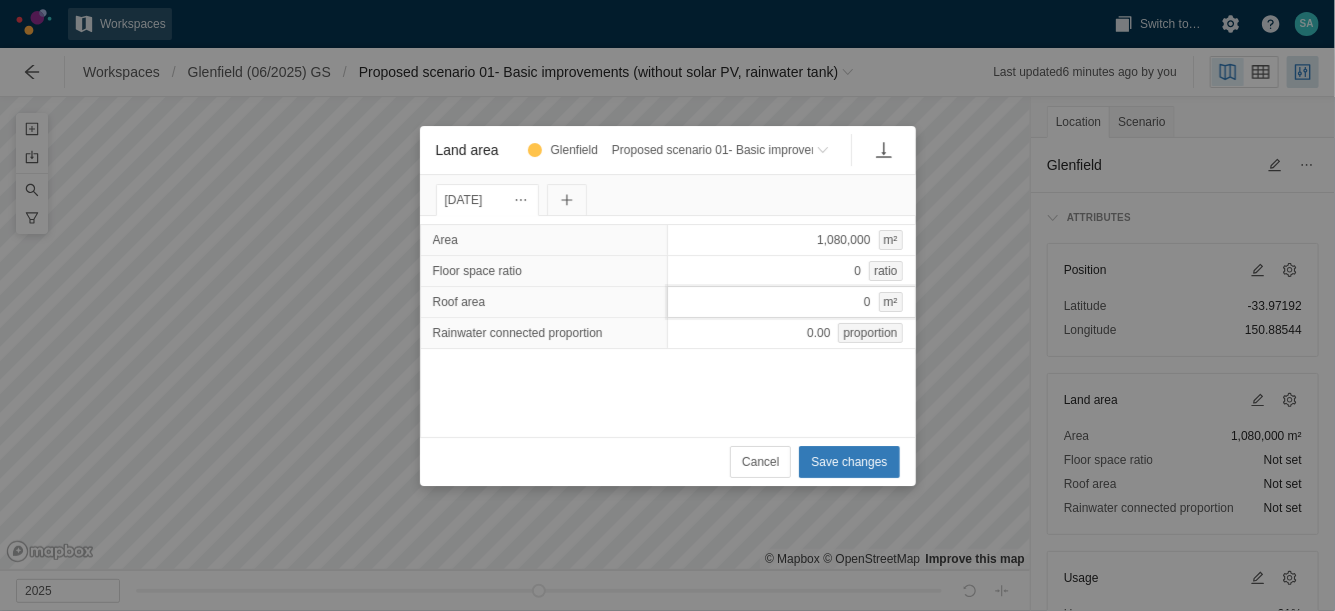 click on "0 m²" at bounding box center [791, 302] 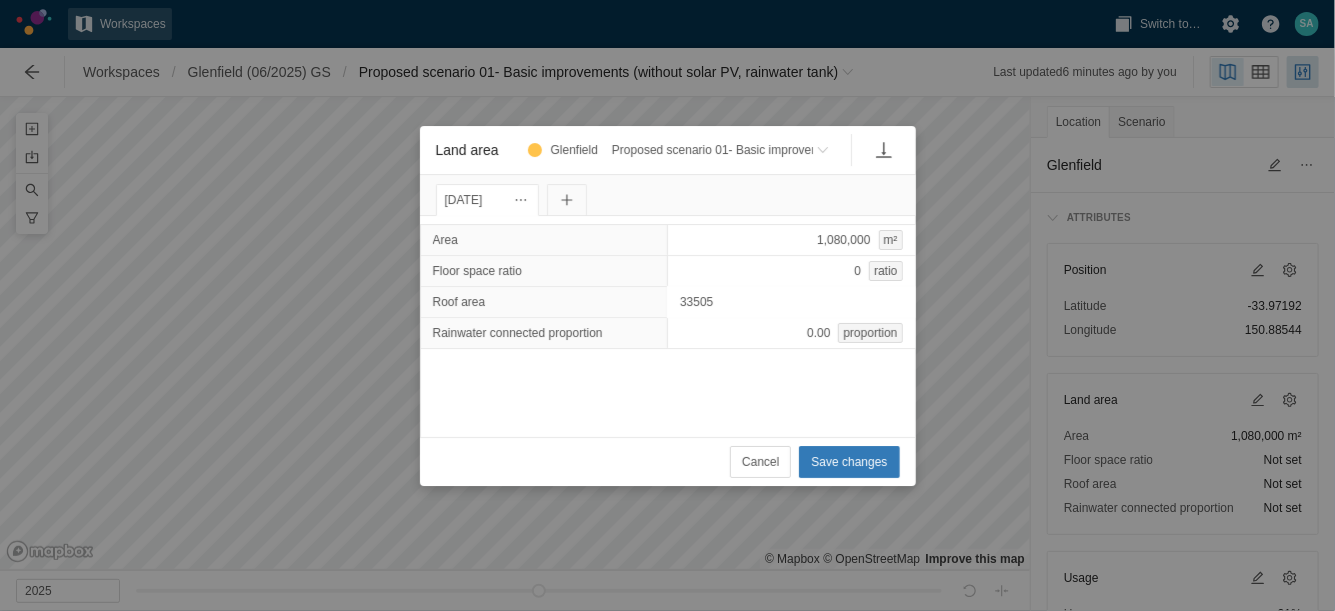 type on "335053" 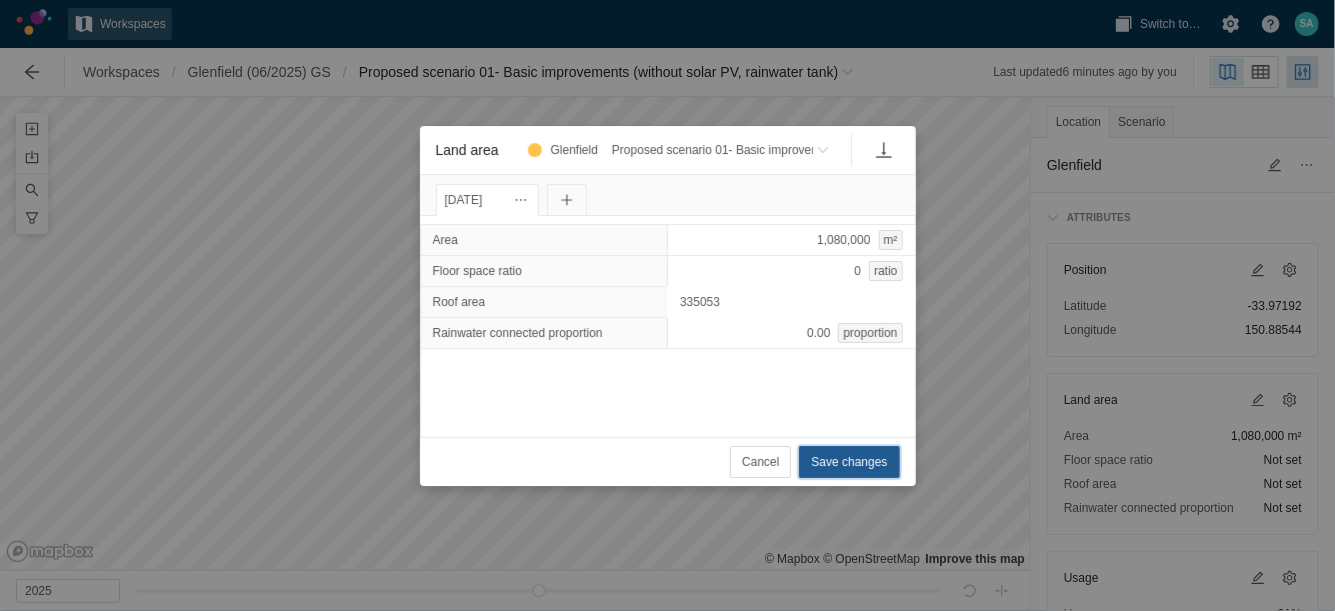 click on "Save changes" at bounding box center [849, 462] 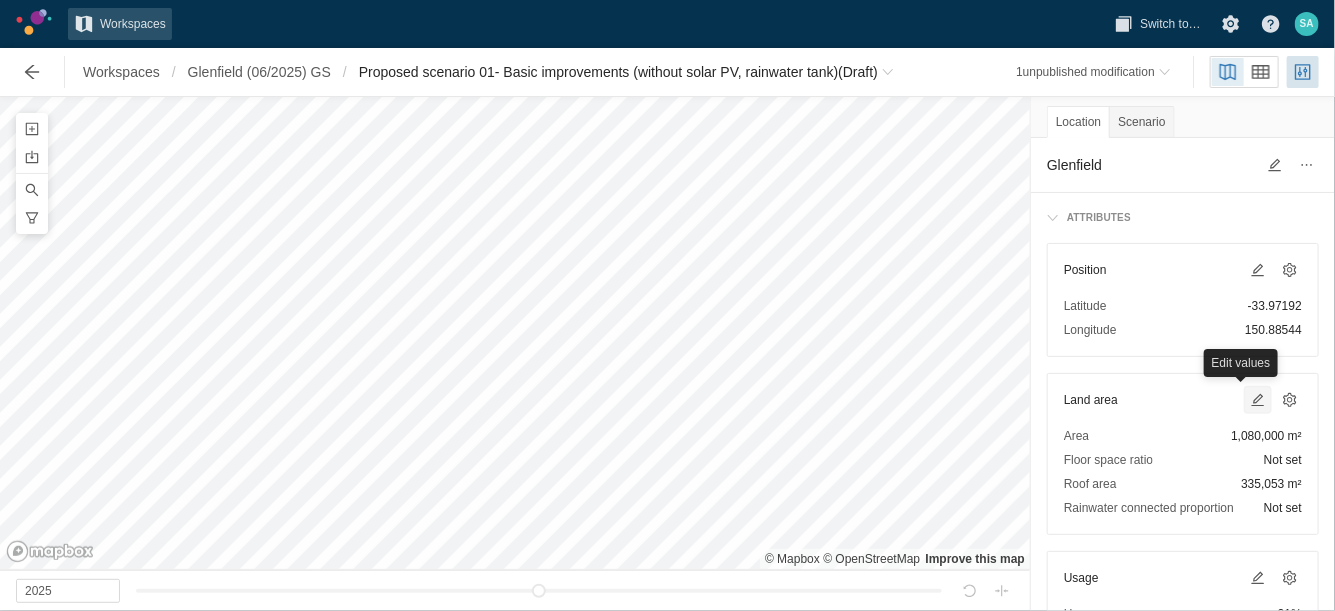 click at bounding box center [1258, 400] 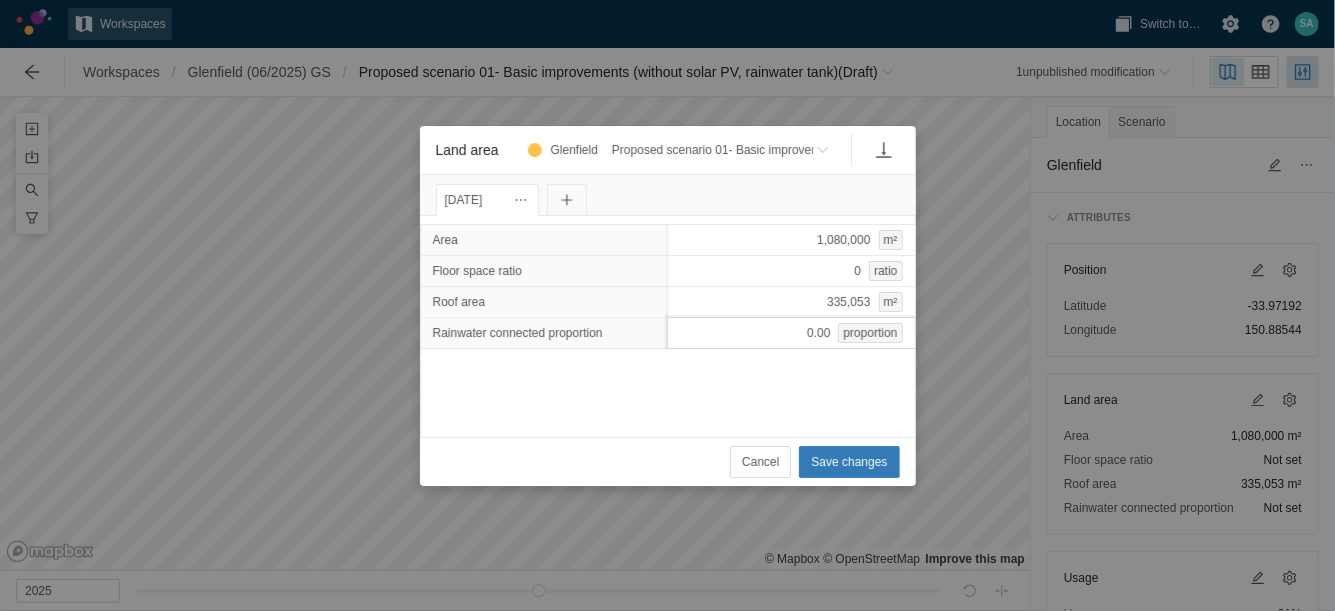 click on "0.00 proportion" at bounding box center [791, 333] 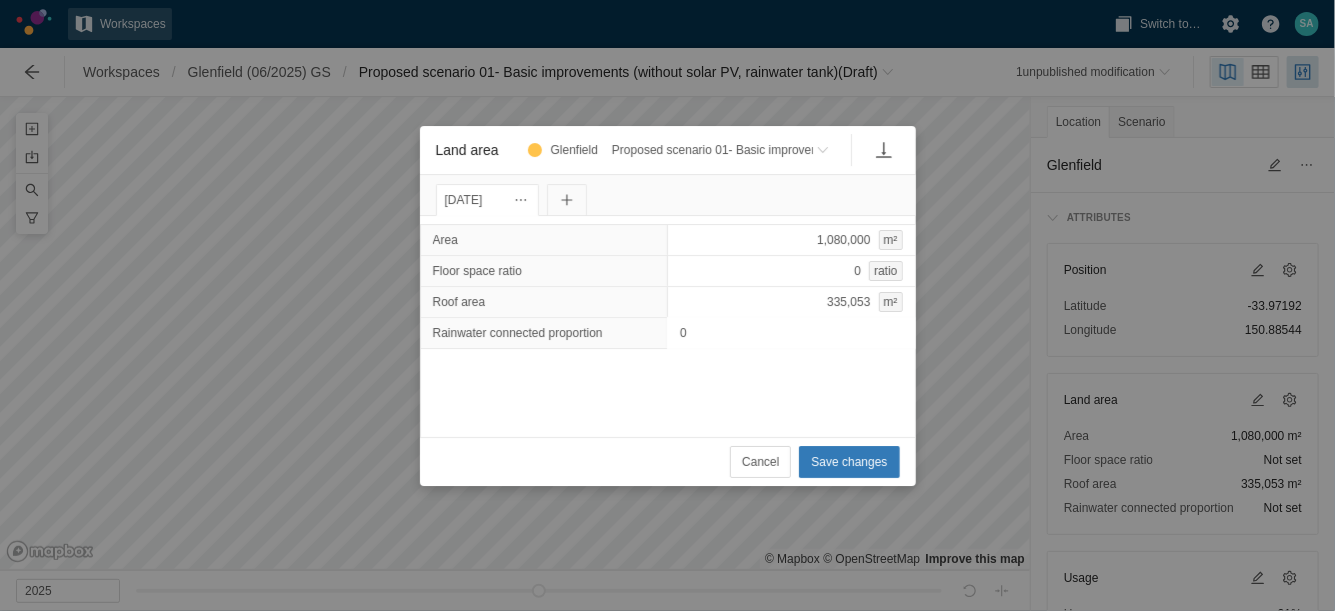 type on "1" 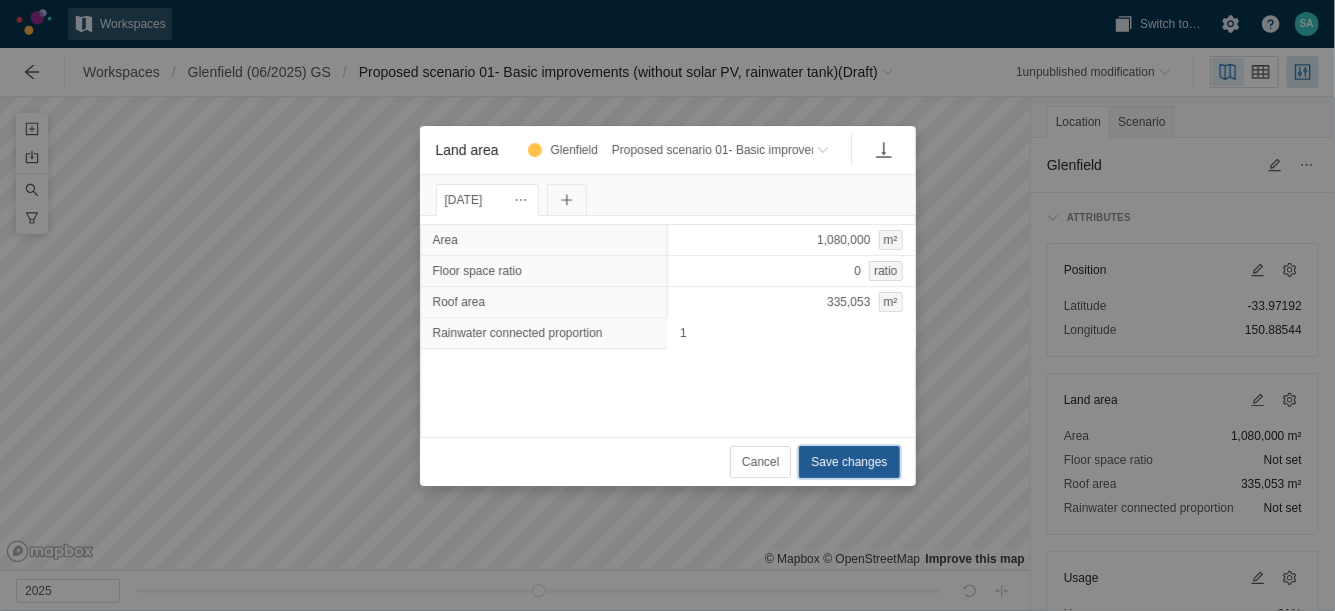 click on "Save changes" at bounding box center (849, 462) 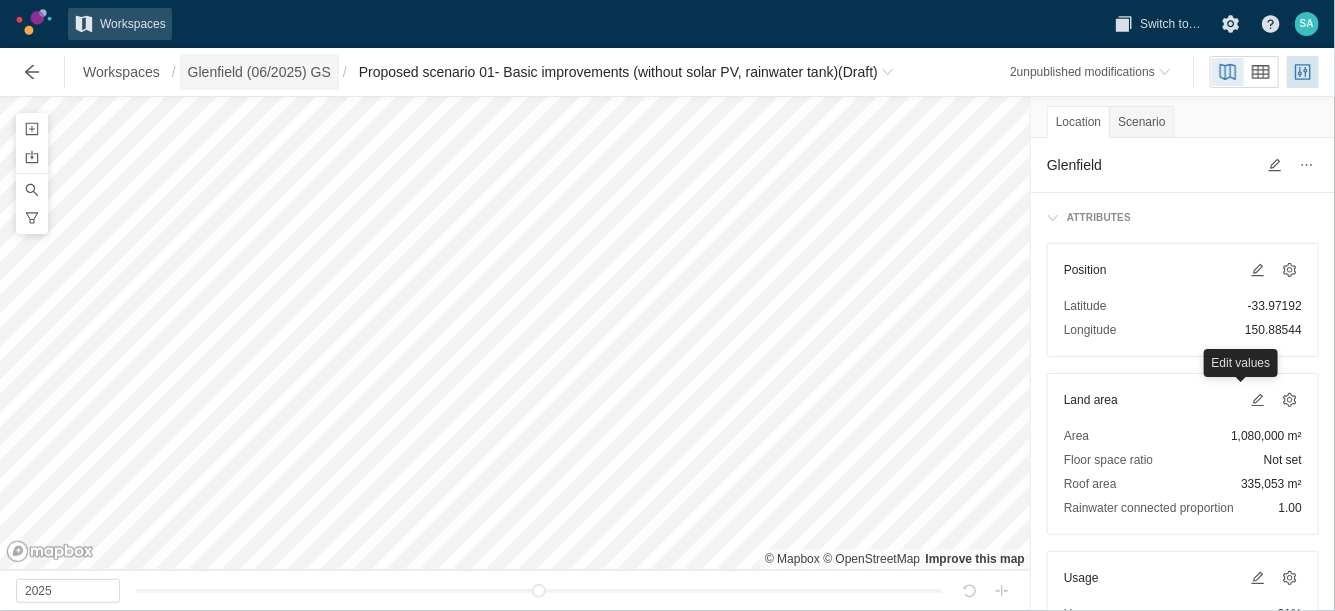 click on "Glenfield (06/2025) GS" at bounding box center (259, 72) 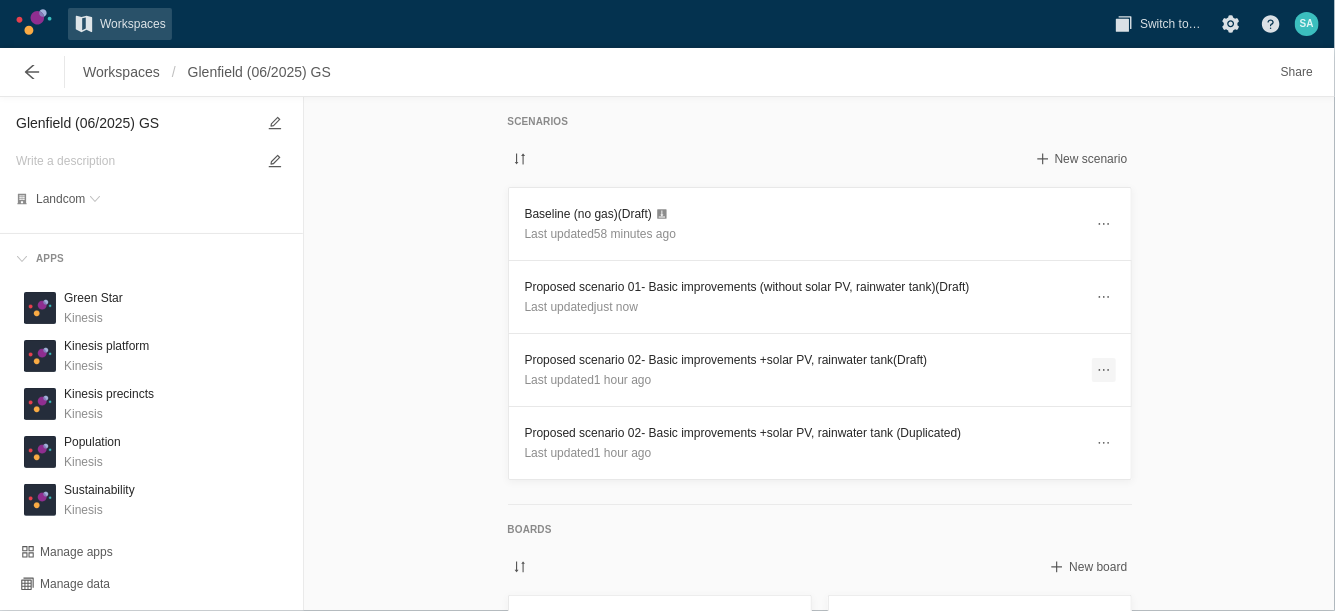 click at bounding box center (1104, 370) 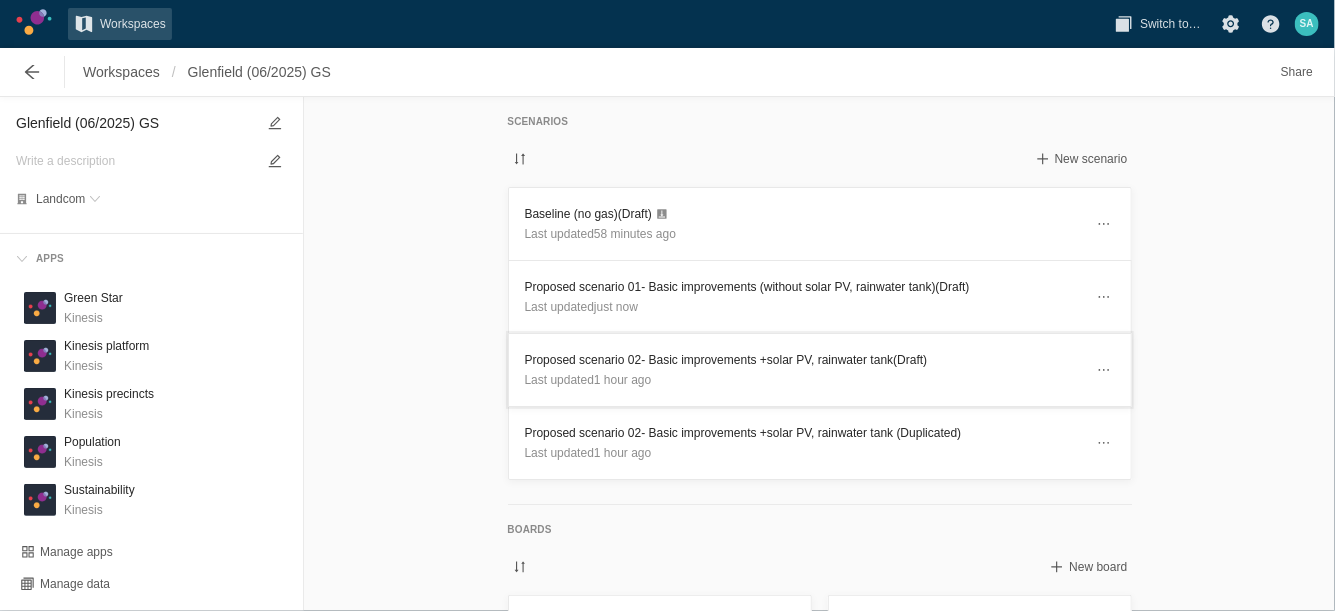 click on "Proposed scenario 02- Basic improvements +solar PV, rainwater tank  (Draft)" at bounding box center (804, 360) 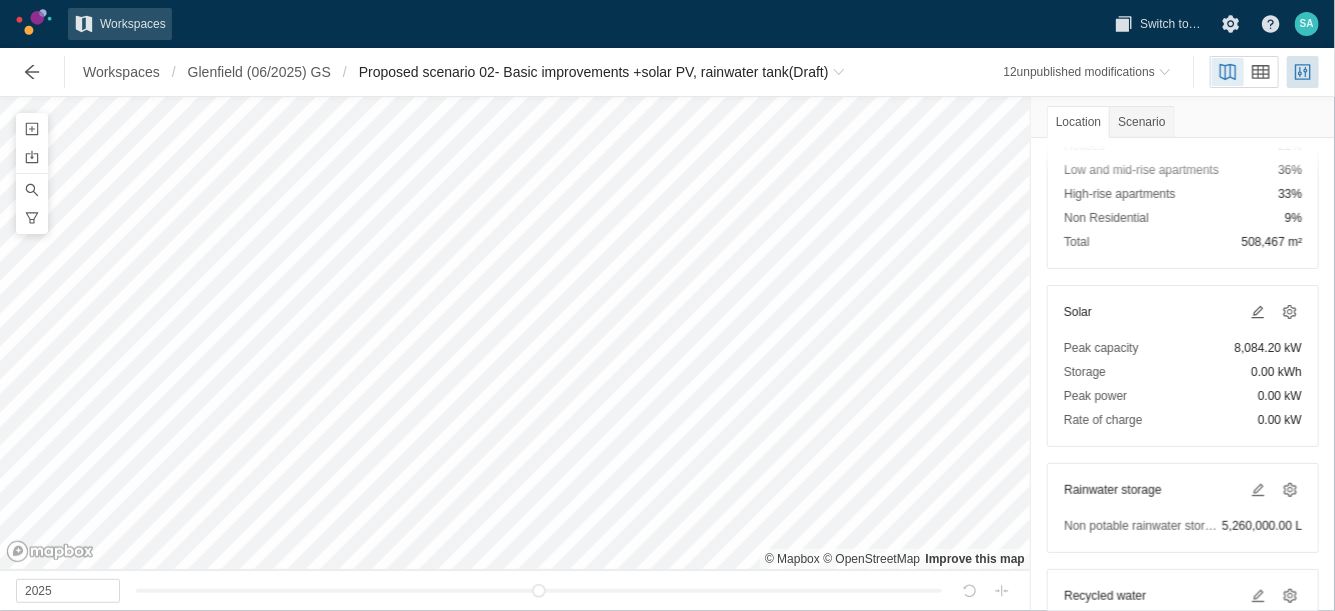 scroll, scrollTop: 500, scrollLeft: 0, axis: vertical 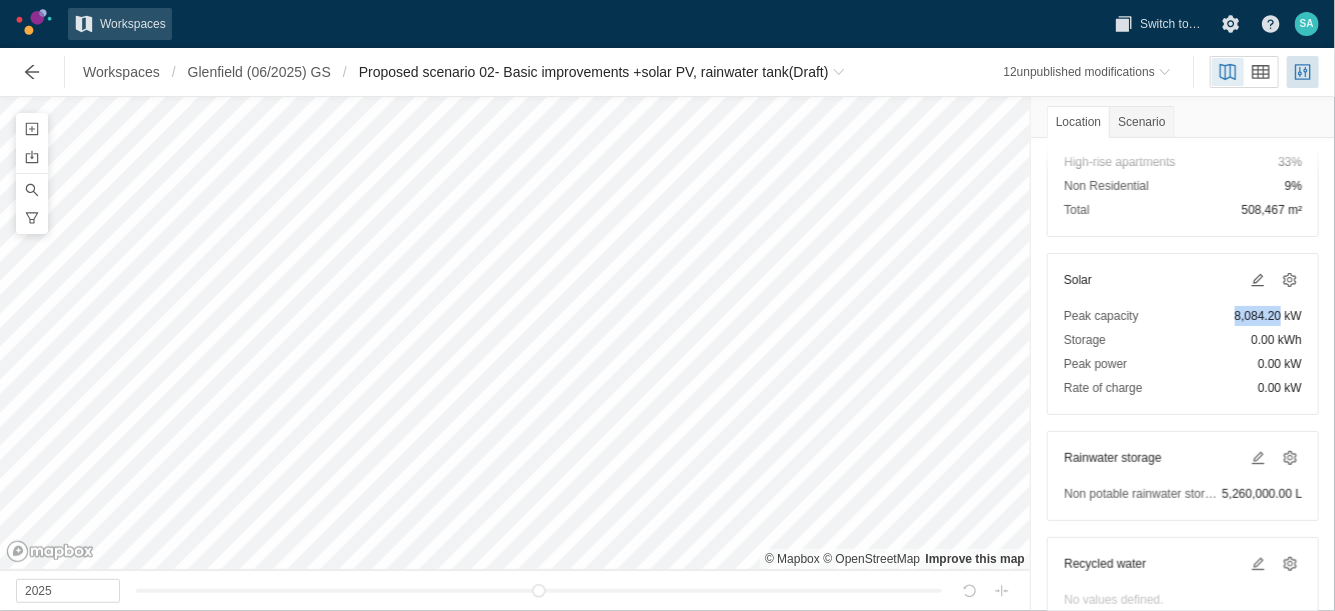 drag, startPoint x: 1214, startPoint y: 316, endPoint x: 1260, endPoint y: 316, distance: 46 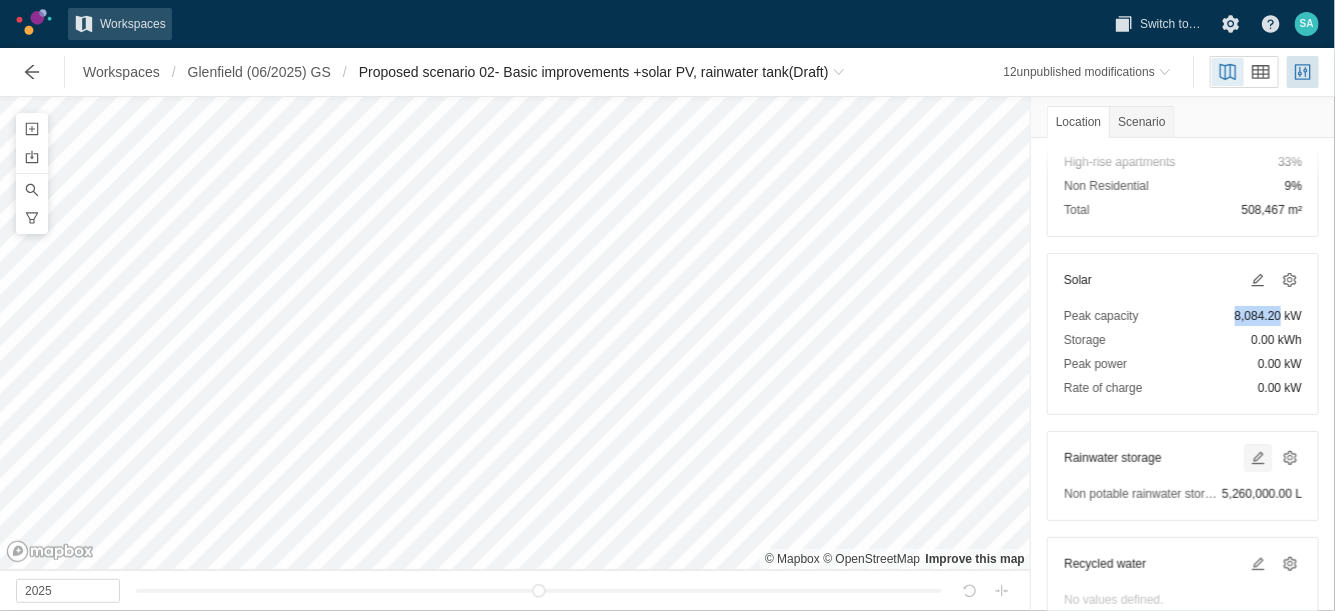 click at bounding box center [1258, 458] 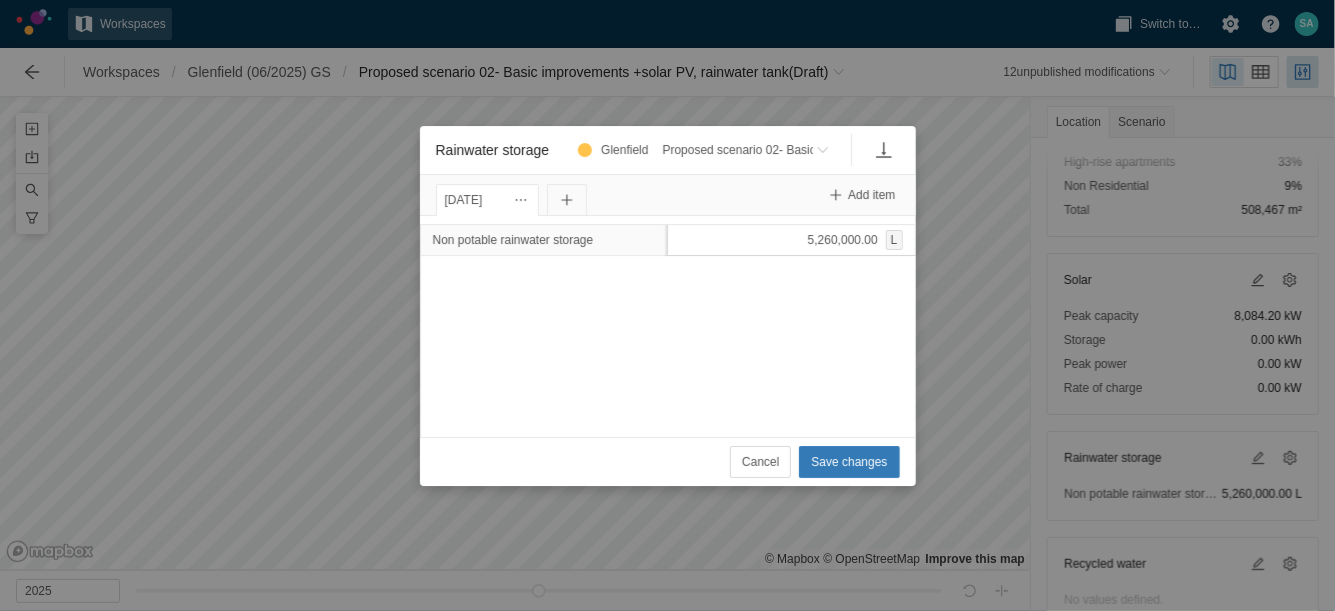 click on "5,260,000.00 L" at bounding box center (791, 240) 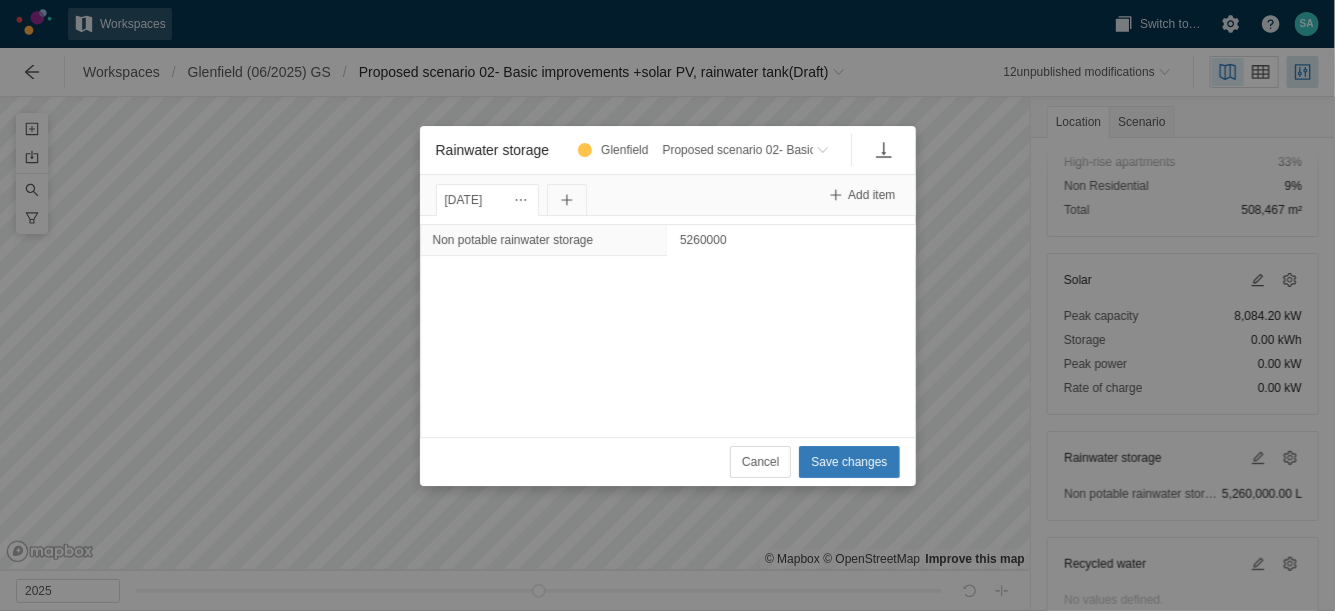 click on "5260000" at bounding box center [791, 240] 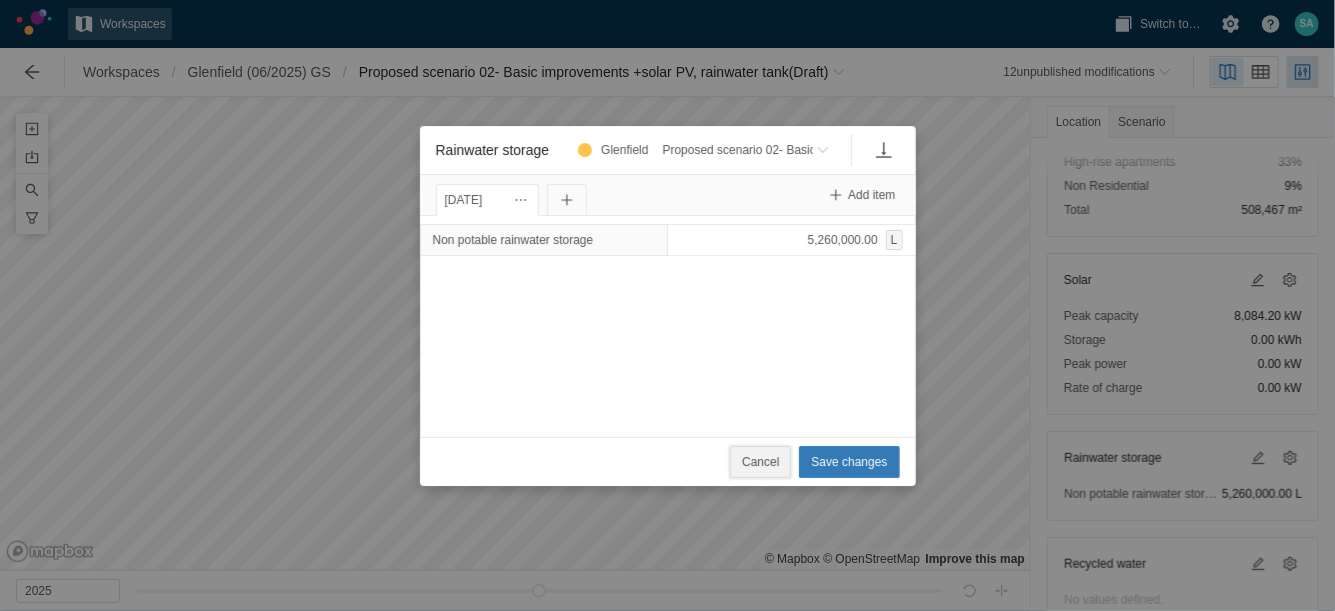 click on "Cancel" at bounding box center [760, 462] 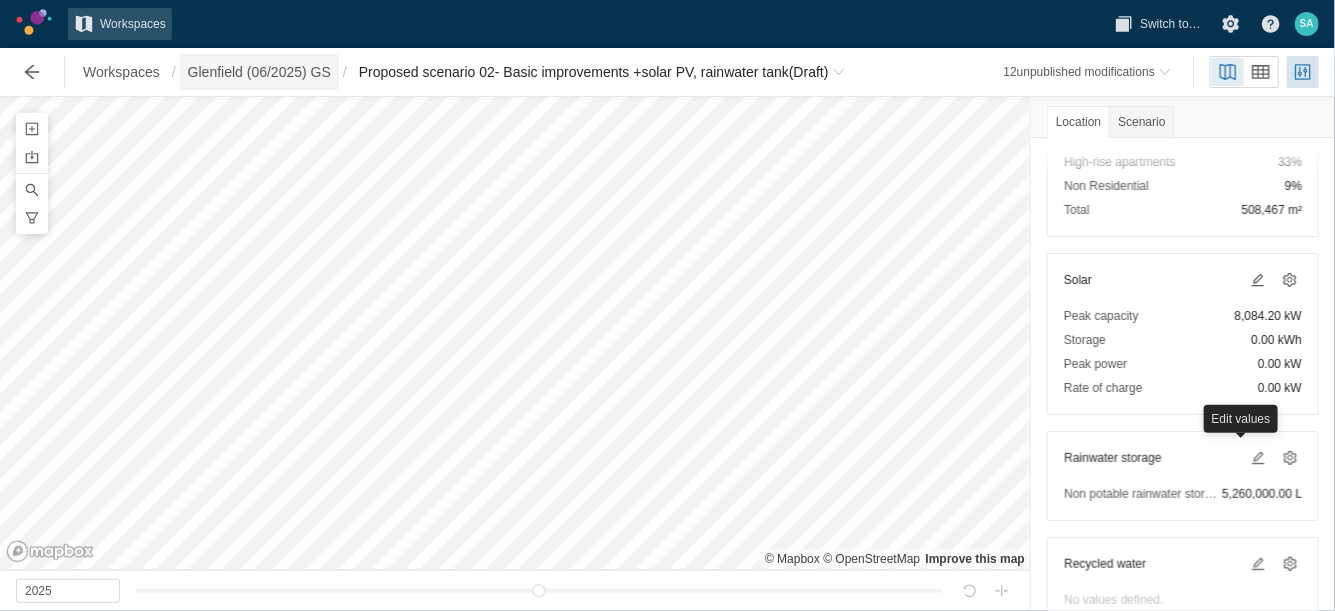 click on "Glenfield (06/2025) GS" at bounding box center [259, 72] 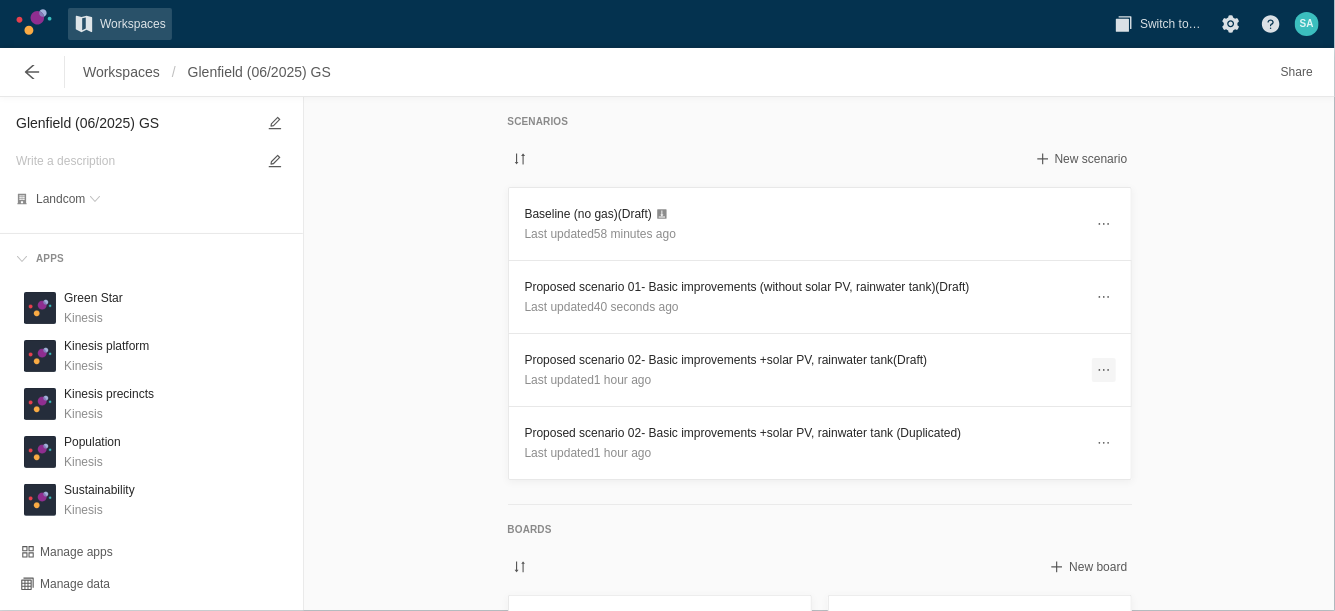 click at bounding box center [1104, 370] 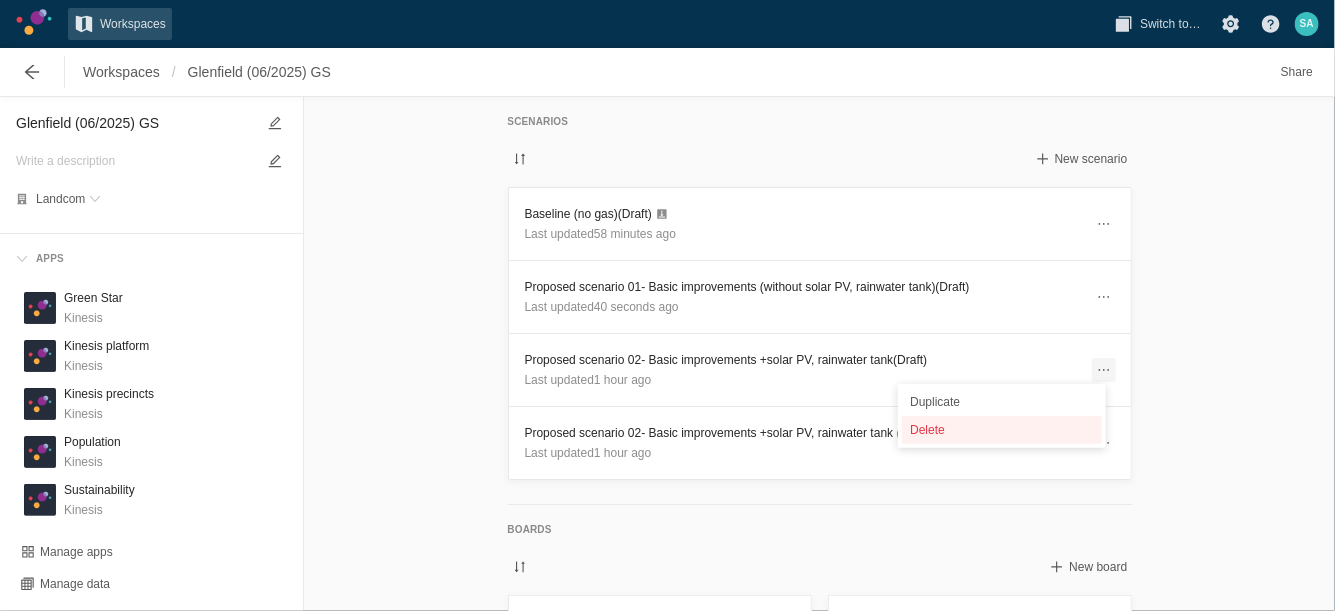 click on "Delete" at bounding box center [1002, 430] 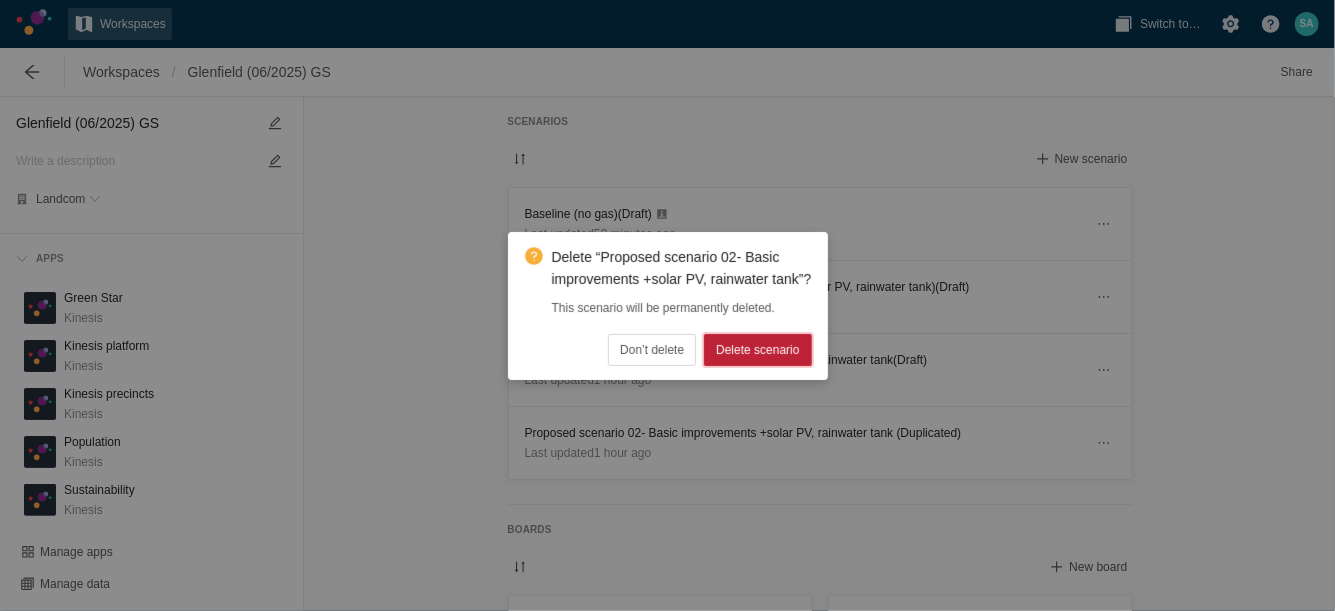 click on "Delete scenario" at bounding box center (757, 350) 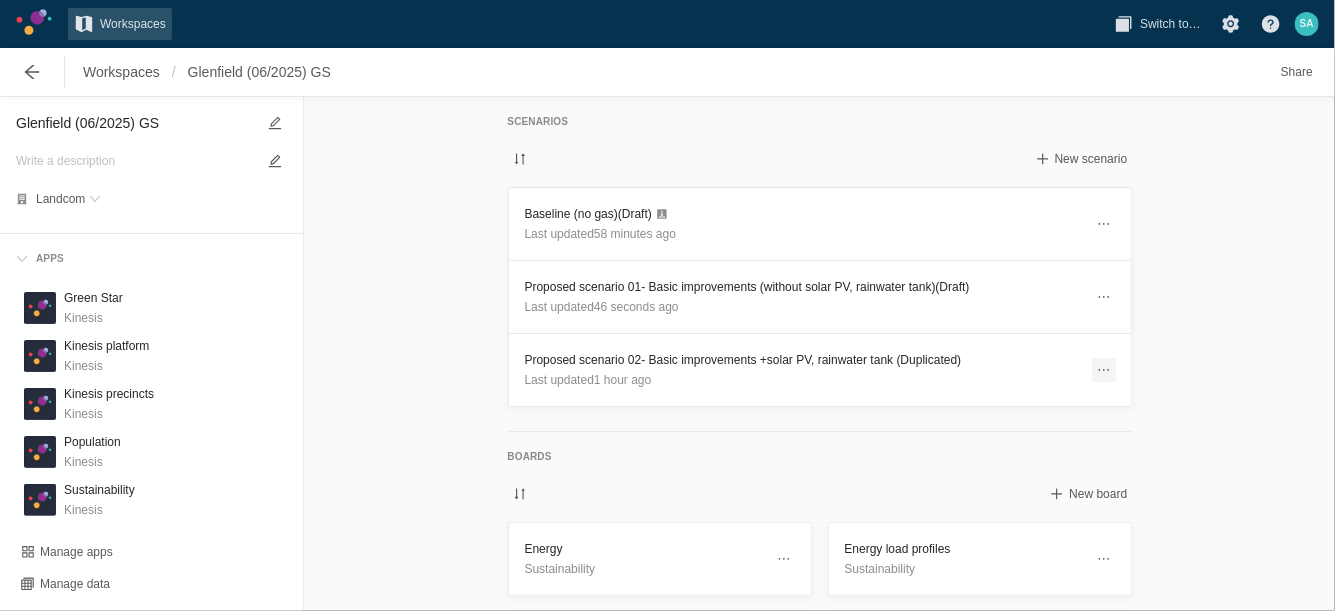 click at bounding box center [1104, 370] 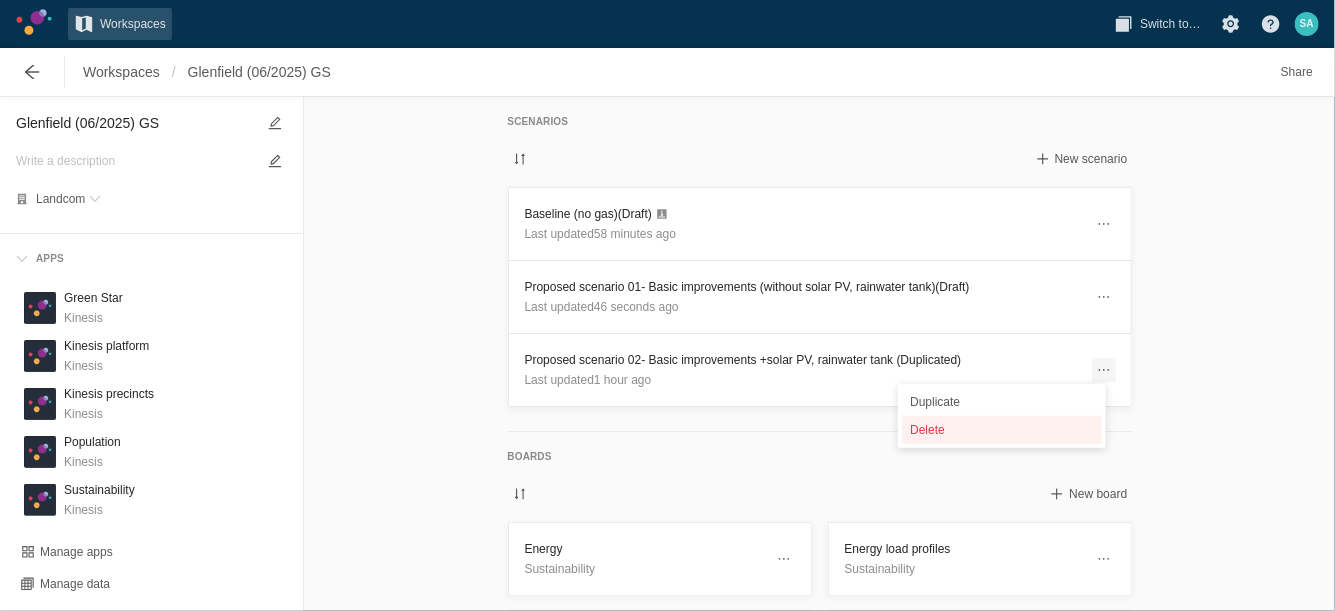 click on "Delete" at bounding box center (1002, 430) 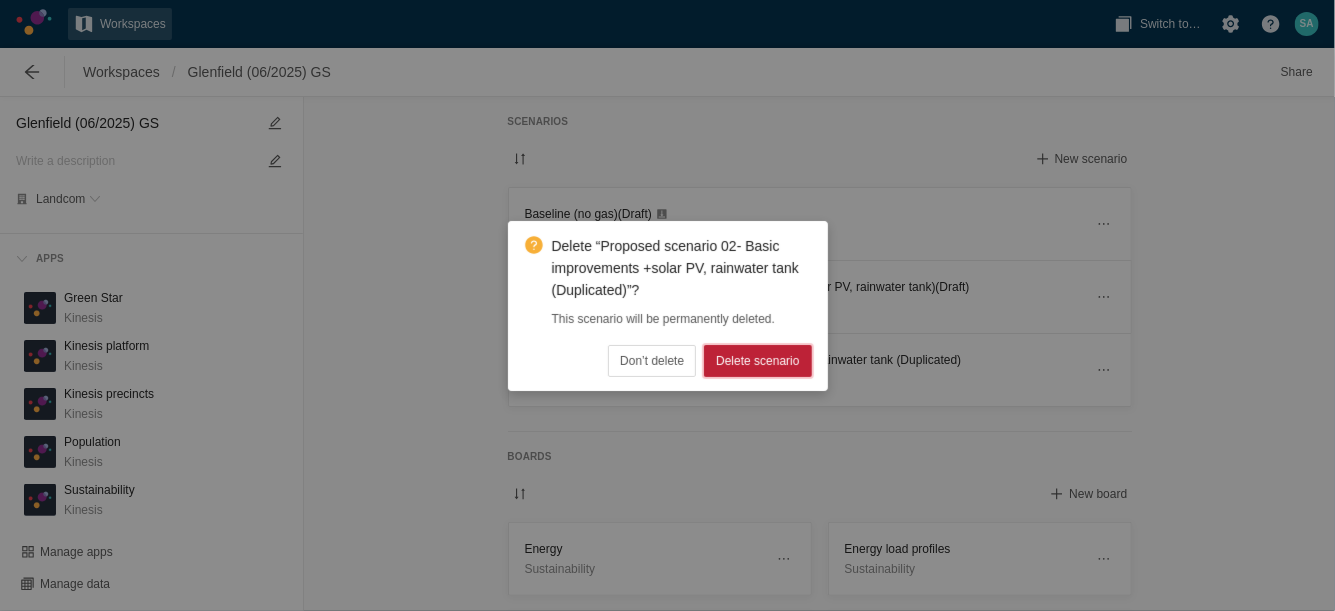 click on "Delete scenario" at bounding box center (757, 361) 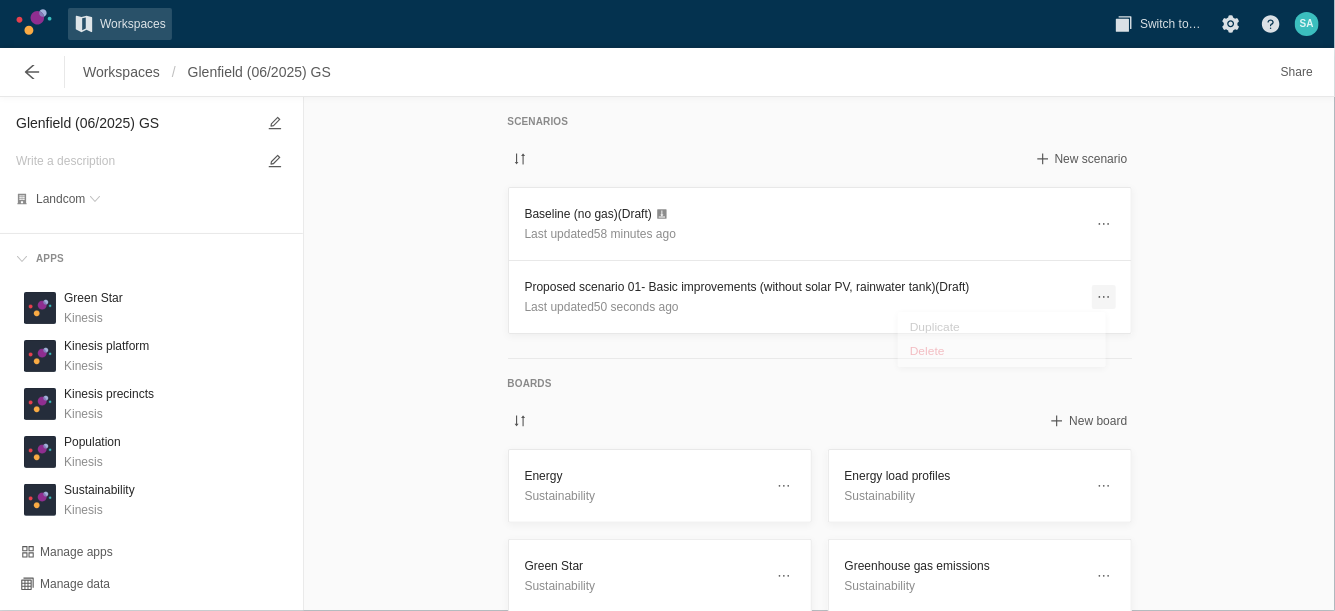 click at bounding box center [1104, 297] 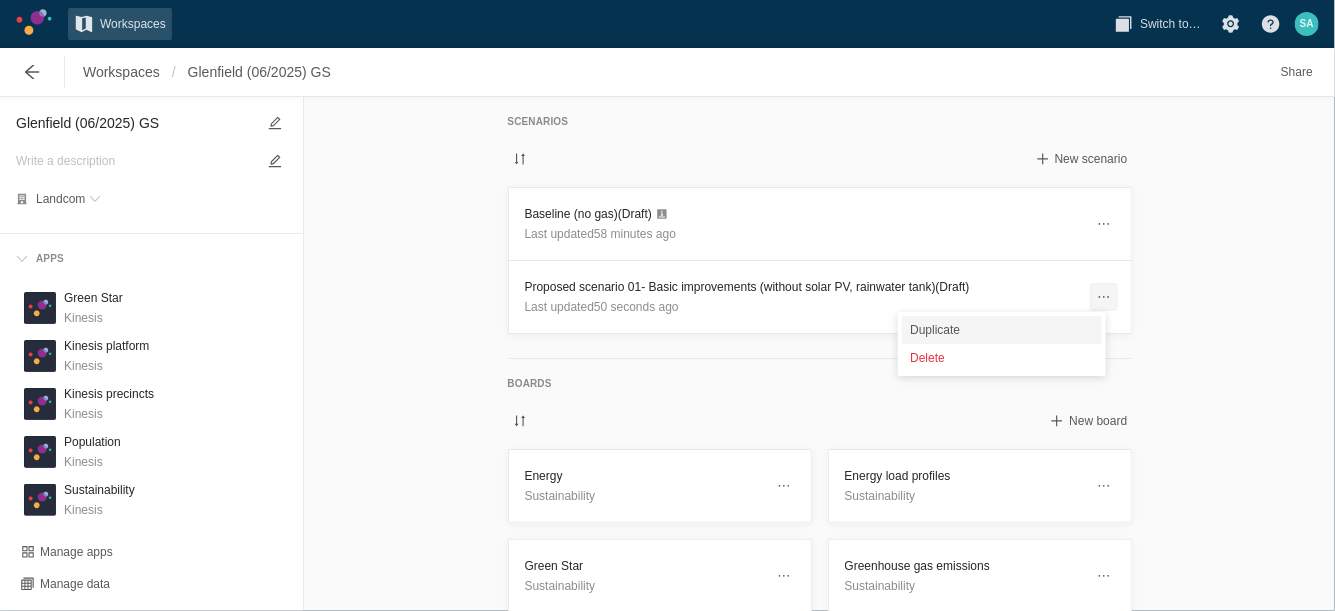 click on "Duplicate" at bounding box center (1002, 330) 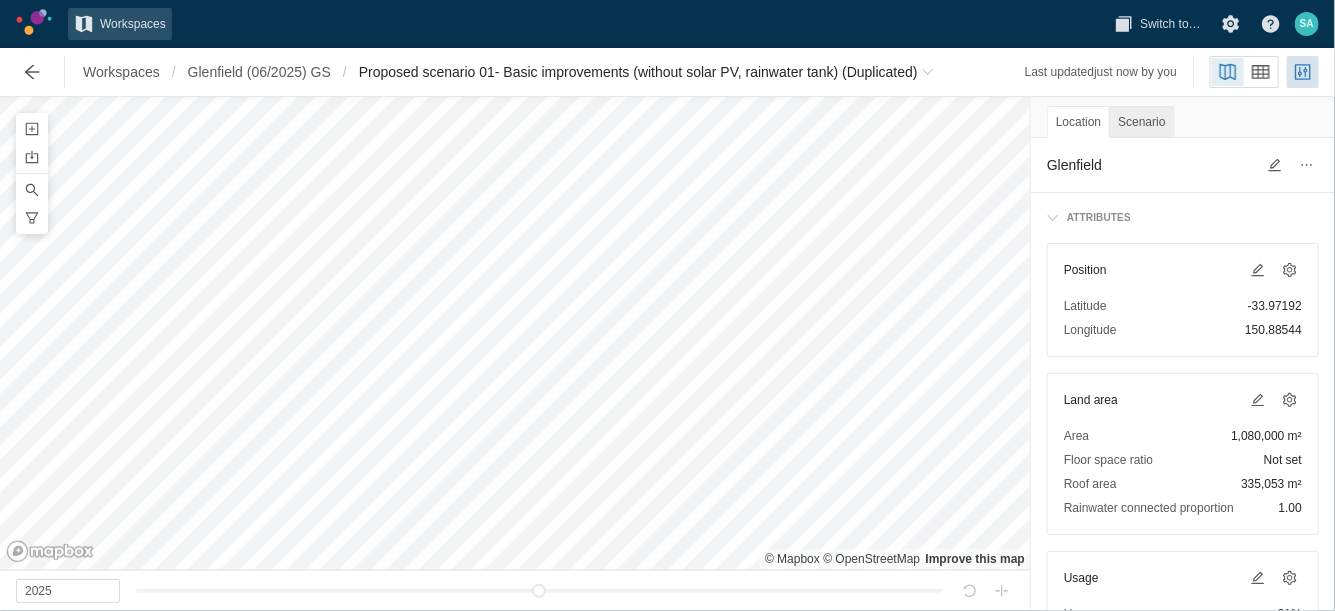 click on "Scenario" at bounding box center (1141, 122) 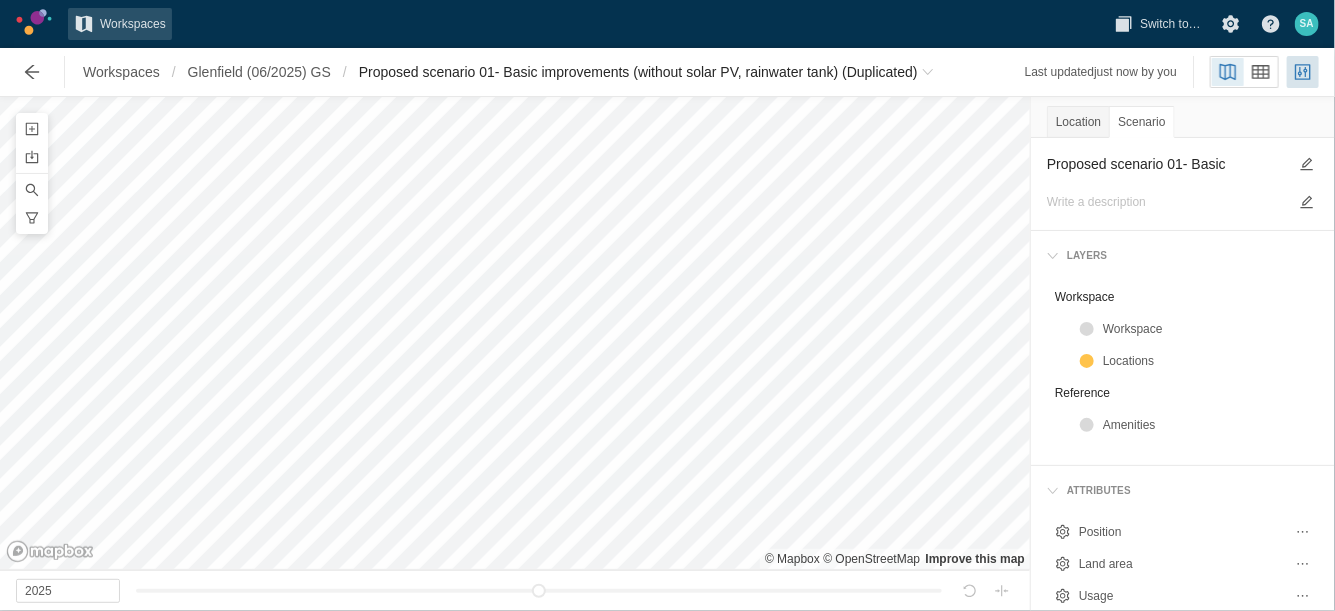 click on "Proposed scenario 01- Basic improvements (without solar PV, rainwater tank) (Duplicated)" at bounding box center (1167, 164) 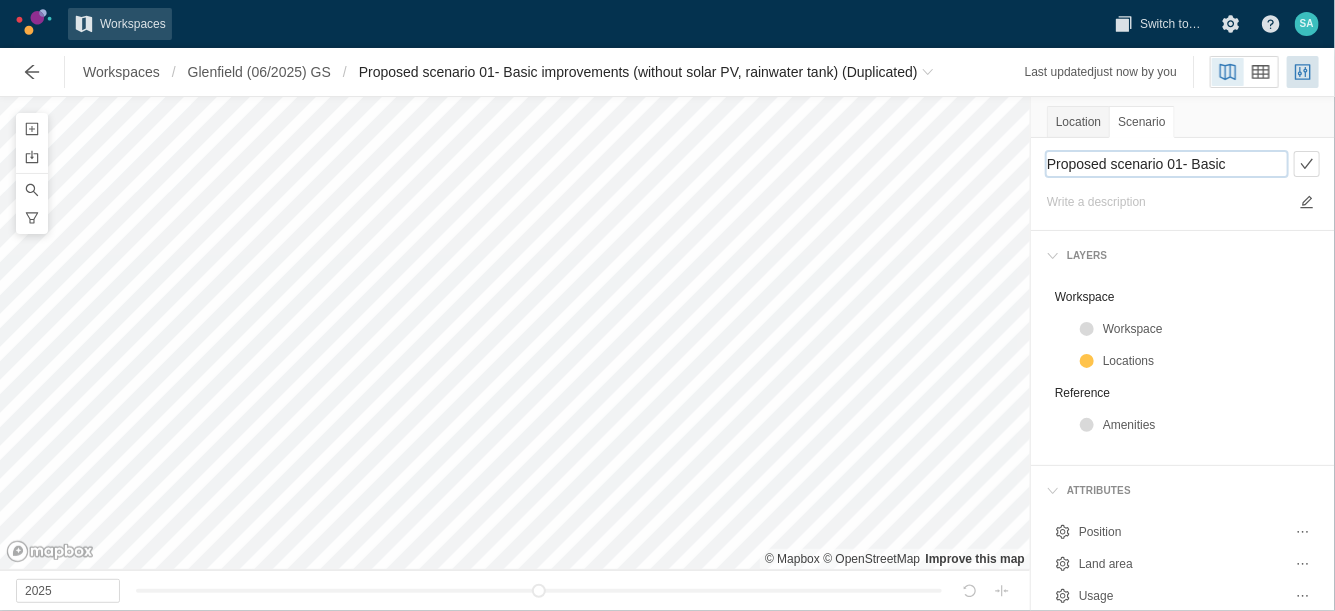click on "Proposed scenario 01- Basic improvements (without solar PV, rainwater tank) (Duplicated)" at bounding box center (1167, 164) 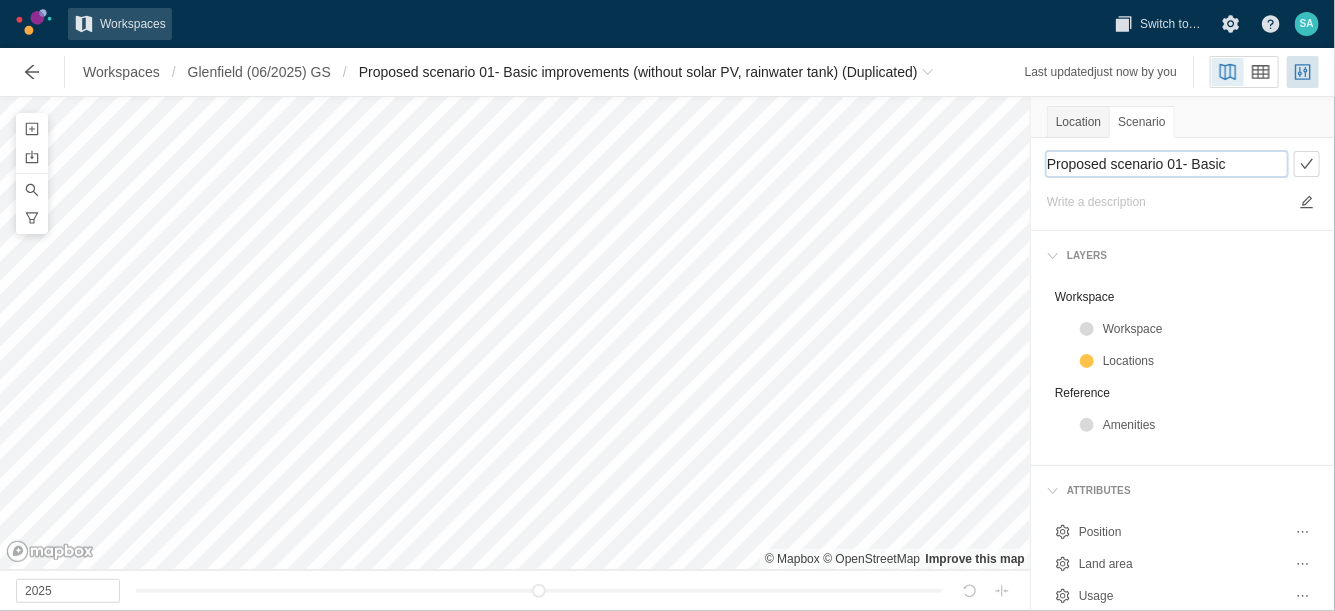 click on "Proposed scenario 01- Basic improvements (without solar PV, rainwater tank) (Duplicated)" at bounding box center [1167, 164] 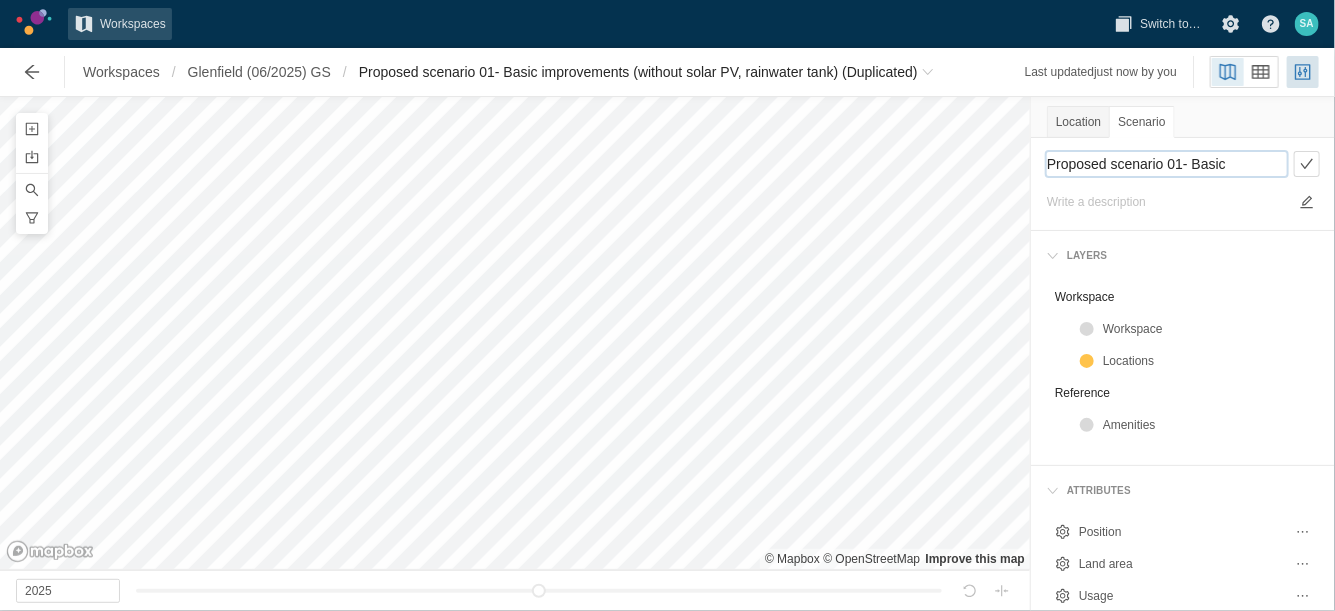 scroll, scrollTop: 19, scrollLeft: 0, axis: vertical 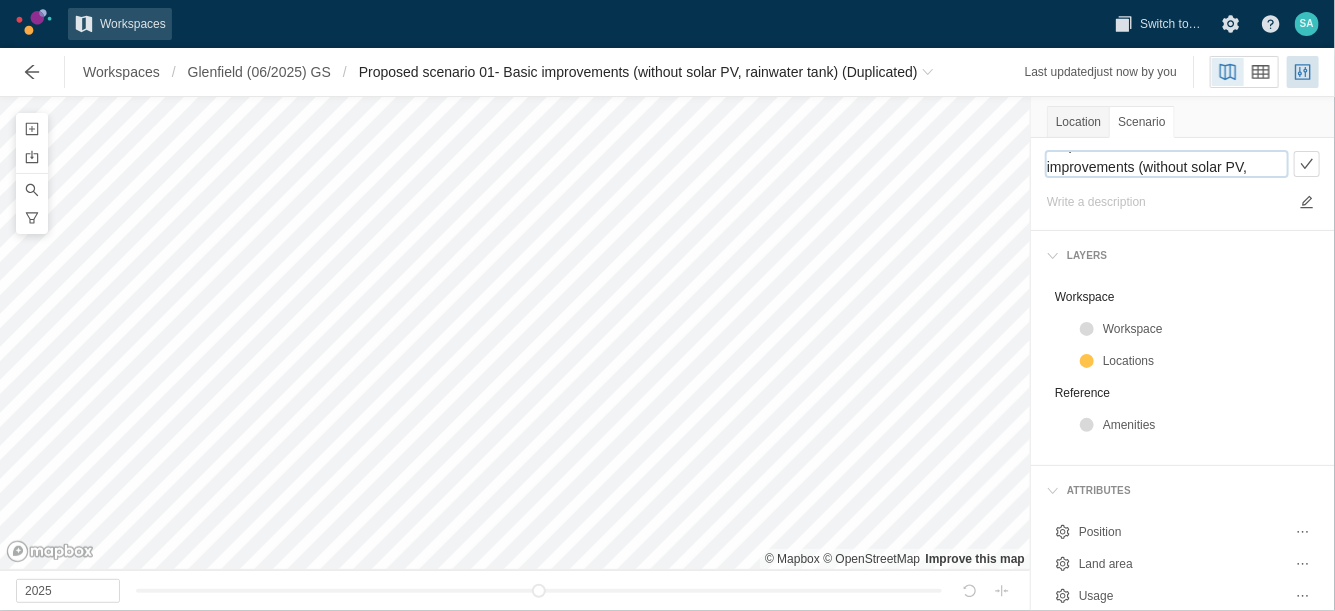 click on "Proposed scenario 01- Basic improvements (without solar PV, rainwater tank) (Duplicated)" at bounding box center (1167, 164) 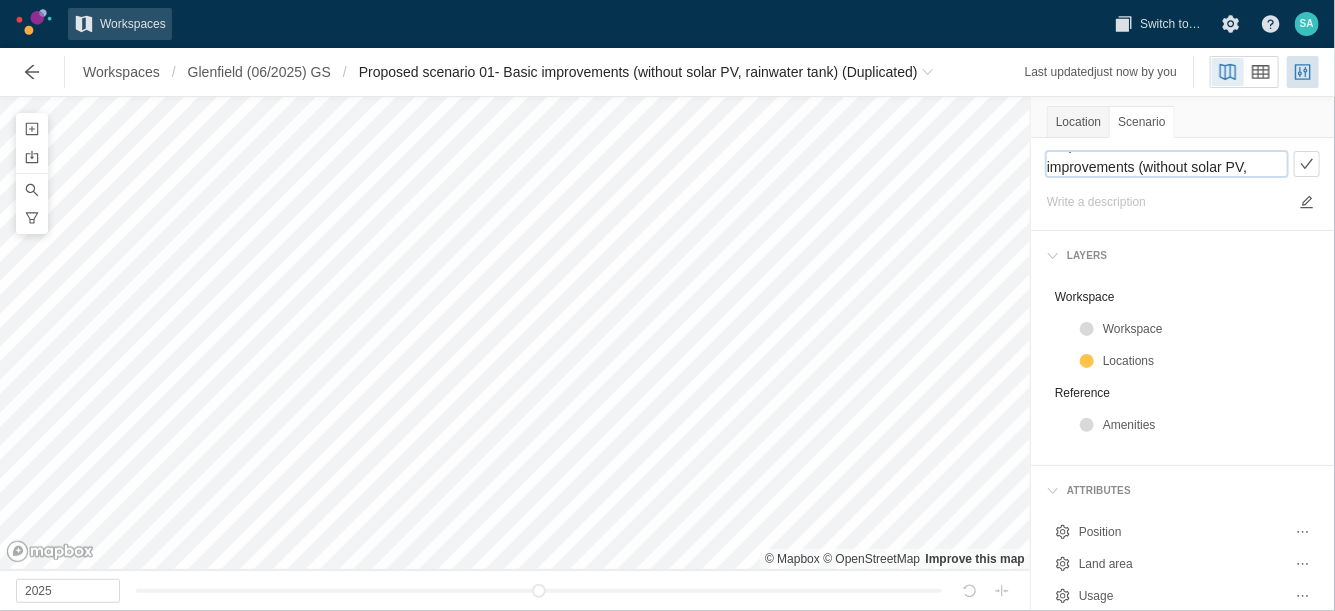 click on "Proposed scenario 01- Basic improvements (without solar PV, rainwater tank) (Duplicated)" at bounding box center (1167, 164) 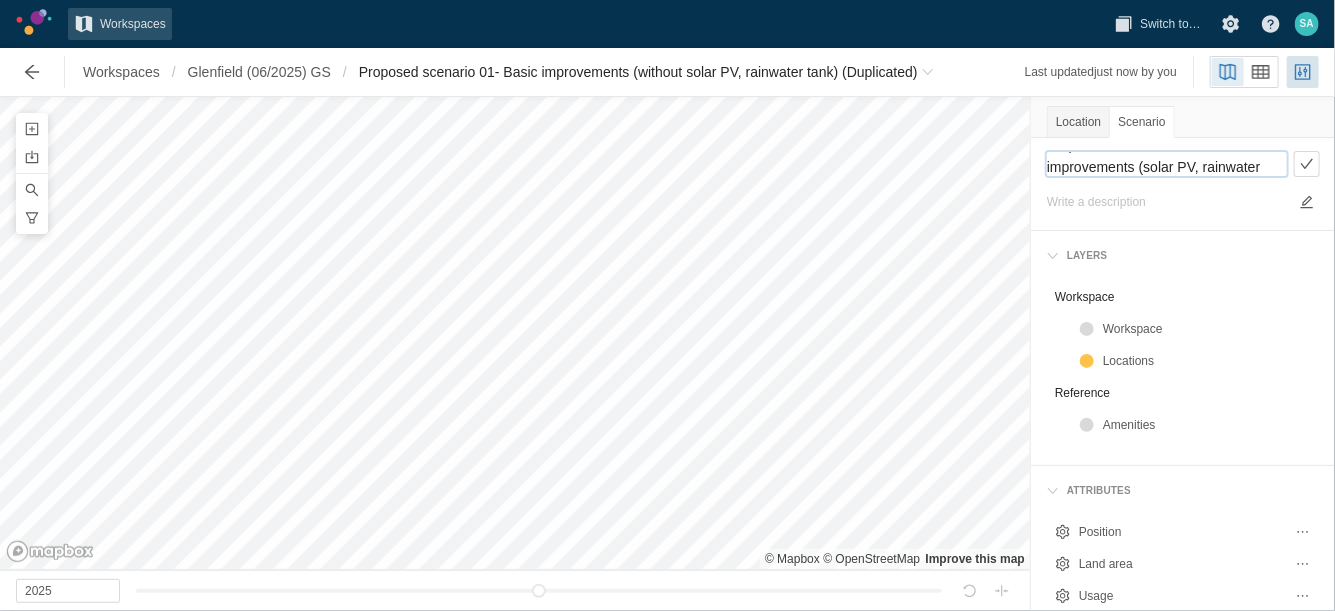 scroll, scrollTop: 0, scrollLeft: 0, axis: both 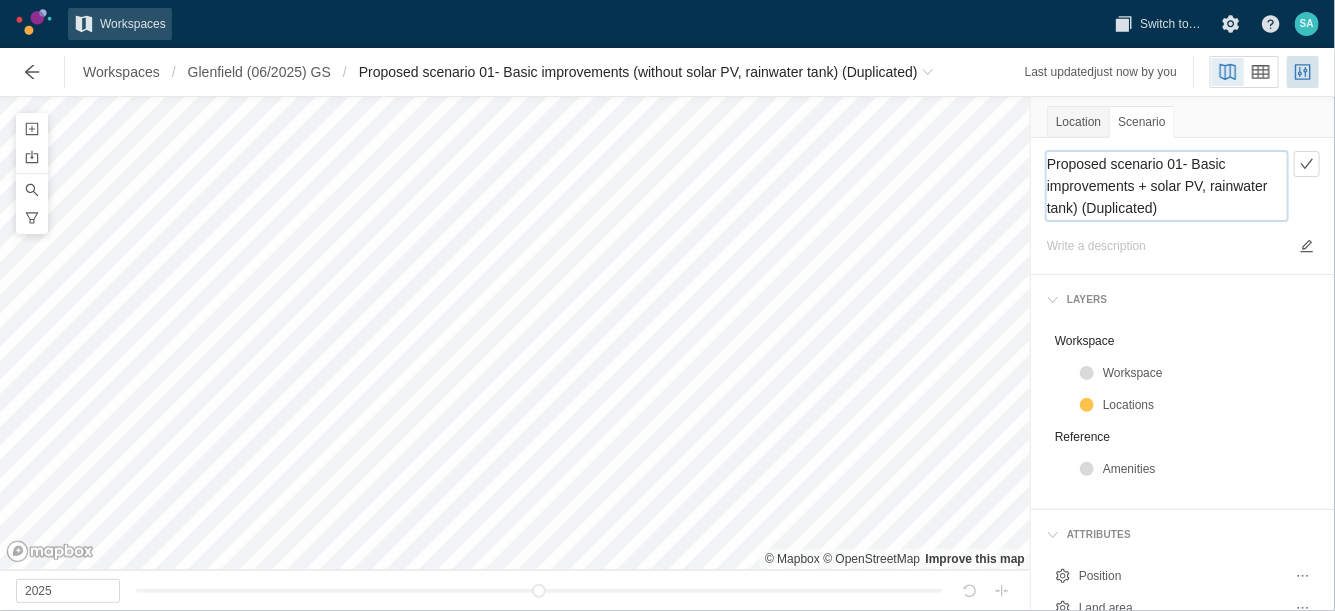 drag, startPoint x: 1225, startPoint y: 211, endPoint x: 1139, endPoint y: 214, distance: 86.05231 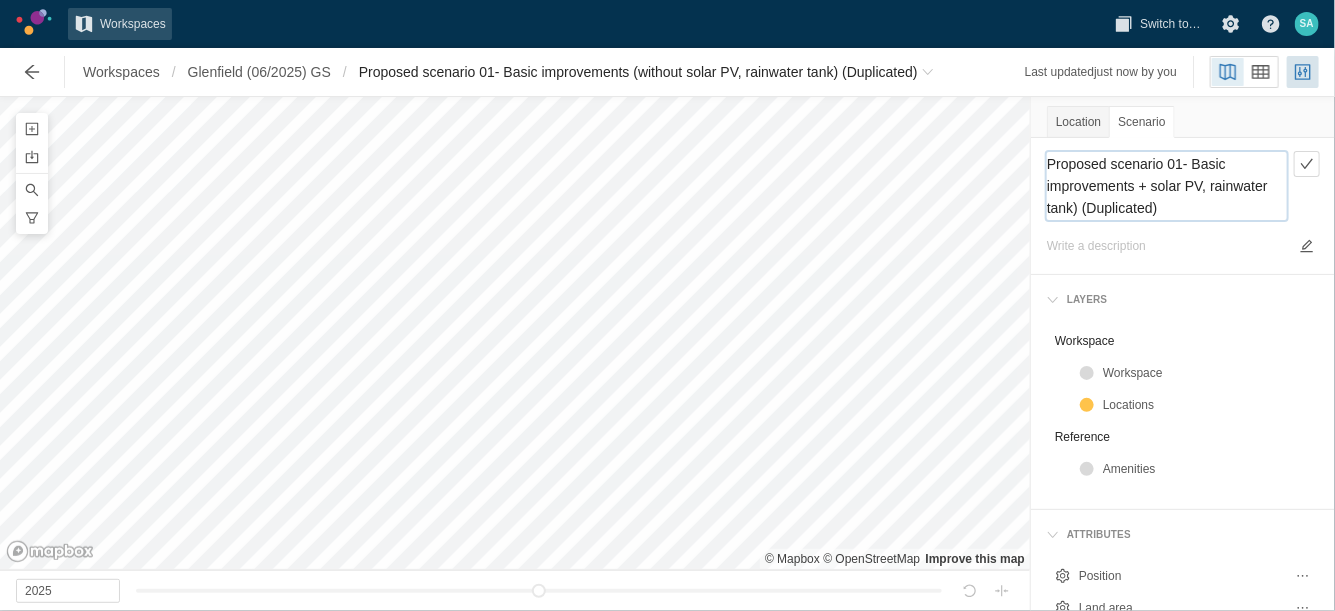 click on "Proposed scenario 01- Basic improvements + solar PV, rainwater tank) (Duplicated)" at bounding box center [1167, 186] 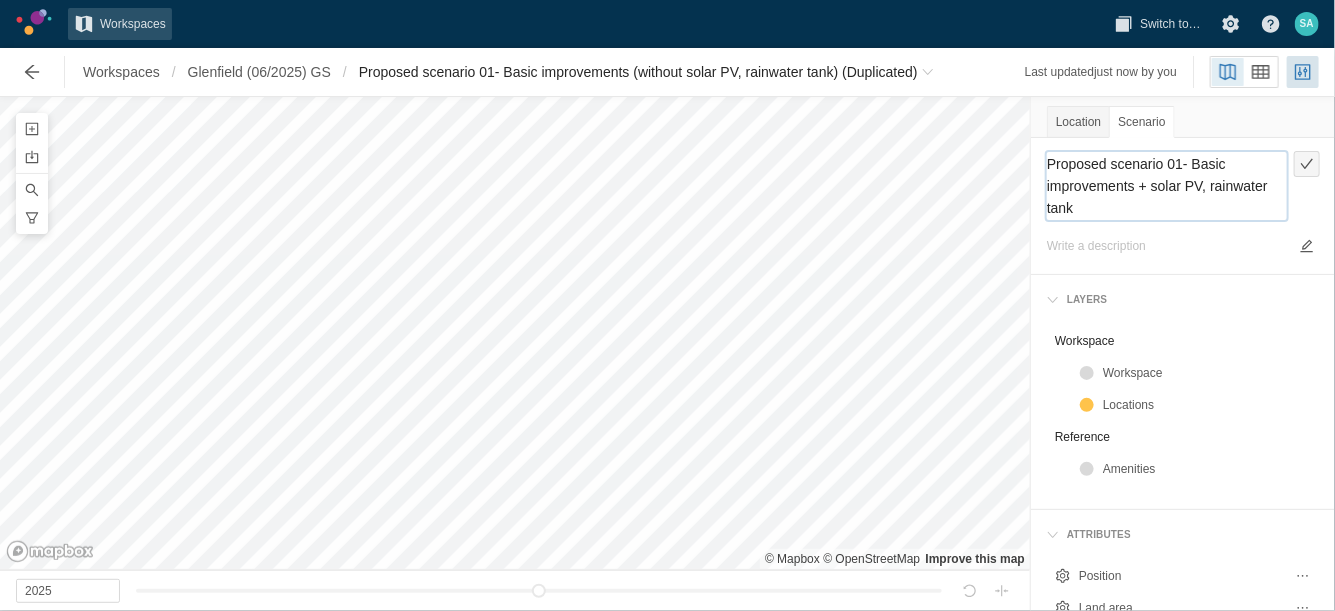 type on "Proposed scenario 01- Basic improvements + solar PV, rainwater tank" 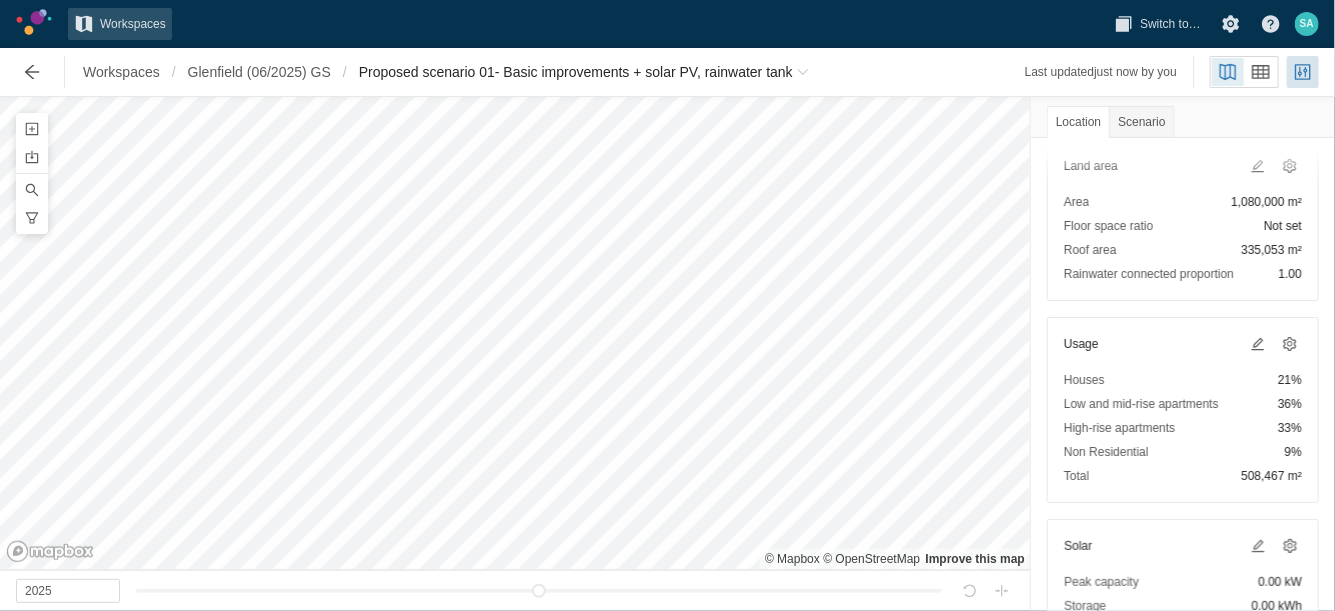 scroll, scrollTop: 375, scrollLeft: 0, axis: vertical 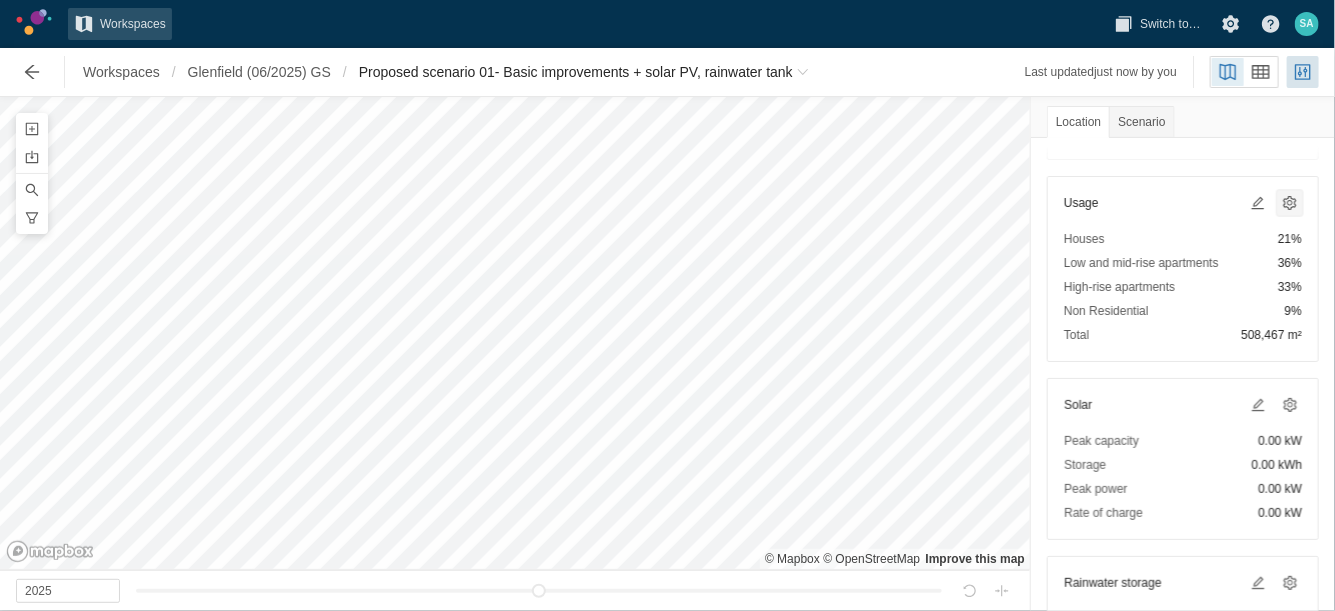click at bounding box center [1290, 203] 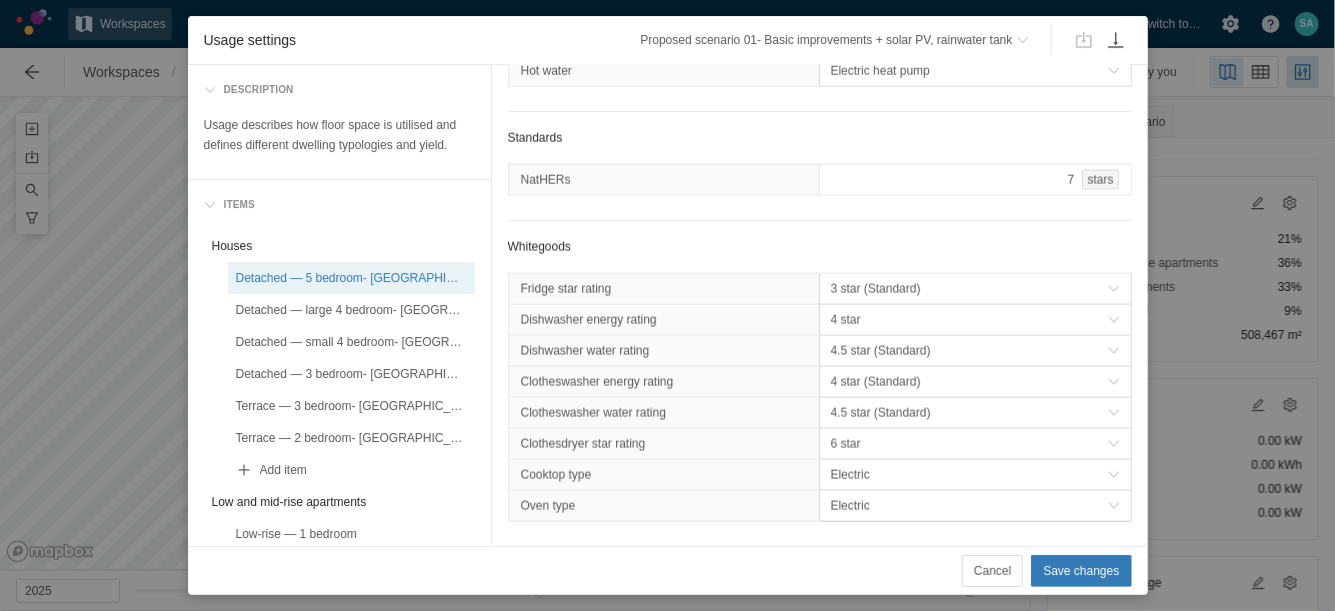 scroll, scrollTop: 1219, scrollLeft: 0, axis: vertical 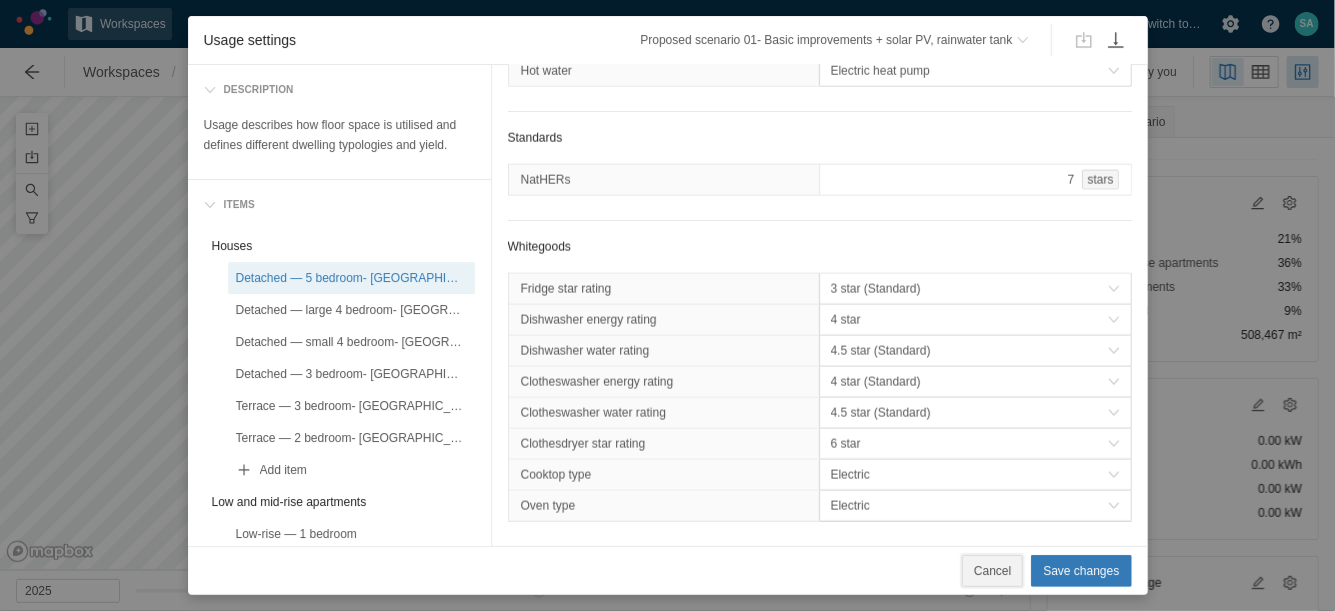 click on "Cancel" at bounding box center [992, 571] 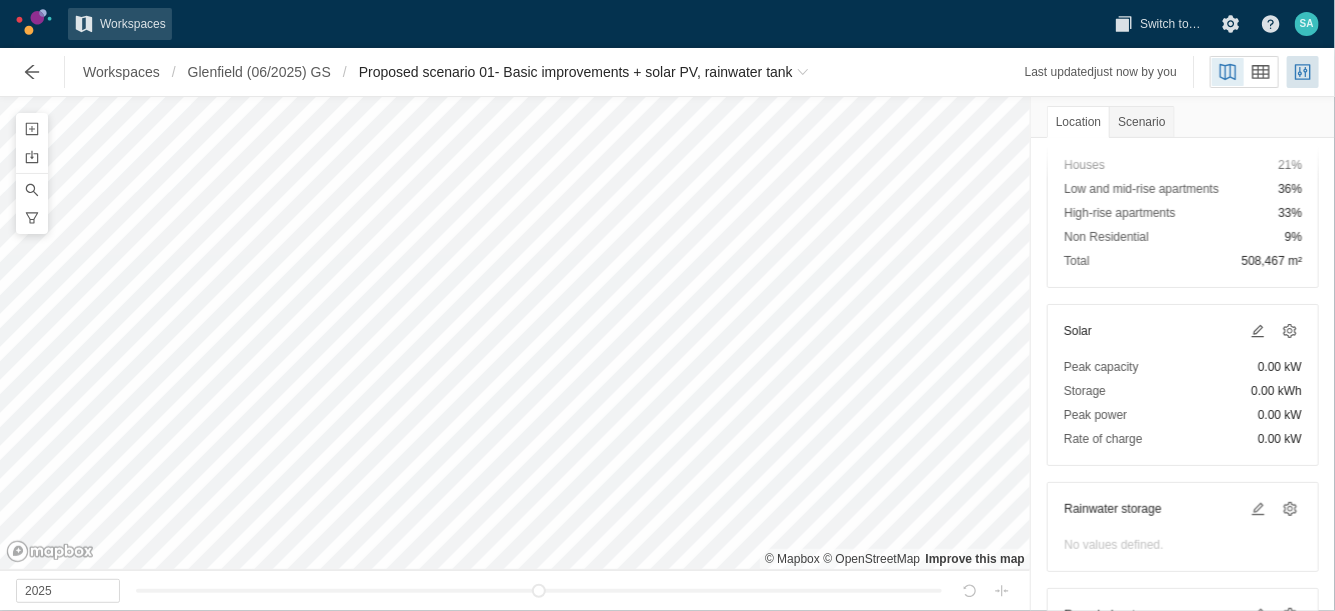 scroll, scrollTop: 544, scrollLeft: 0, axis: vertical 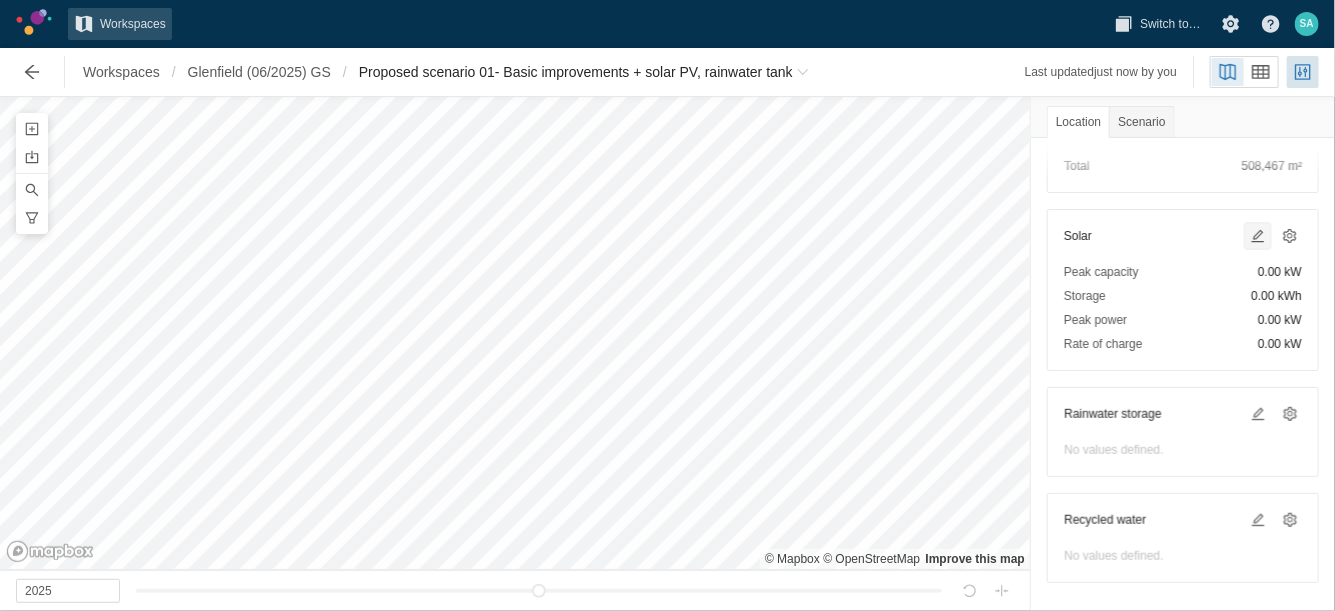 click at bounding box center (1258, 236) 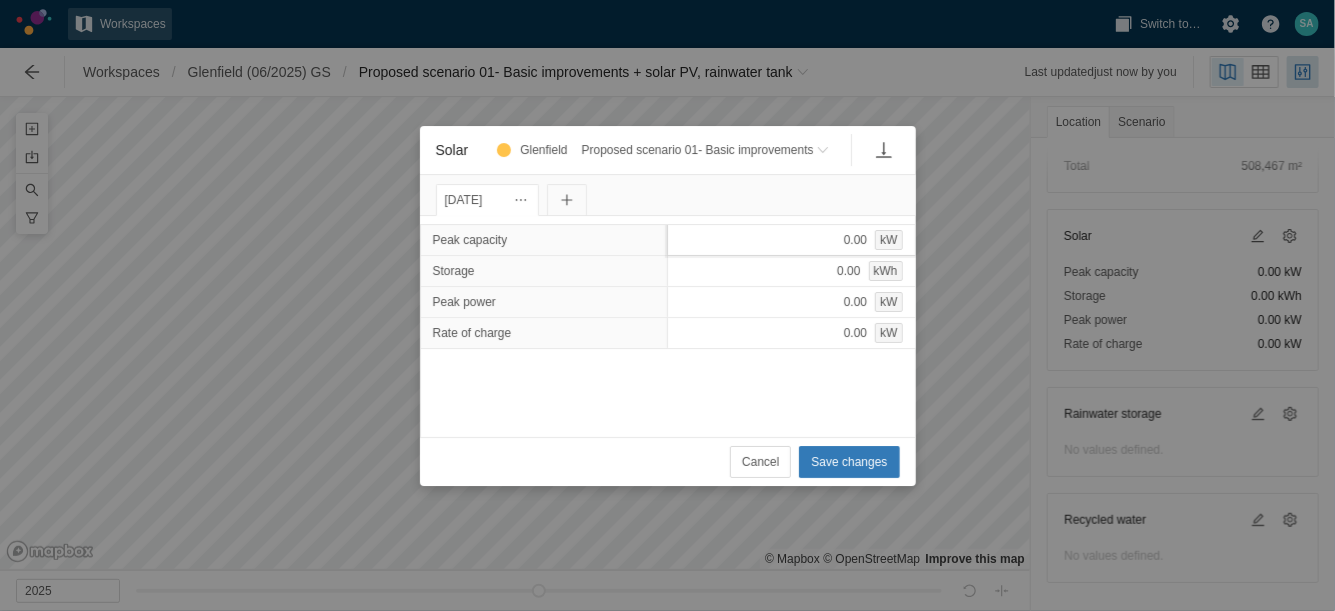 click on "0.00 kW" at bounding box center (791, 240) 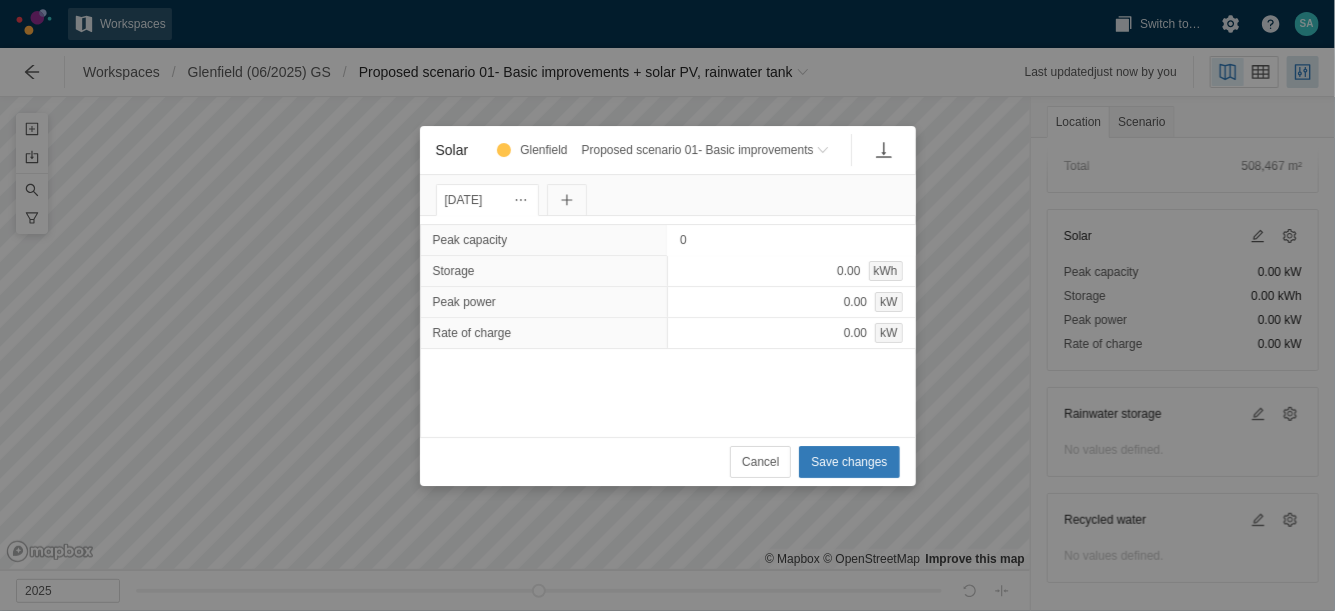 type on "8084.2" 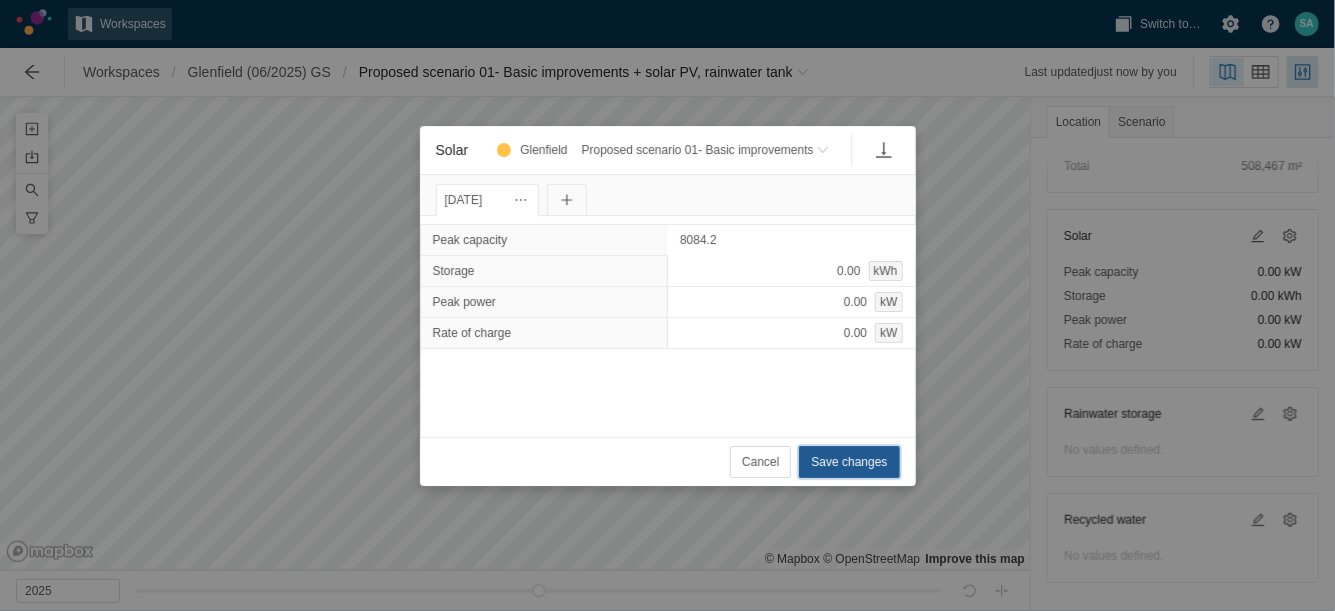 click on "Save changes" at bounding box center [849, 462] 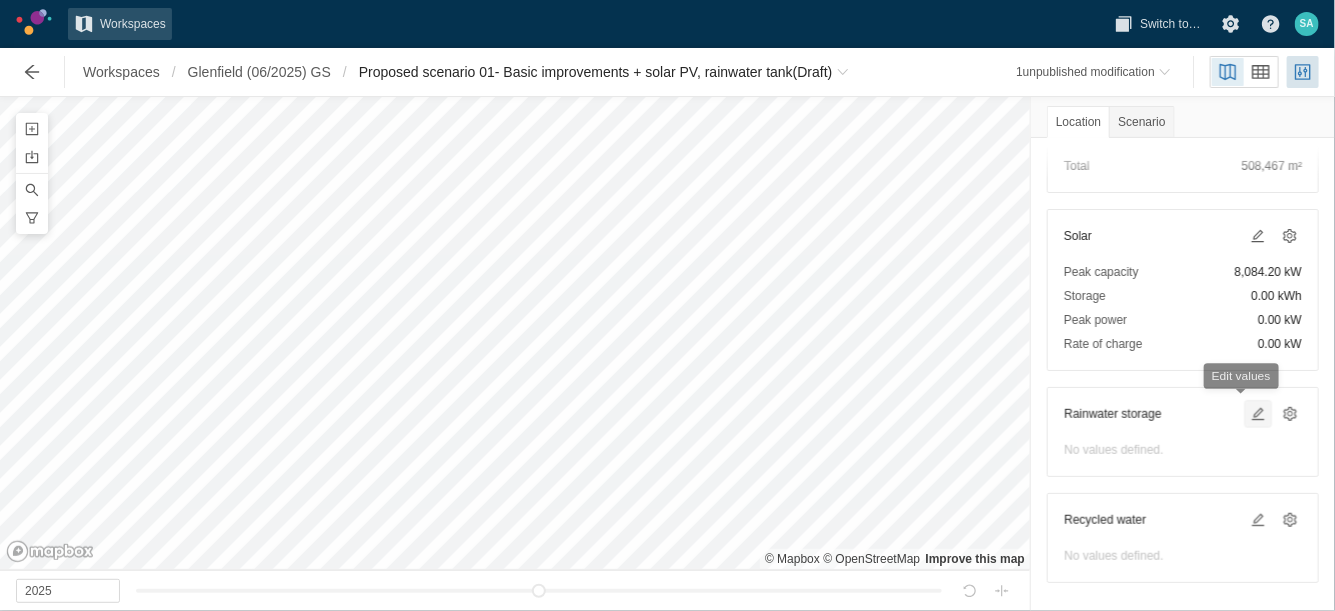 click at bounding box center [1258, 414] 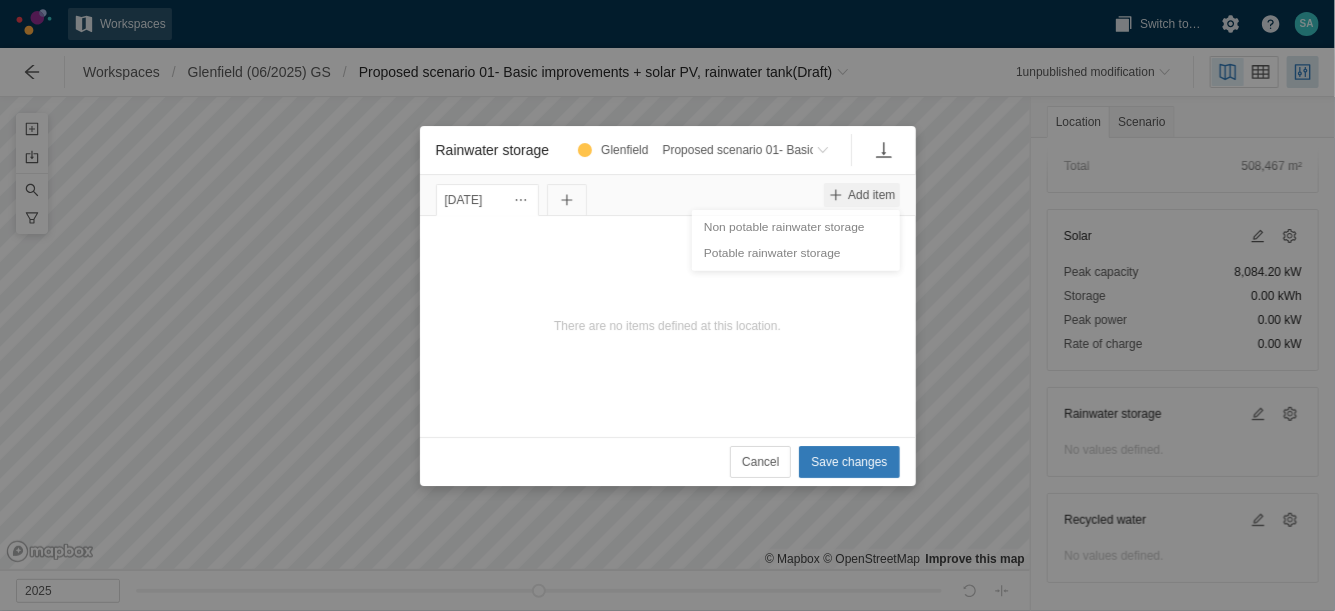click on "Add item" at bounding box center (861, 195) 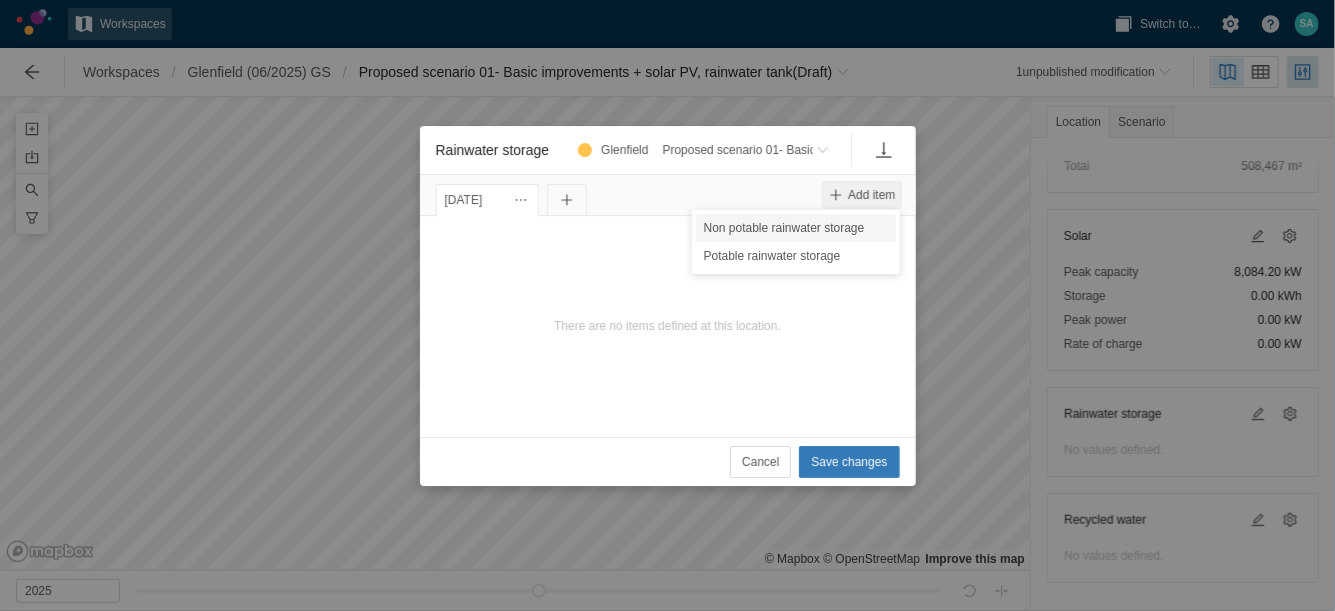 click on "Non potable rainwater storage" at bounding box center [796, 228] 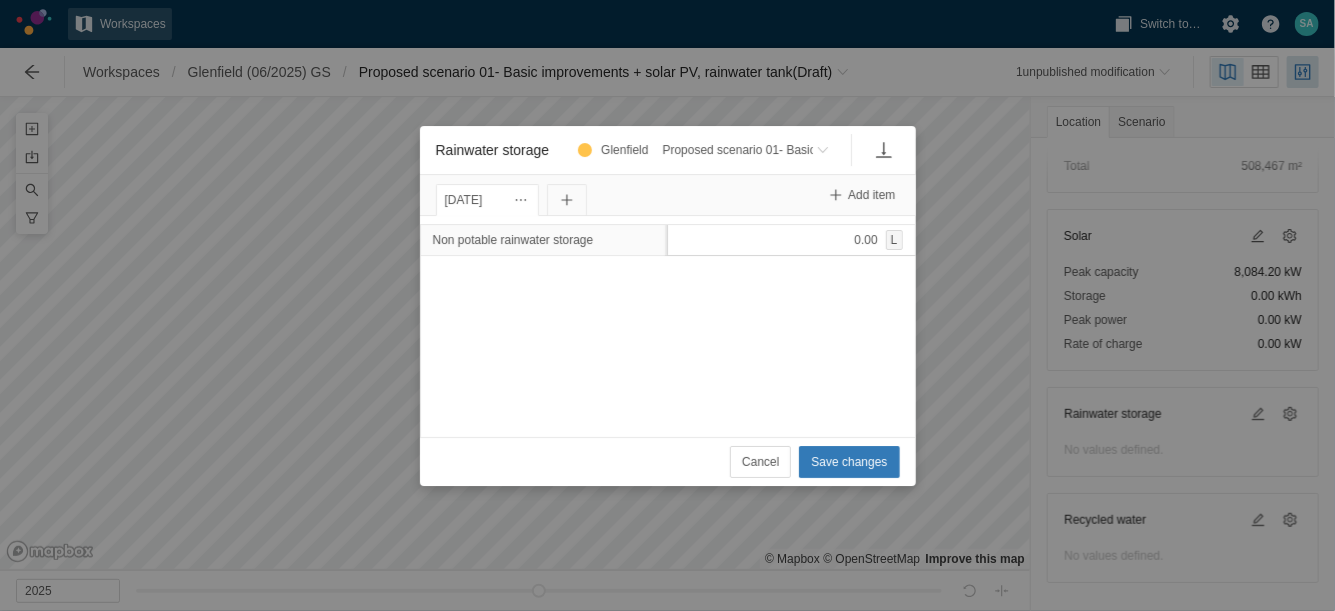 click on "0.00 L" at bounding box center [791, 240] 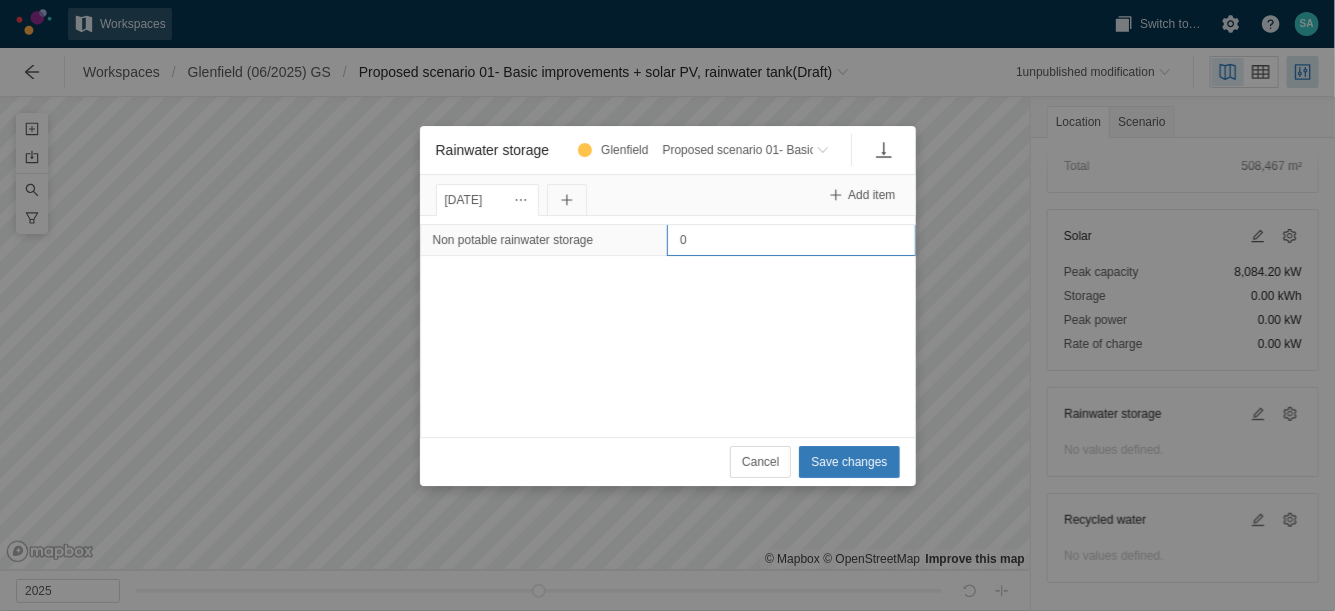 click on "0" at bounding box center (791, 240) 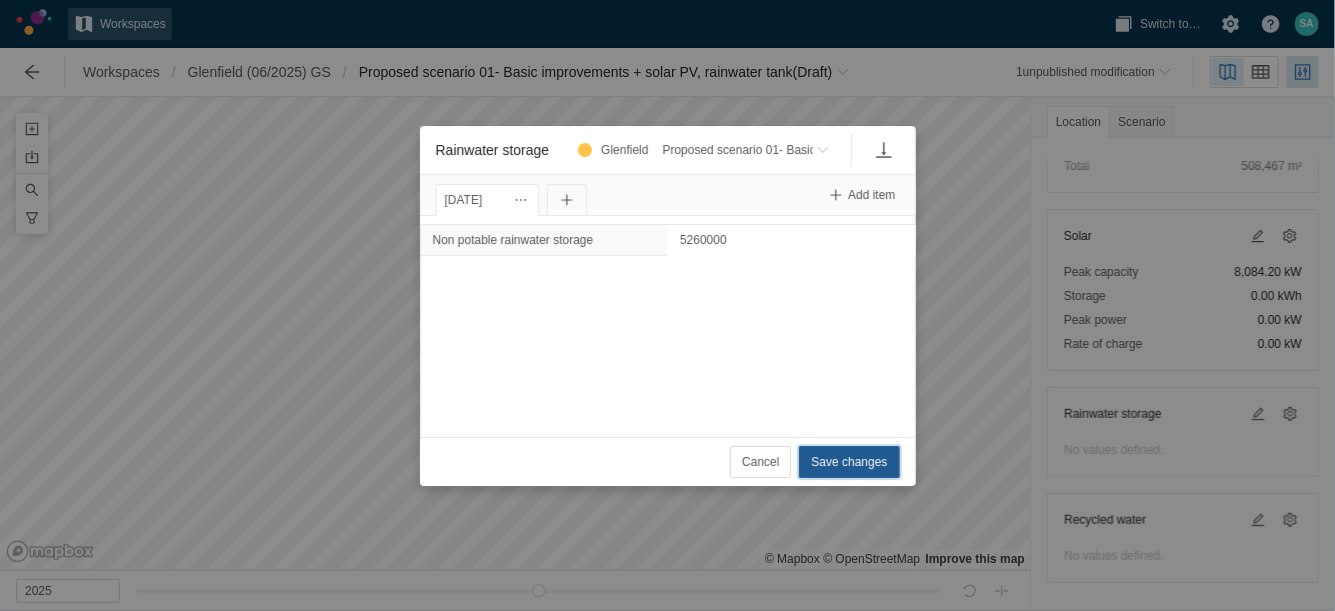 click on "Save changes" at bounding box center (849, 462) 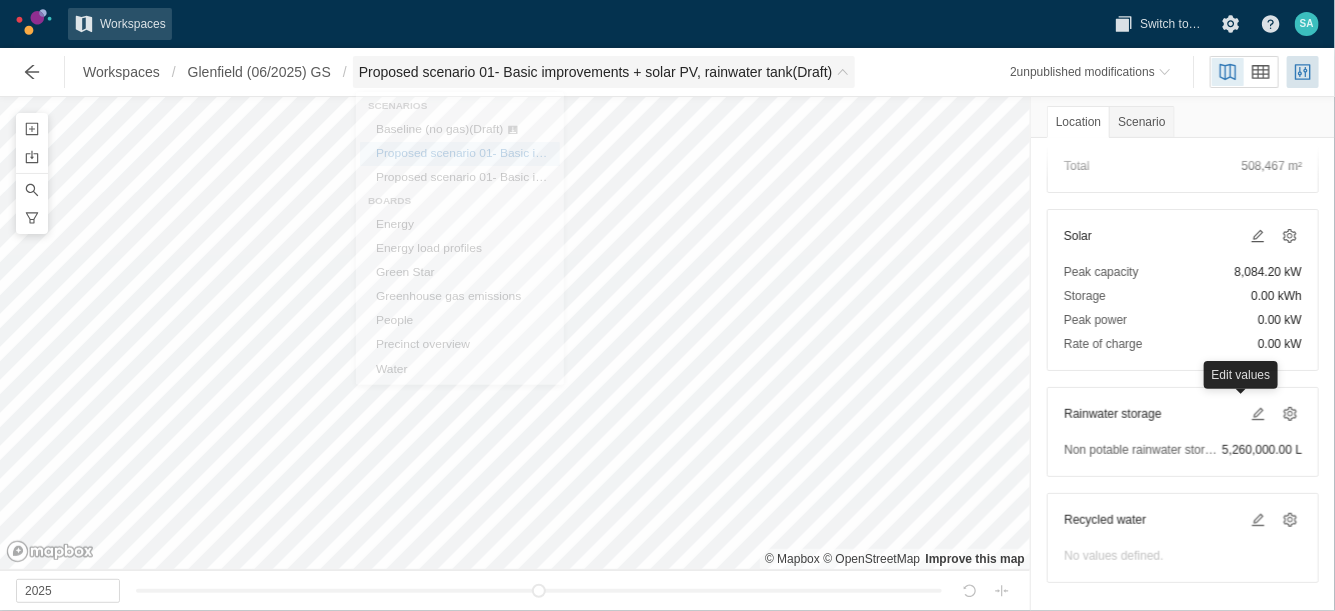 click at bounding box center [843, 72] 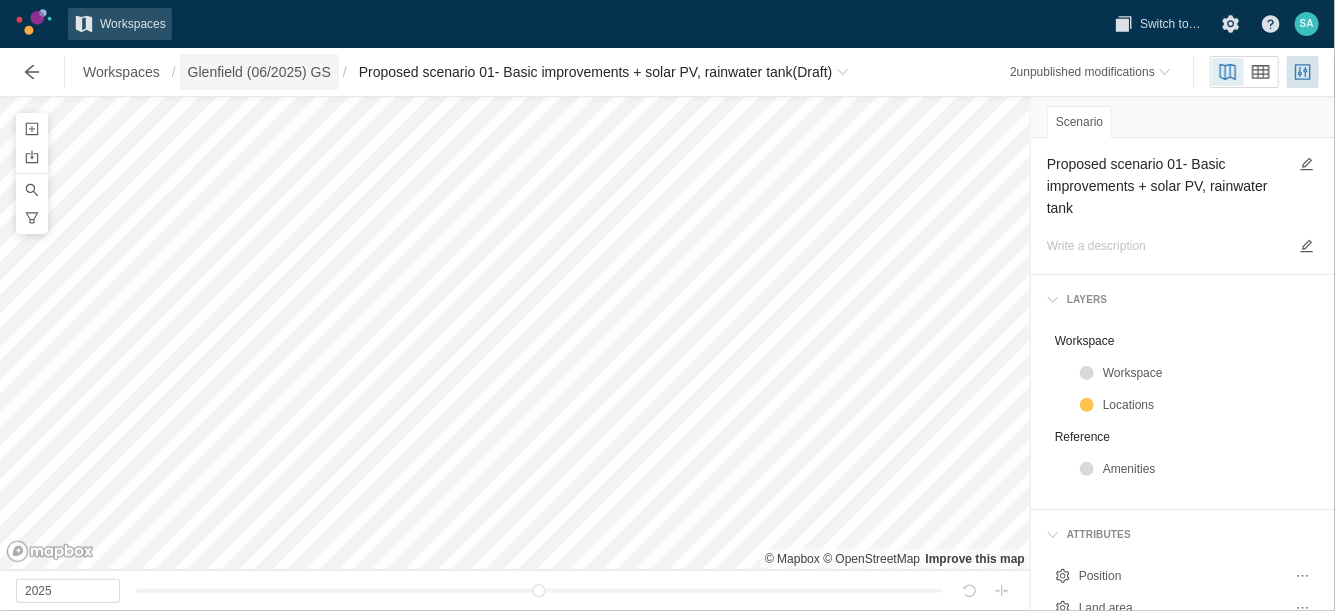 click on "Glenfield (06/2025) GS" at bounding box center (259, 72) 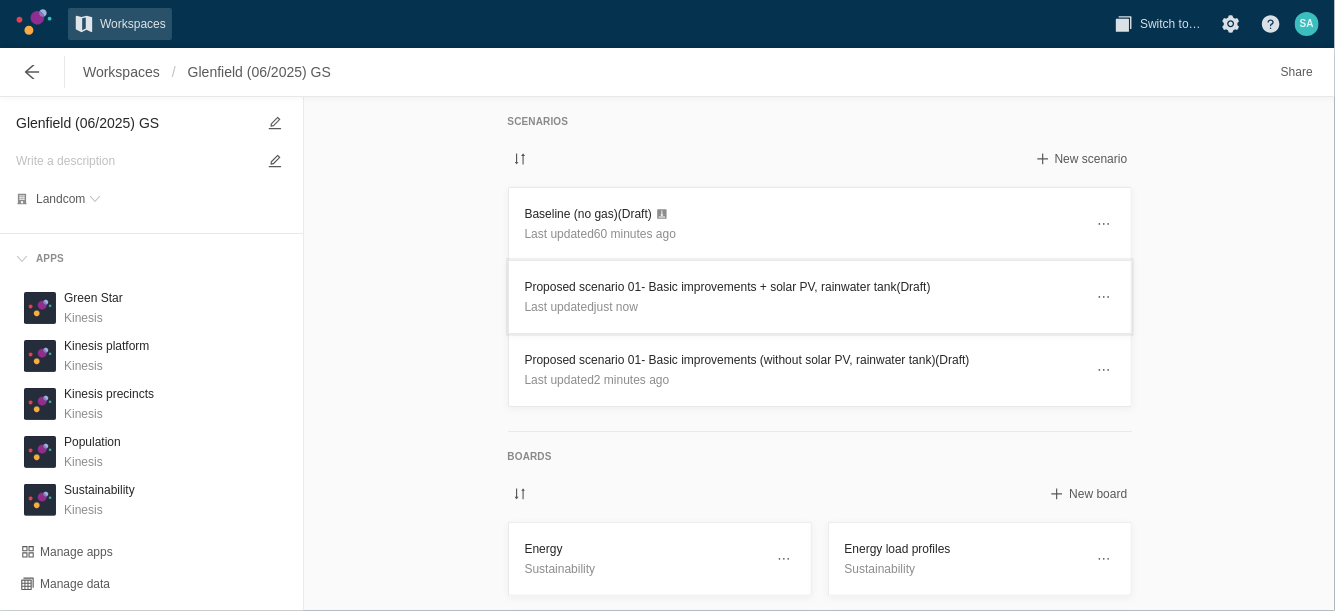 click on "Proposed scenario 01- Basic improvements + solar PV, rainwater tank  (Draft)" at bounding box center (804, 287) 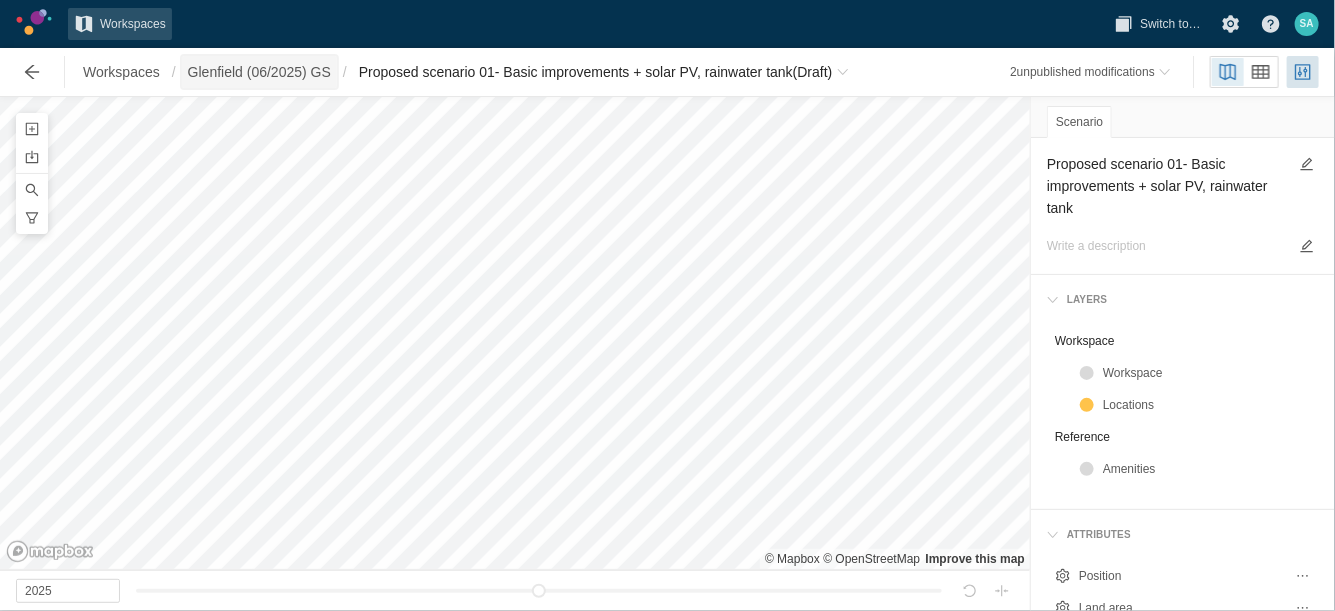 click on "Glenfield (06/2025) GS" at bounding box center (259, 72) 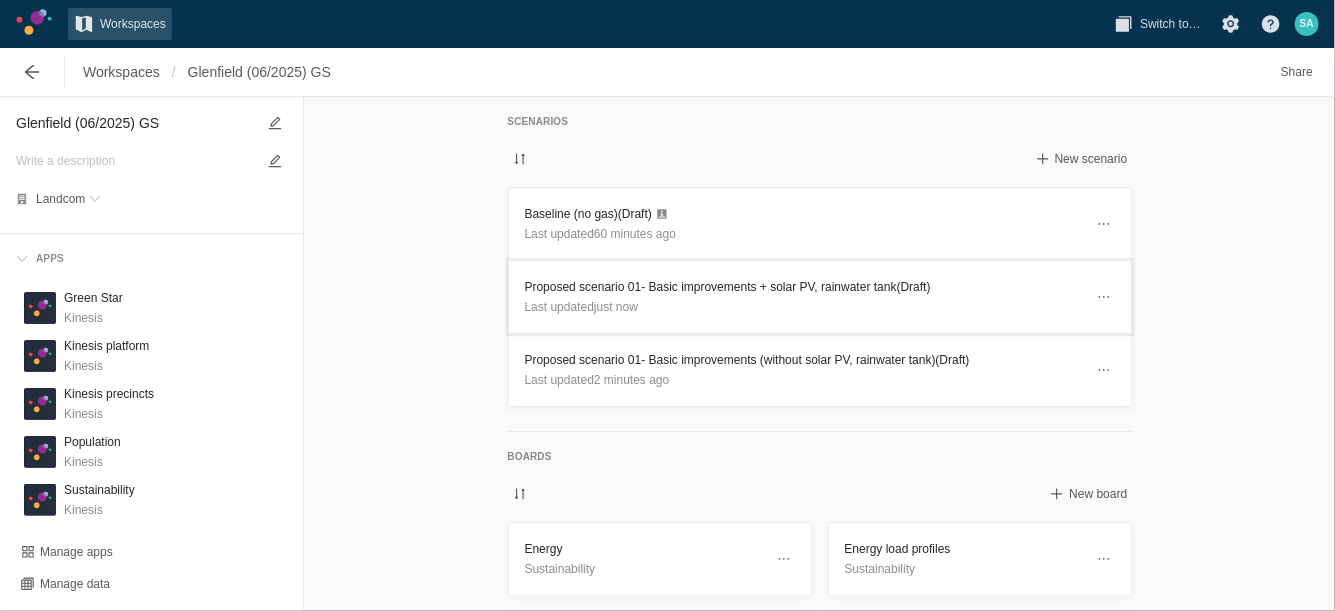 click on "Proposed scenario 01- Basic improvements + solar PV, rainwater tank  (Draft)" at bounding box center [804, 287] 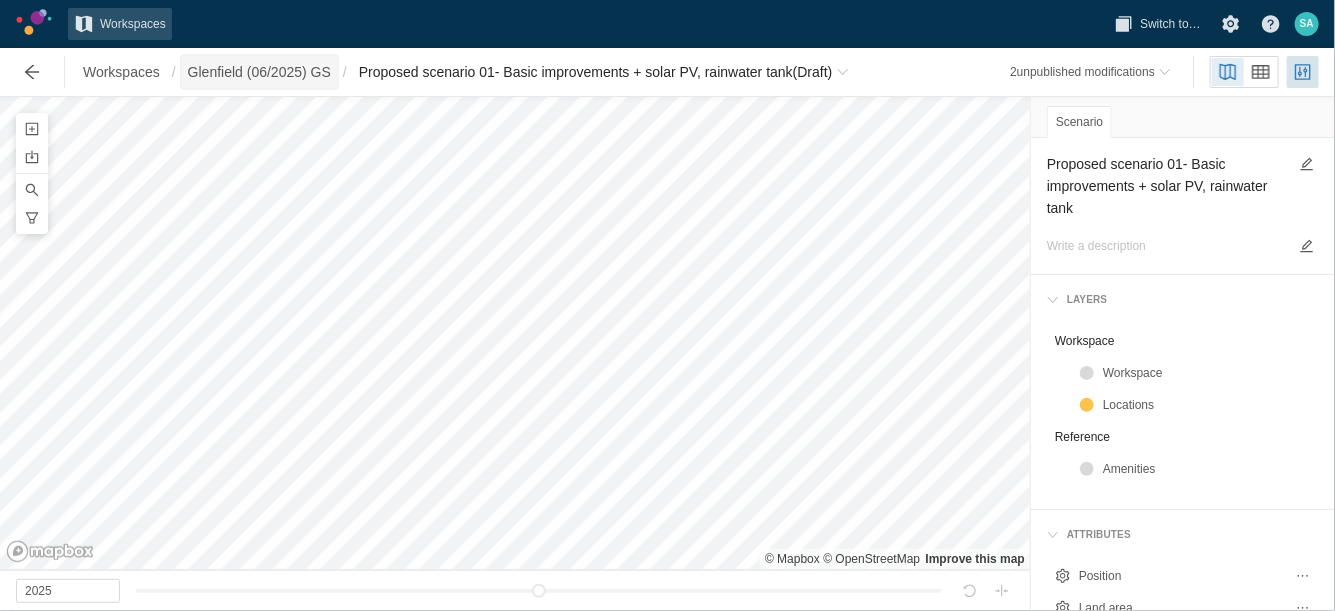 click on "Glenfield (06/2025) GS" at bounding box center [259, 72] 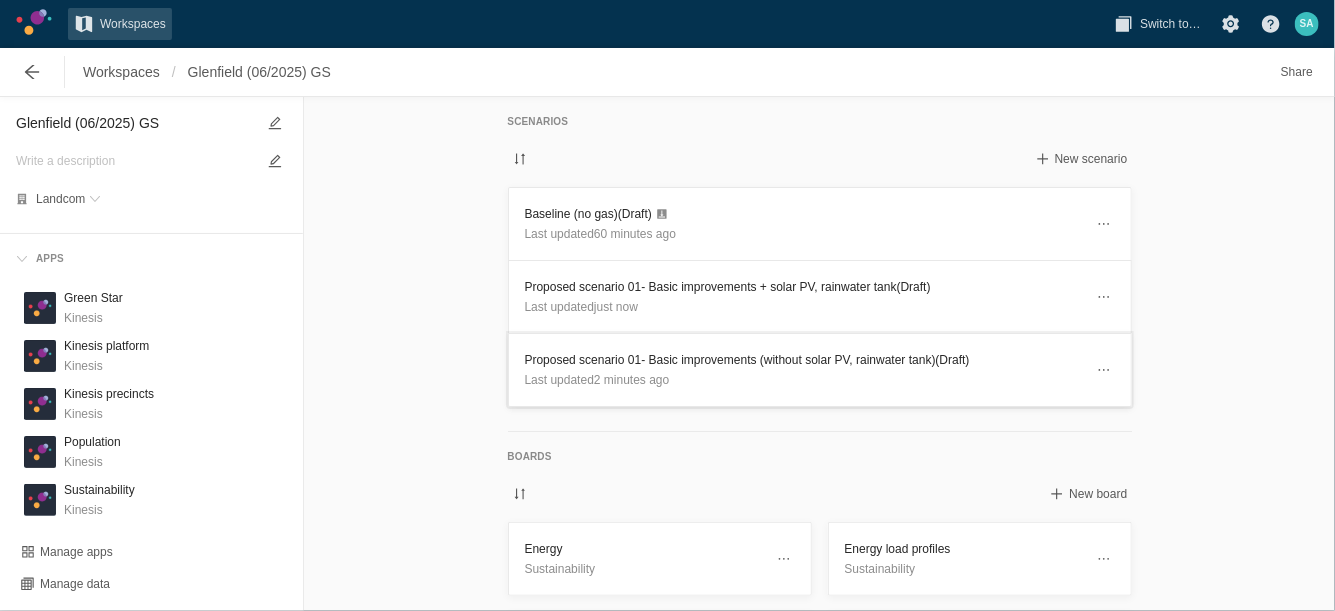 click on "Proposed scenario 01- Basic improvements (without solar PV, rainwater tank)  (Draft)" at bounding box center (804, 360) 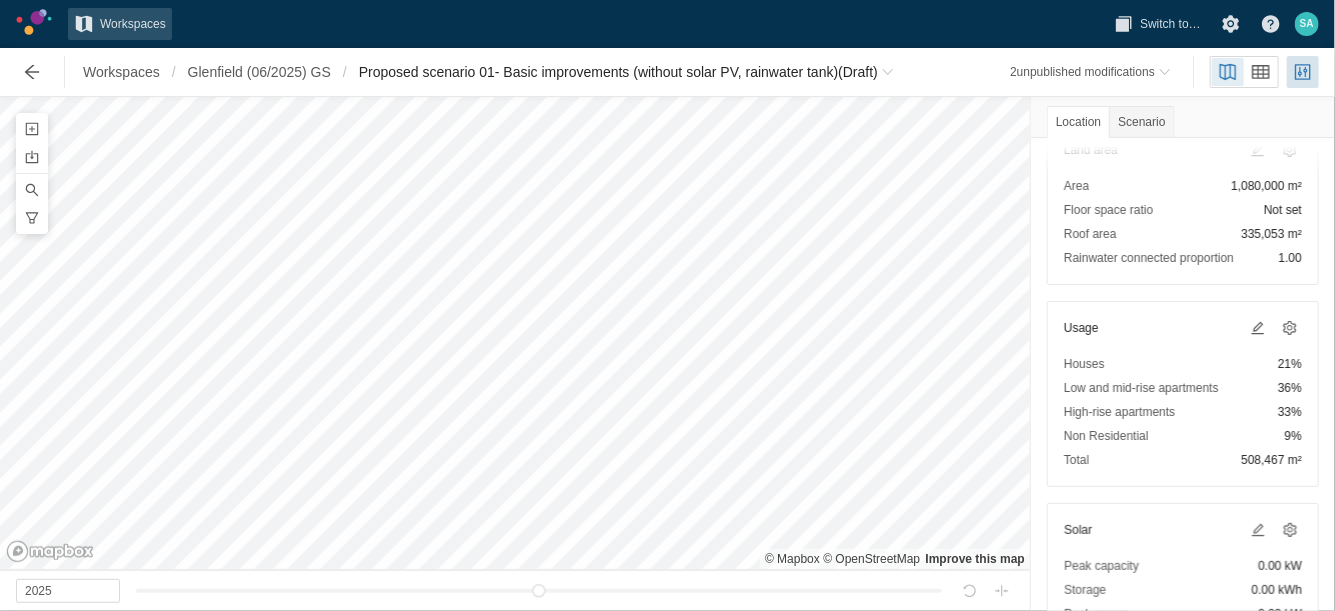scroll, scrollTop: 0, scrollLeft: 0, axis: both 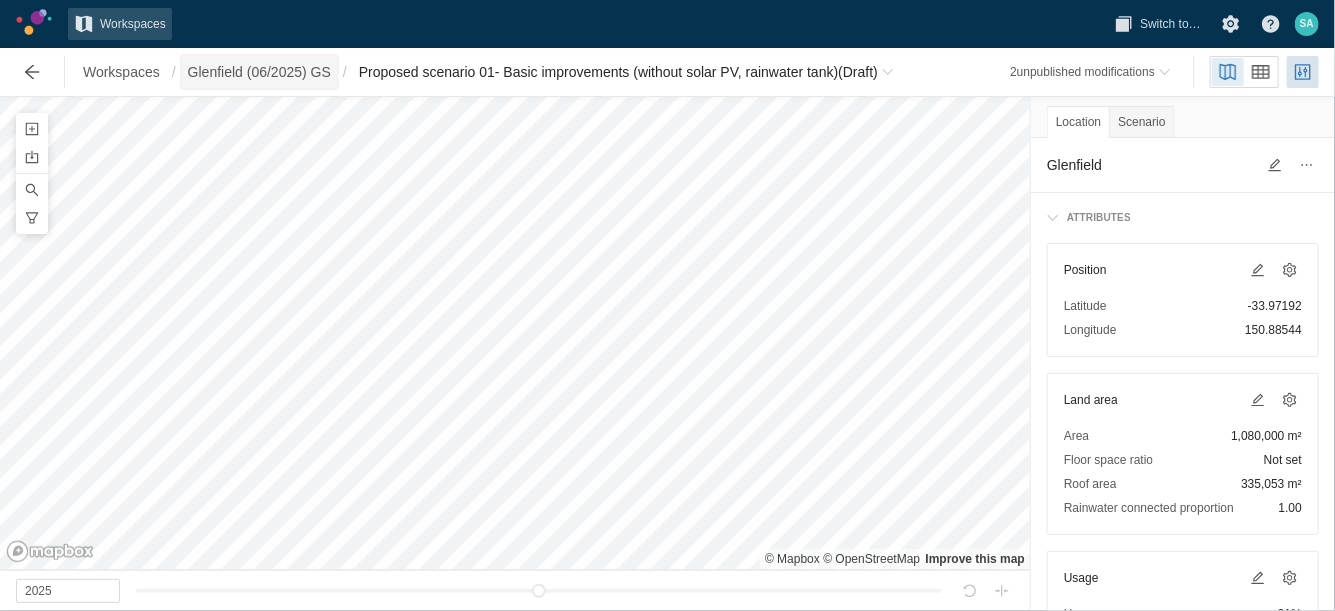click on "Glenfield (06/2025) GS" at bounding box center [259, 72] 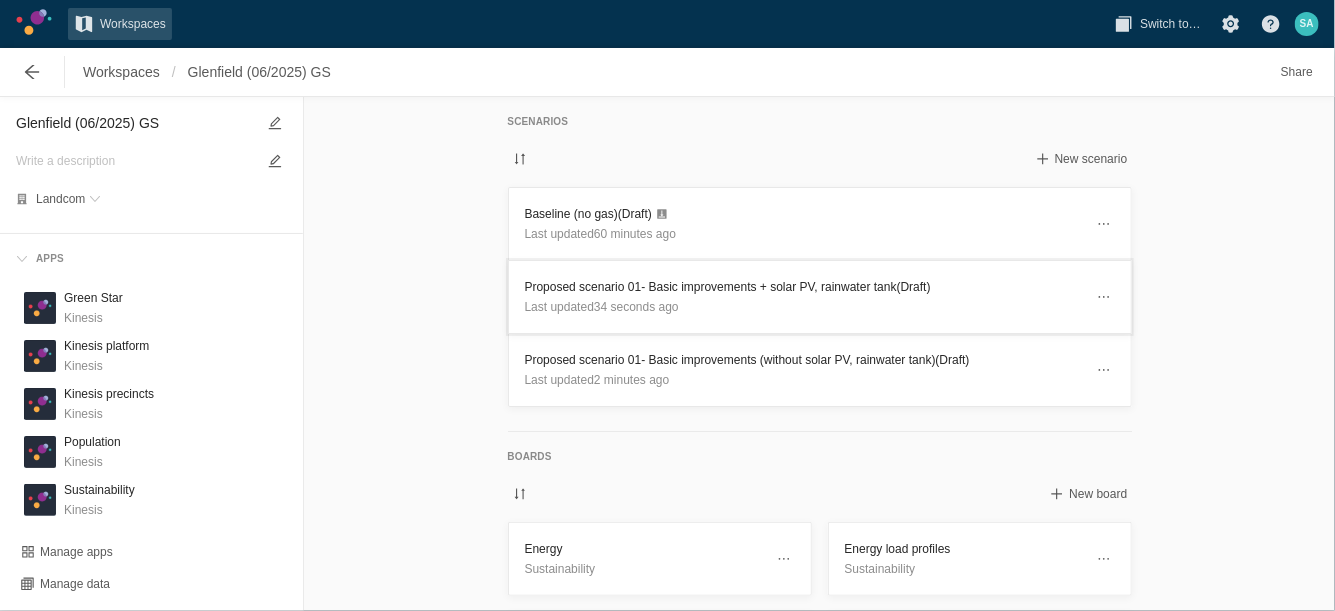 click on "Proposed scenario 01- Basic improvements + solar PV, rainwater tank  (Draft)" at bounding box center (804, 287) 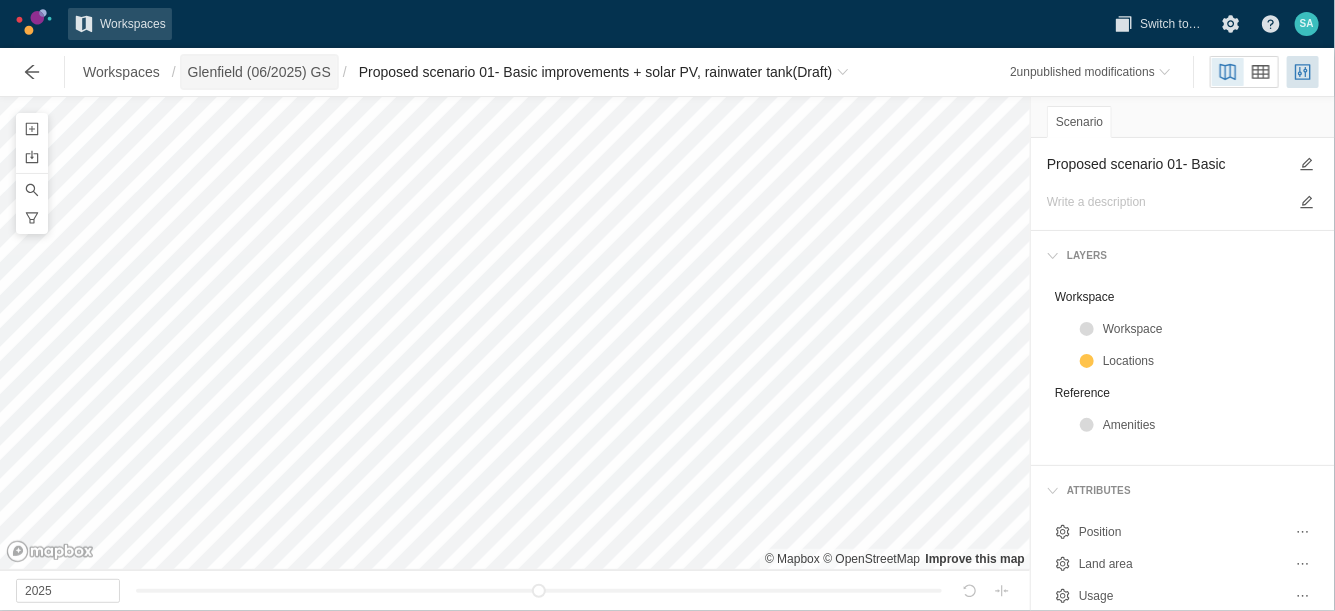 click on "Glenfield (06/2025) GS" at bounding box center [259, 72] 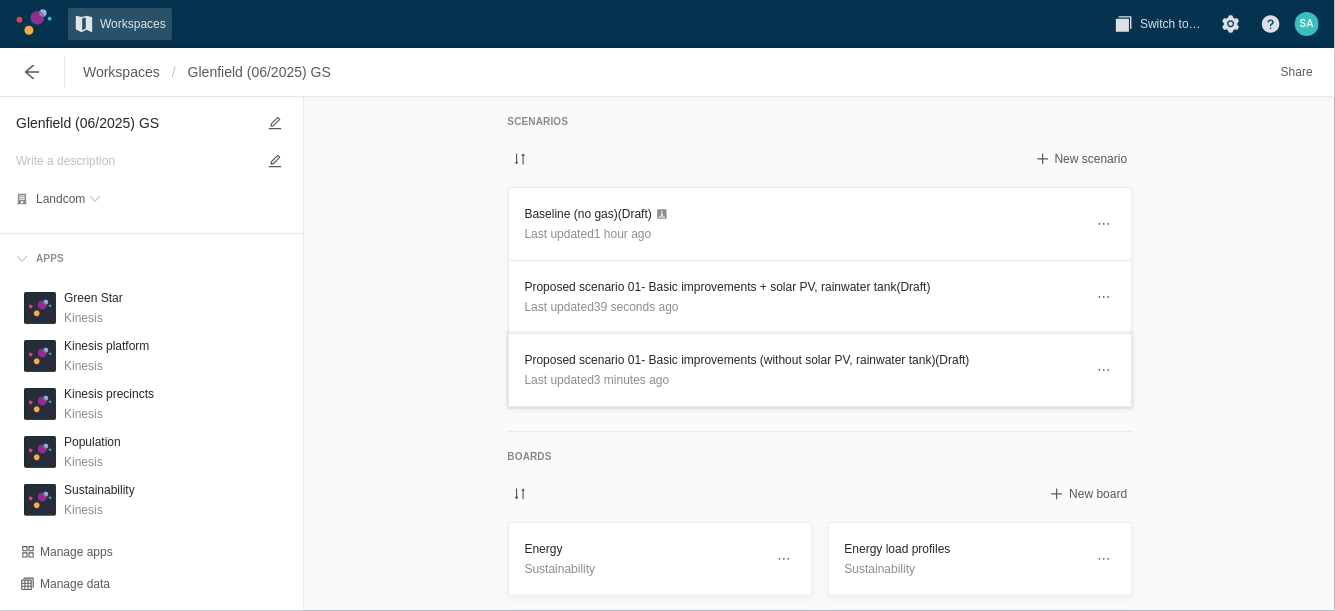 click on "Proposed scenario 01- Basic improvements (without solar PV, rainwater tank)  (Draft)" at bounding box center (804, 360) 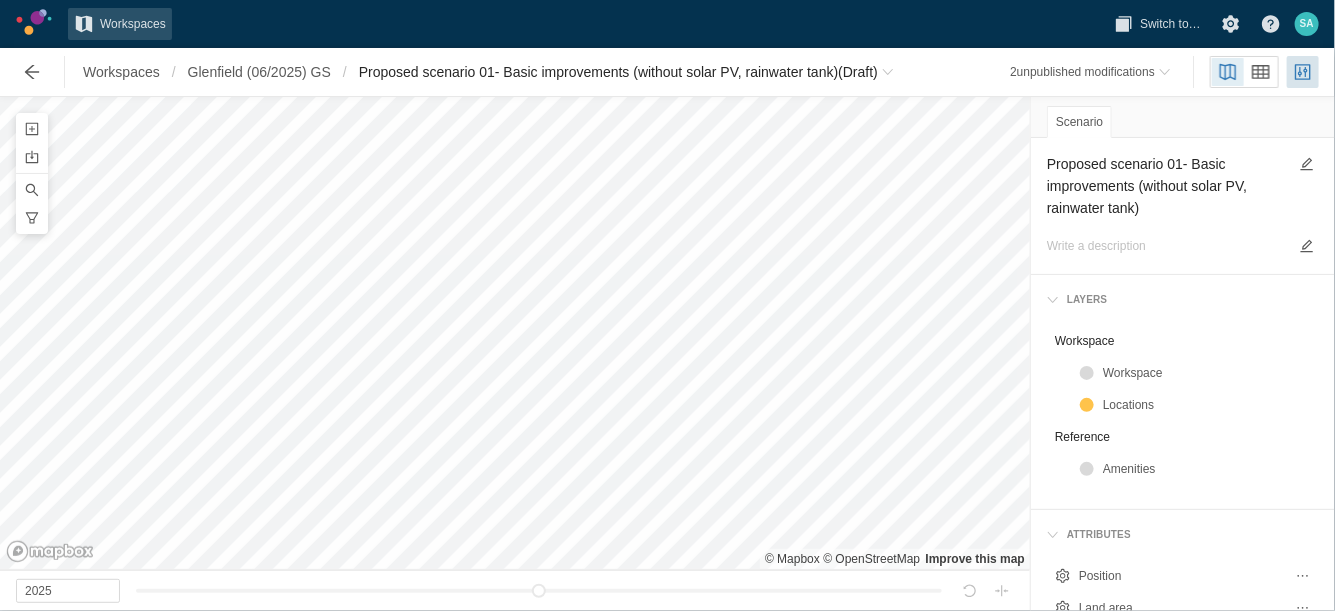 click on "Proposed scenario 01- Basic improvements (without solar PV, rainwater tank)" at bounding box center [1167, 186] 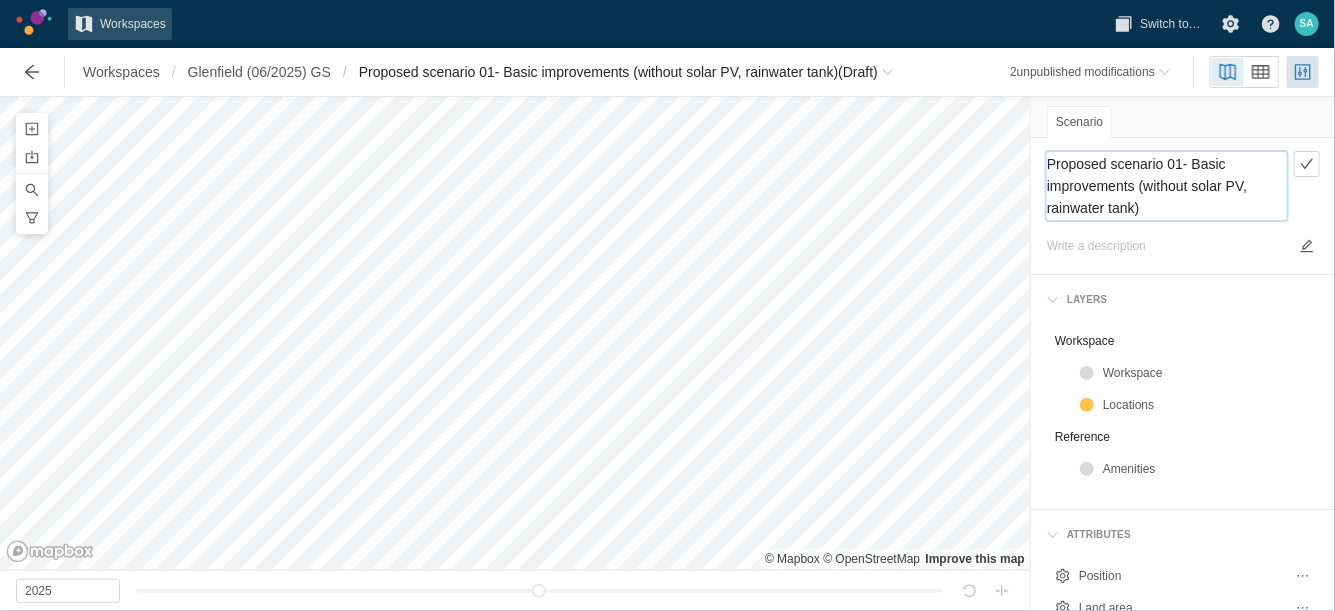 click on "Proposed scenario 01- Basic improvements (without solar PV, rainwater tank)" at bounding box center [1167, 186] 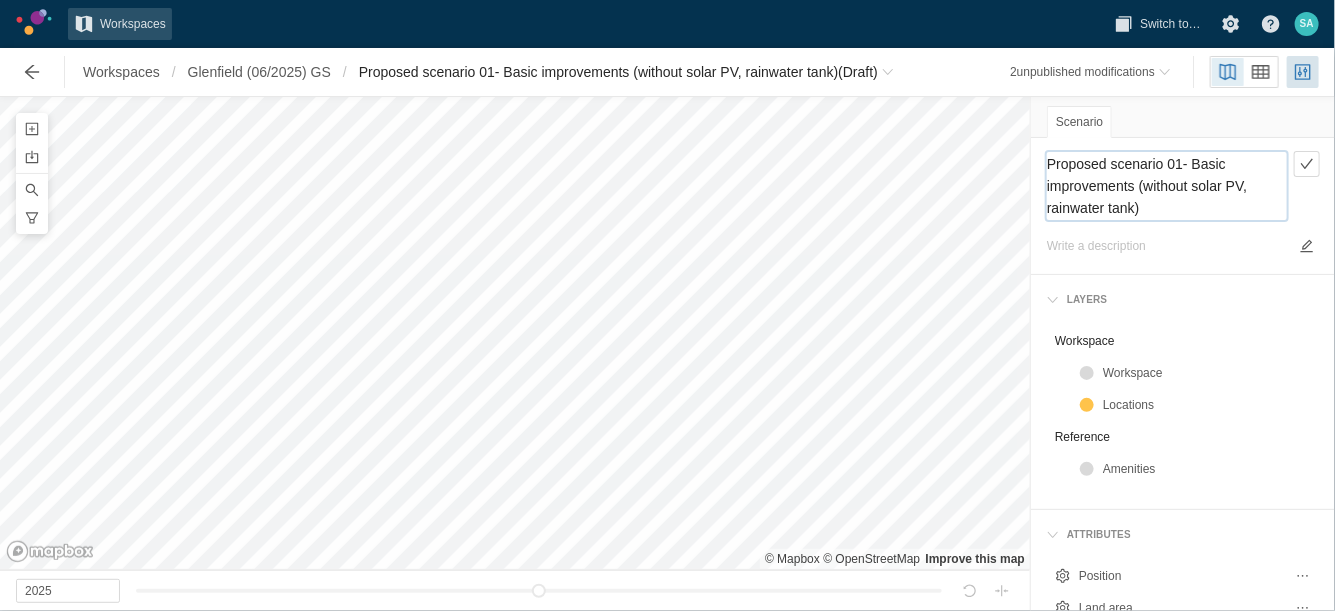 click on "Proposed scenario 01- Basic improvements (without solar PV, rainwater tank)" at bounding box center [1167, 186] 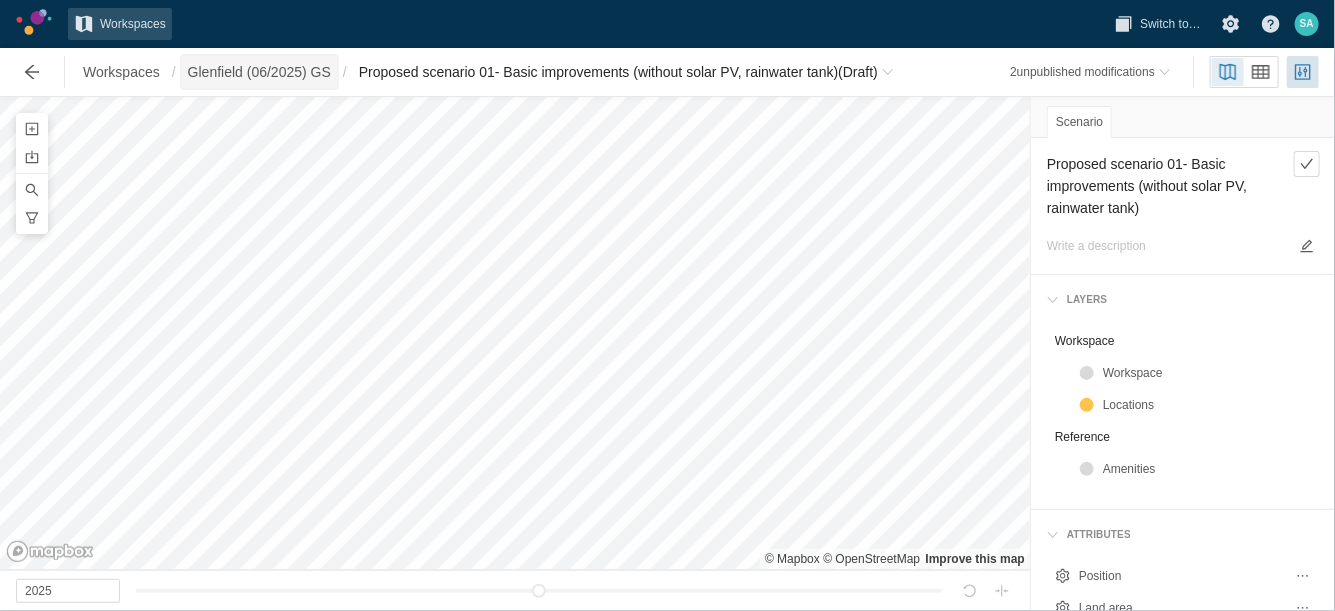 click on "Glenfield (06/2025) GS" at bounding box center [259, 72] 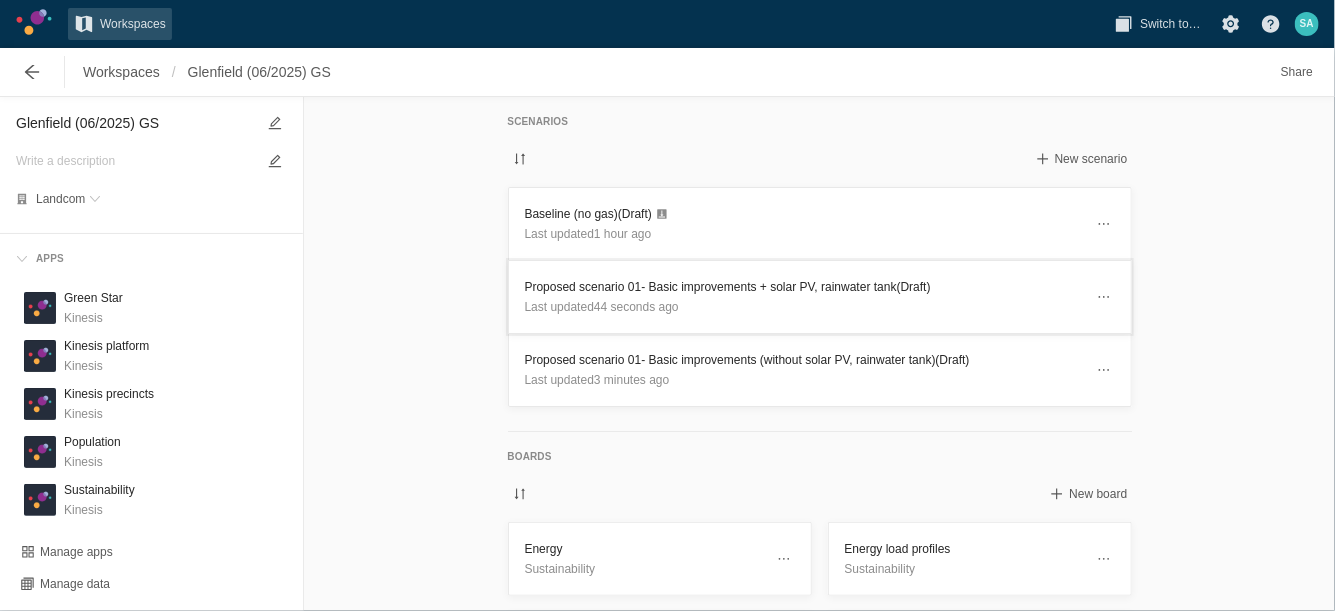 click on "Proposed scenario 01- Basic improvements + solar PV, rainwater tank  (Draft)" at bounding box center [804, 287] 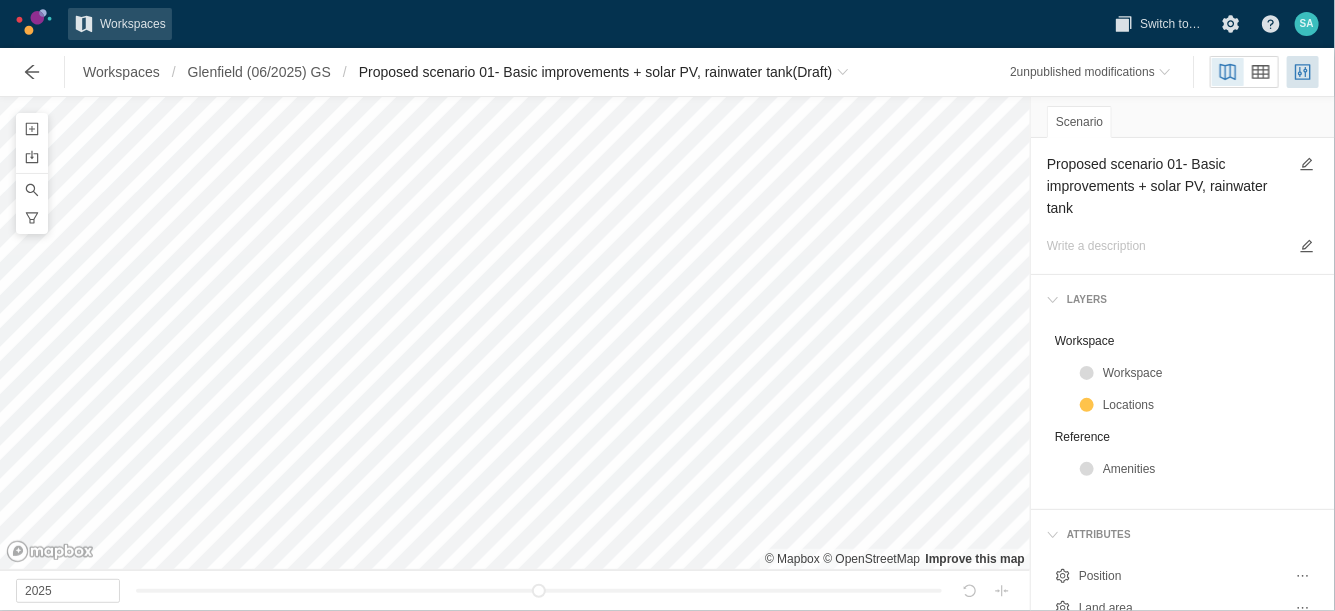 click on "Proposed scenario 01- Basic improvements + solar PV, rainwater tank" at bounding box center (1167, 186) 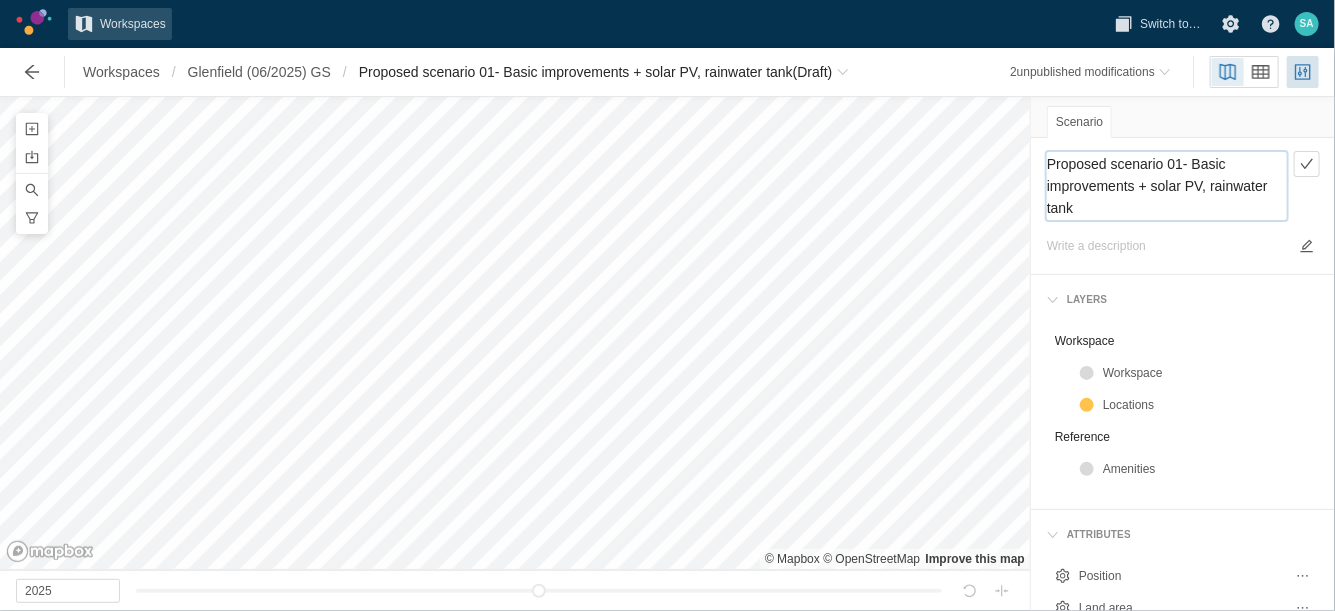 click on "Proposed scenario 01- Basic improvements + solar PV, rainwater tank" at bounding box center (1167, 186) 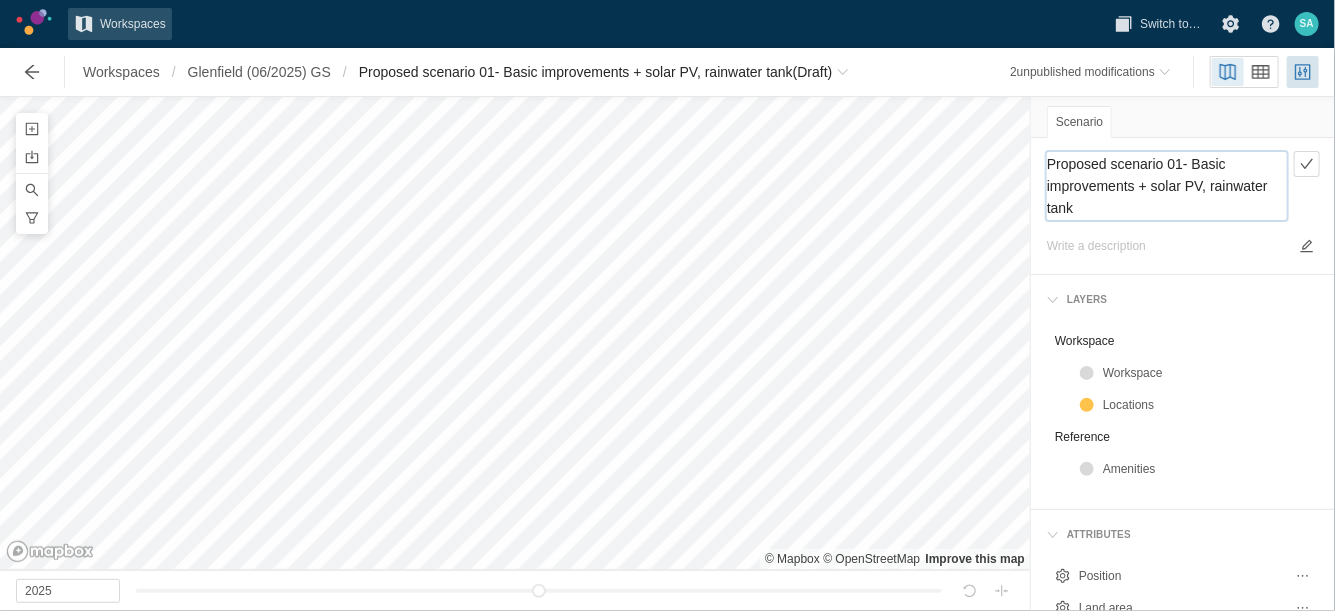 click on "Proposed scenario 01- Basic improvements + solar PV, rainwater tank" at bounding box center (1167, 186) 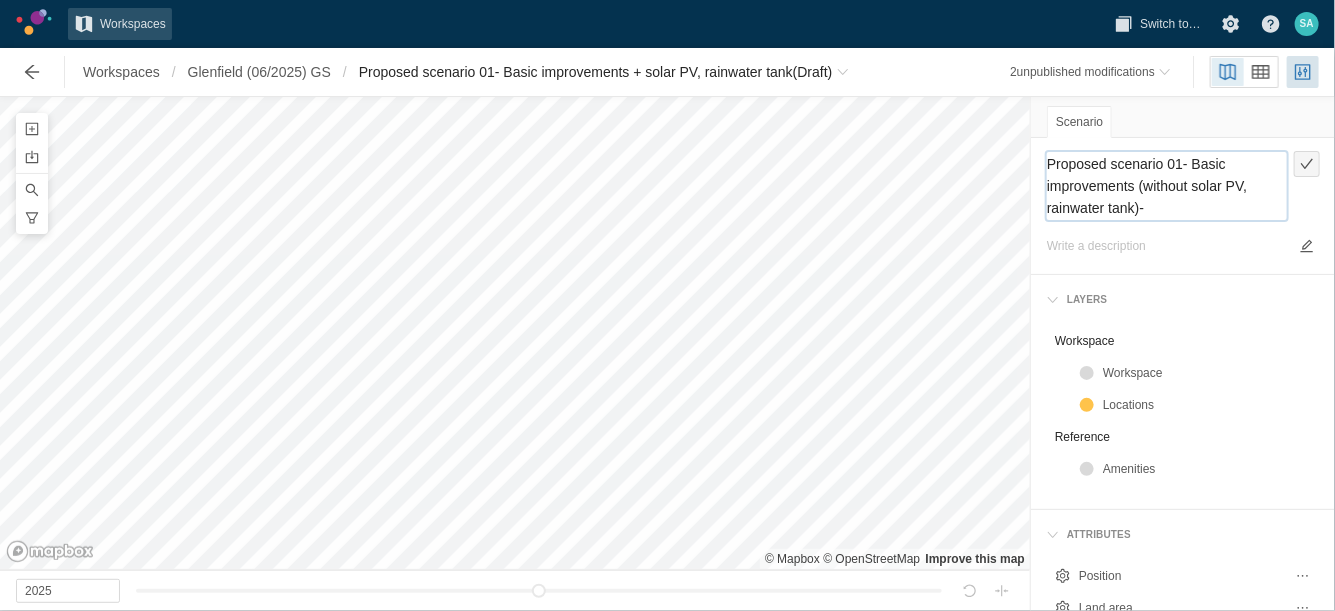 type on "Proposed scenario 01- Basic improvements (without solar PV, rainwater tank)-" 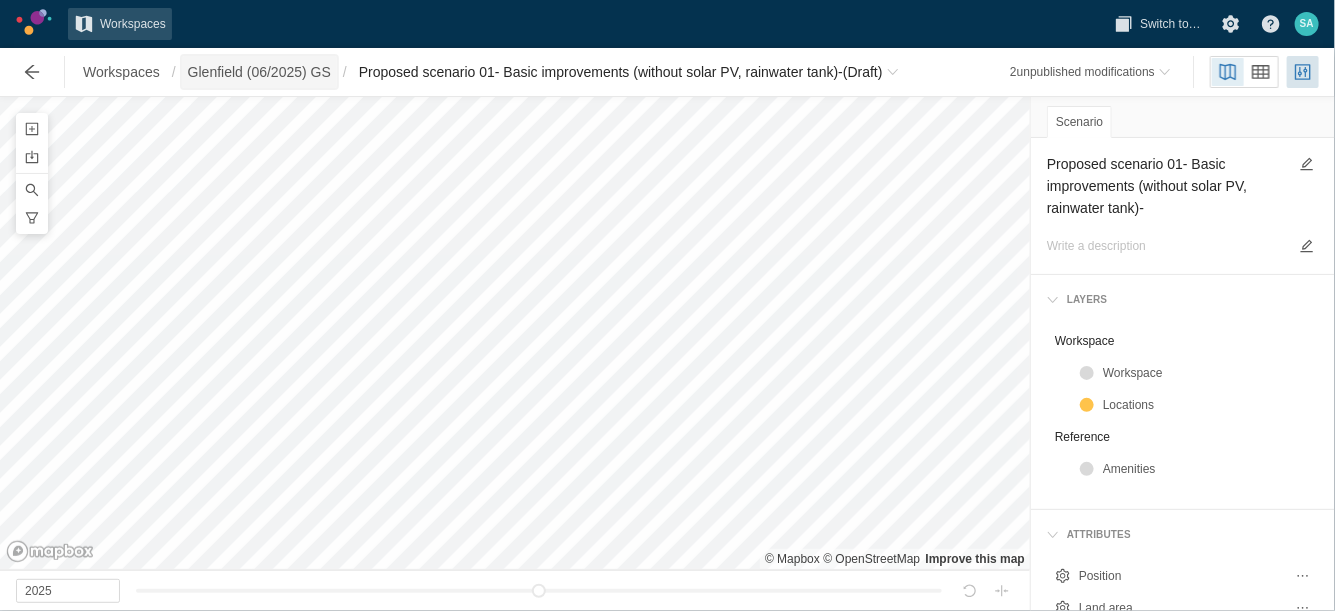 click on "Glenfield (06/2025) GS" at bounding box center (259, 72) 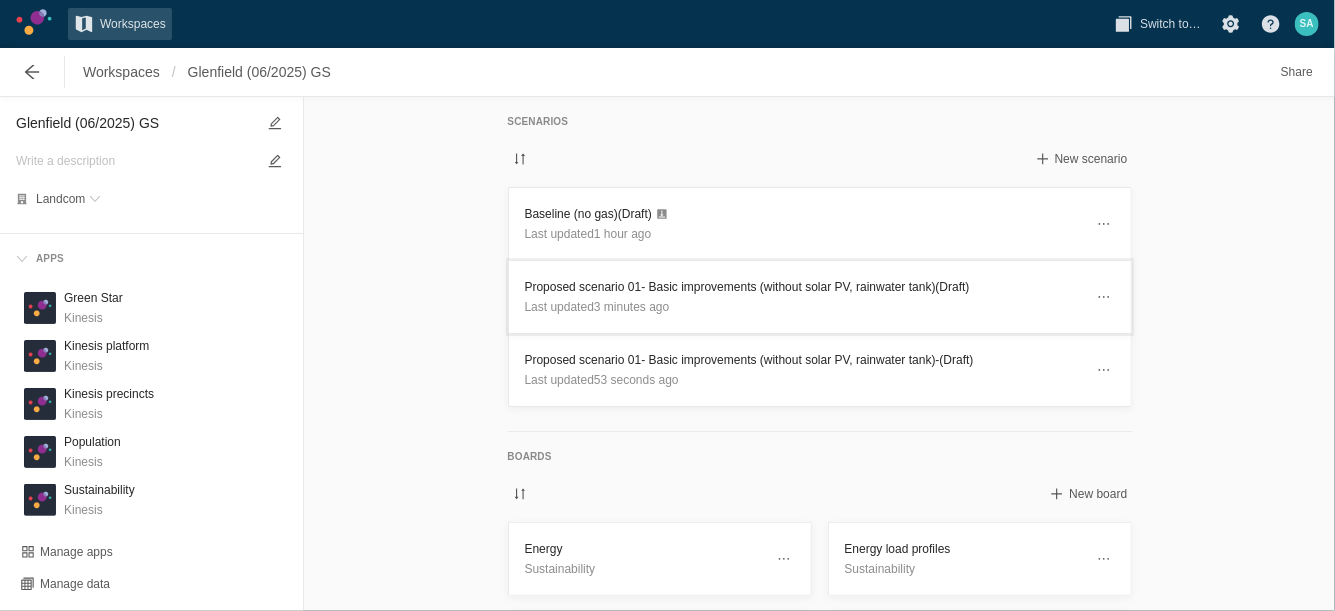 click on "Proposed scenario 01- Basic improvements (without solar PV, rainwater tank)  (Draft)" at bounding box center [804, 287] 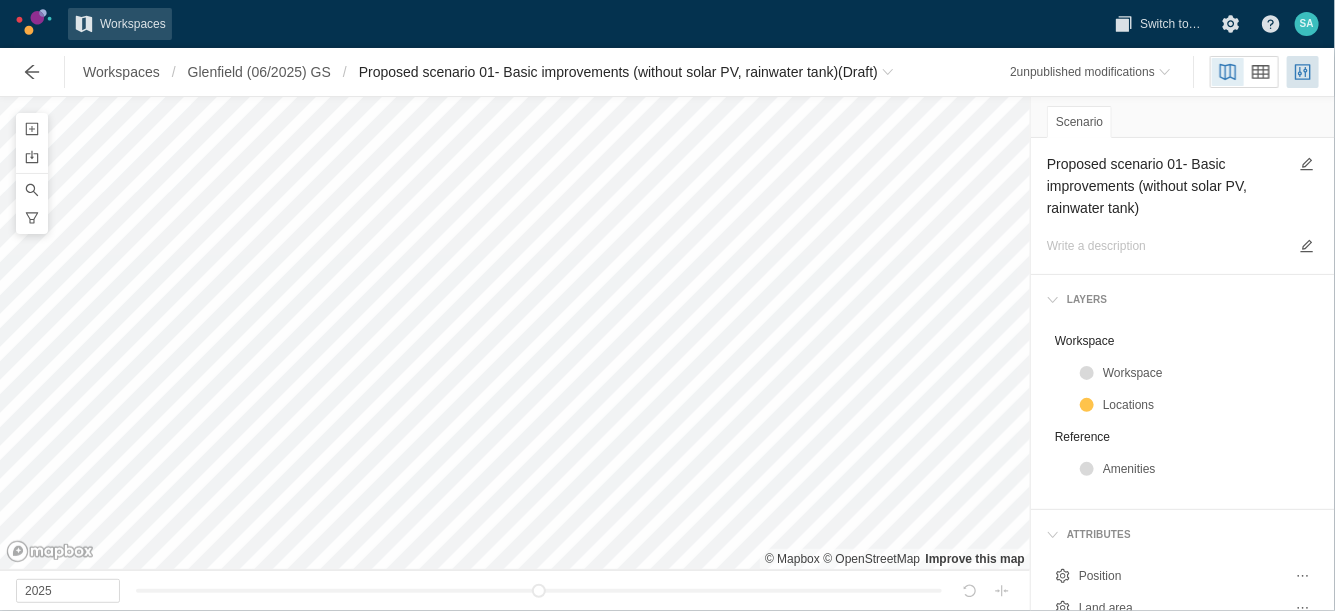 click on "Proposed scenario 01- Basic improvements (without solar PV, rainwater tank)" at bounding box center (1167, 186) 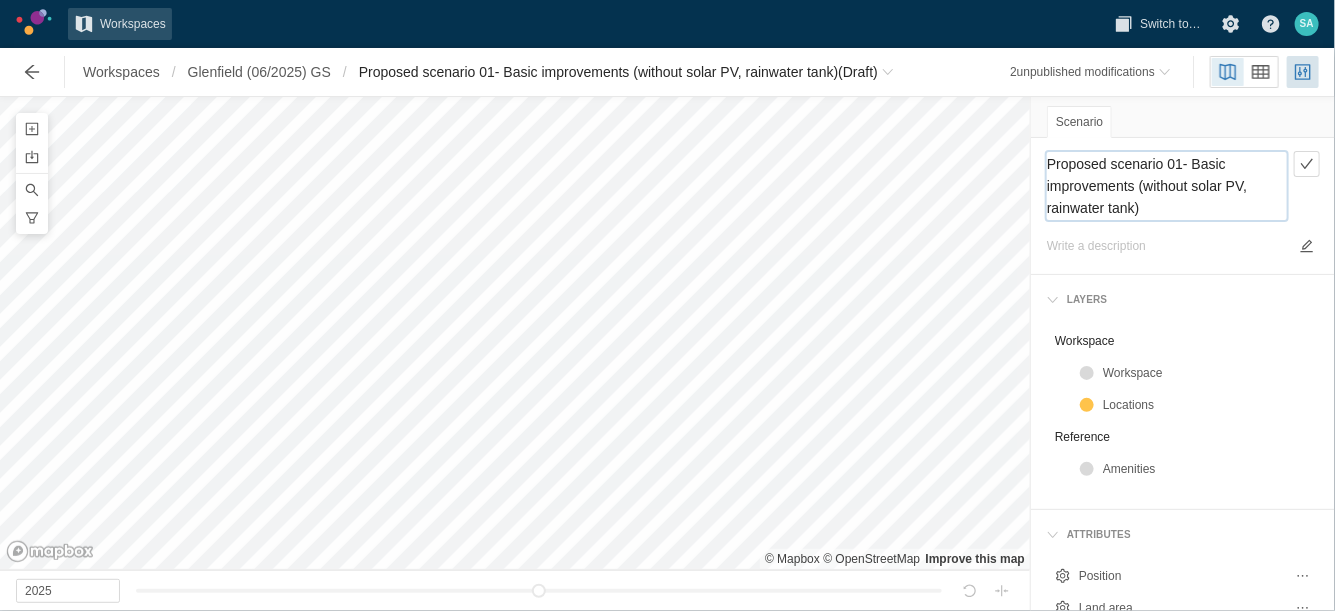 click on "Proposed scenario 01- Basic improvements (without solar PV, rainwater tank)" at bounding box center [1167, 186] 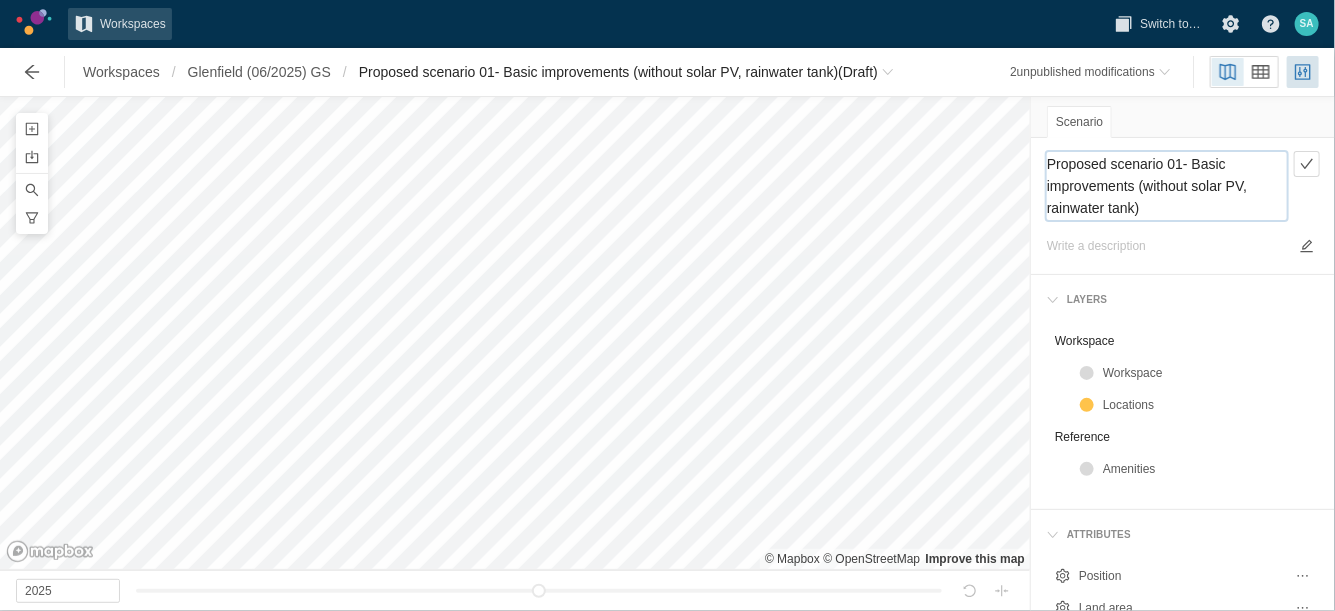 click on "Proposed scenario 01- Basic improvements (without solar PV, rainwater tank)" at bounding box center [1167, 186] 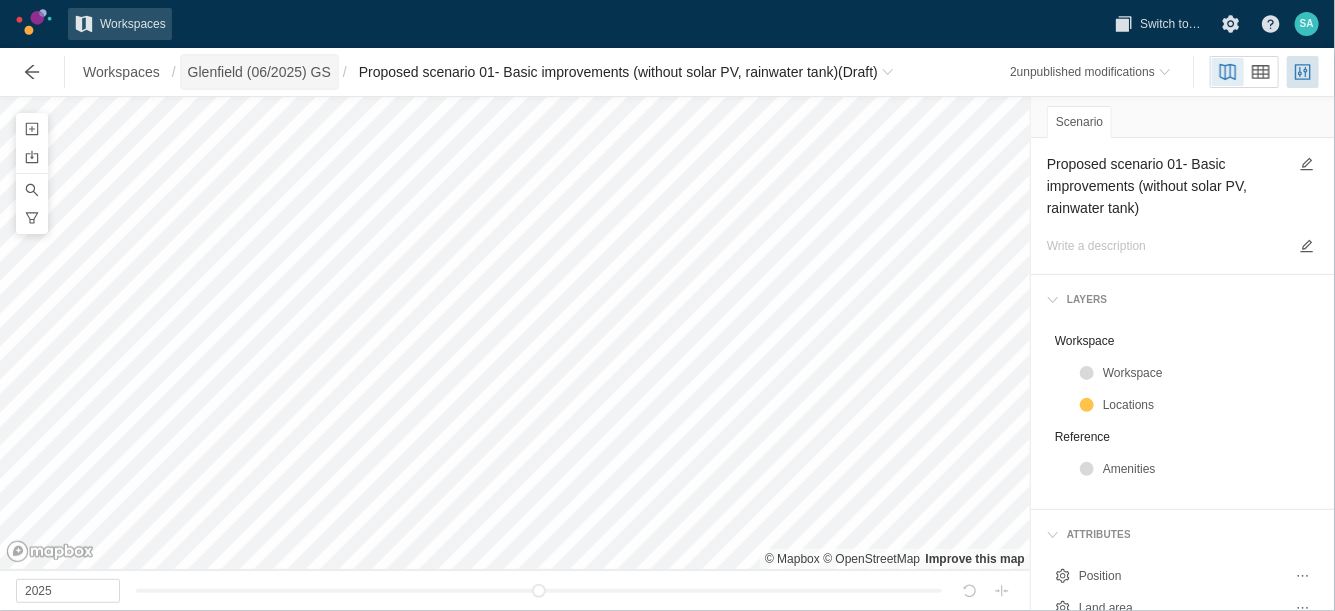 click on "Glenfield (06/2025) GS" at bounding box center [259, 72] 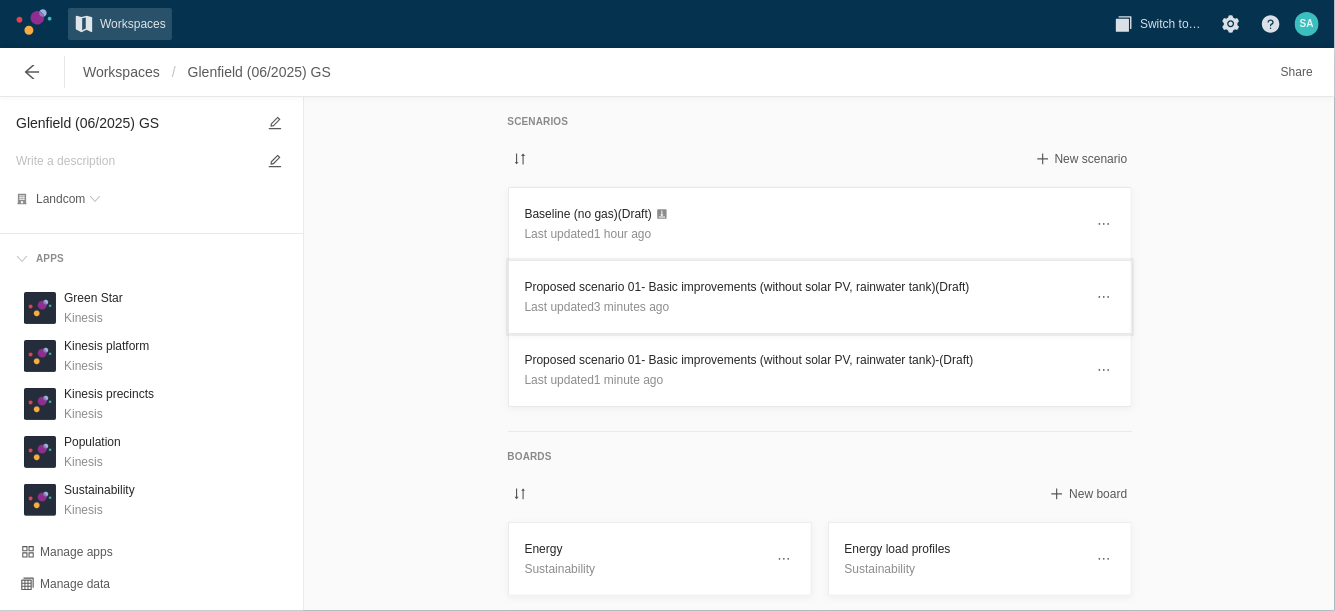 click on "Proposed scenario 01- Basic improvements (without solar PV, rainwater tank)  (Draft)" at bounding box center (804, 287) 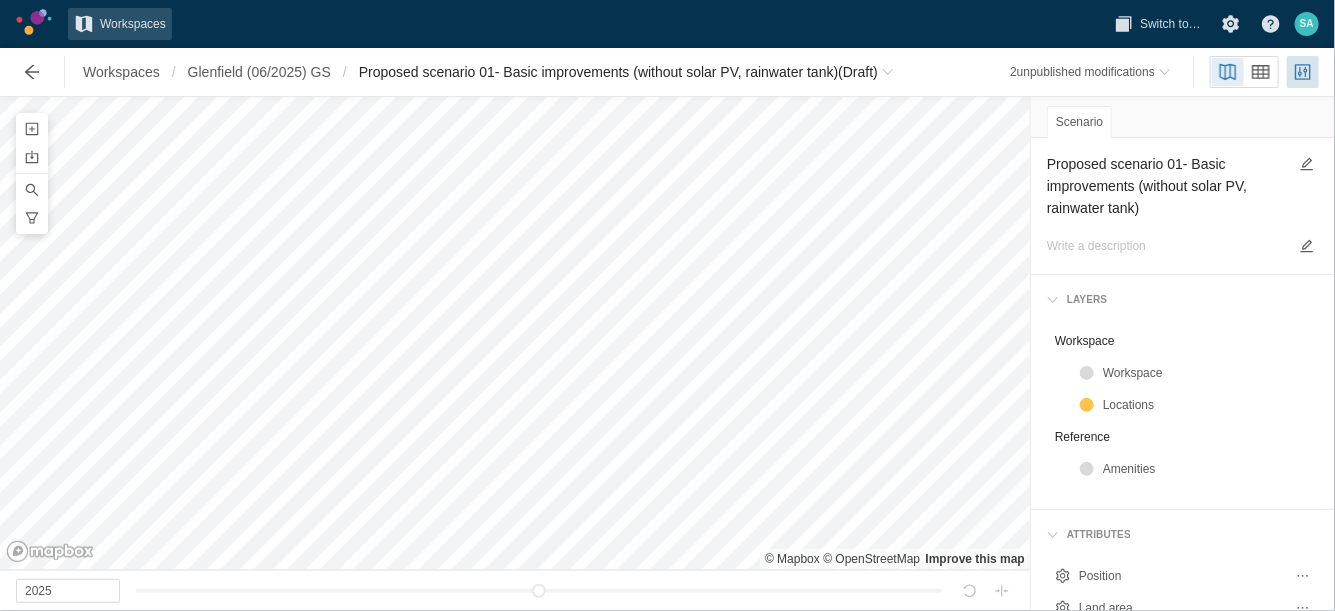 click on "Proposed scenario 01- Basic improvements (without solar PV, rainwater tank)" at bounding box center (1167, 186) 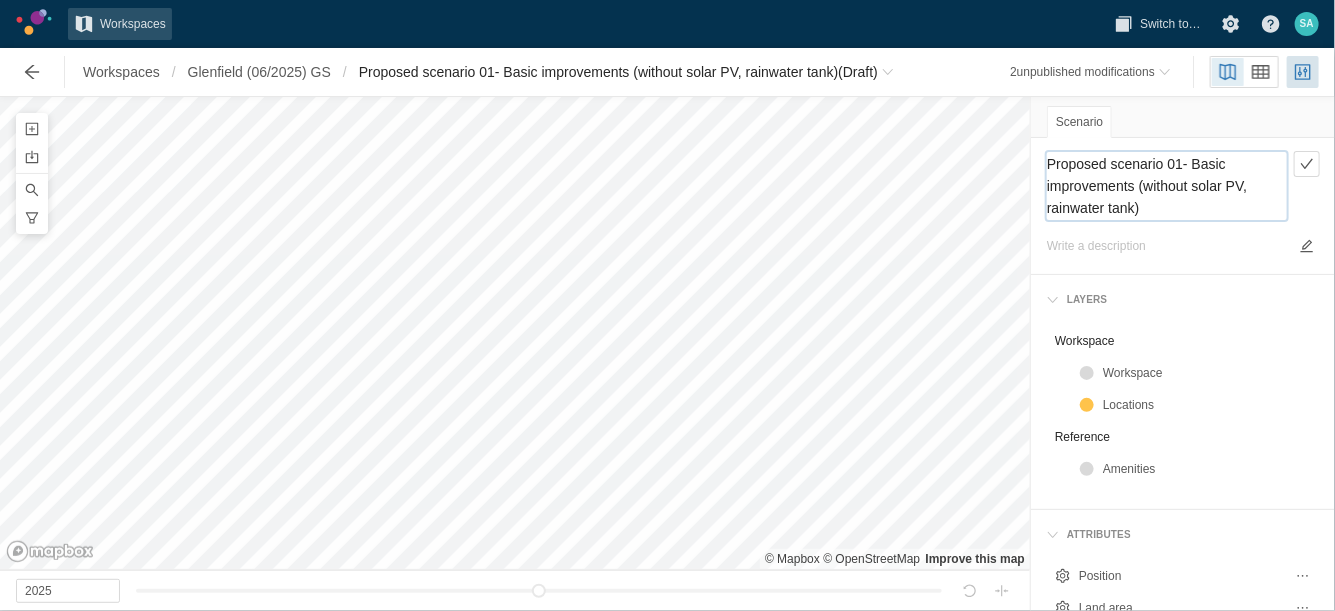 click on "Proposed scenario 01- Basic improvements (without solar PV, rainwater tank)" at bounding box center [1167, 186] 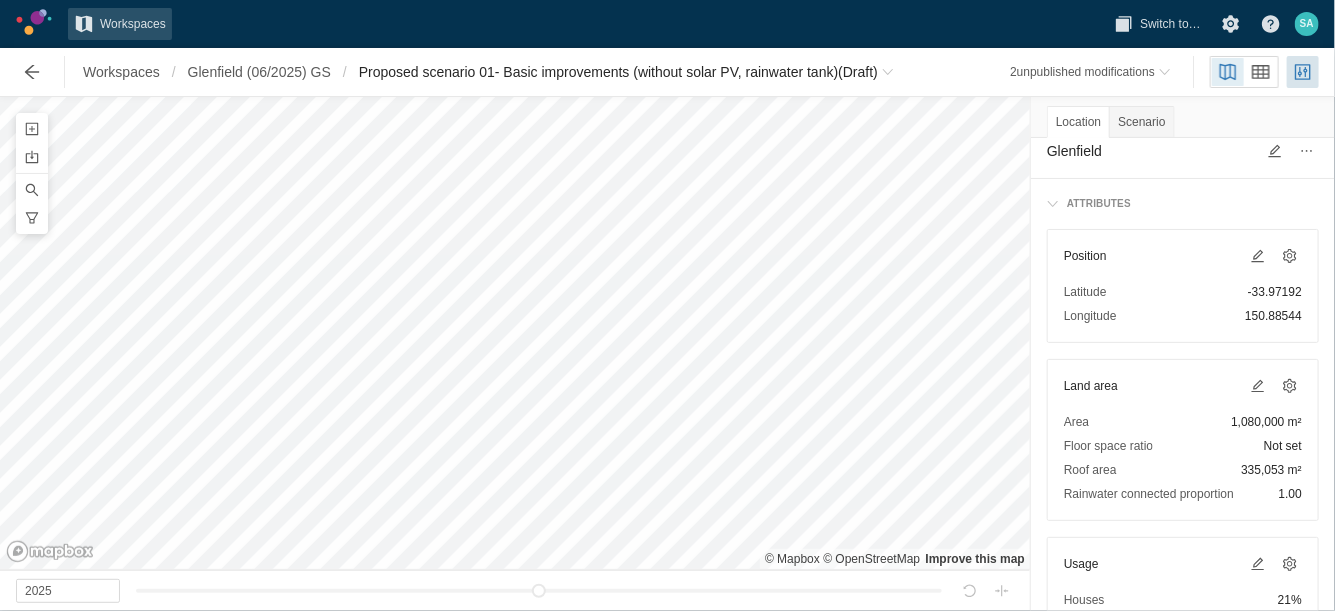 scroll, scrollTop: 0, scrollLeft: 0, axis: both 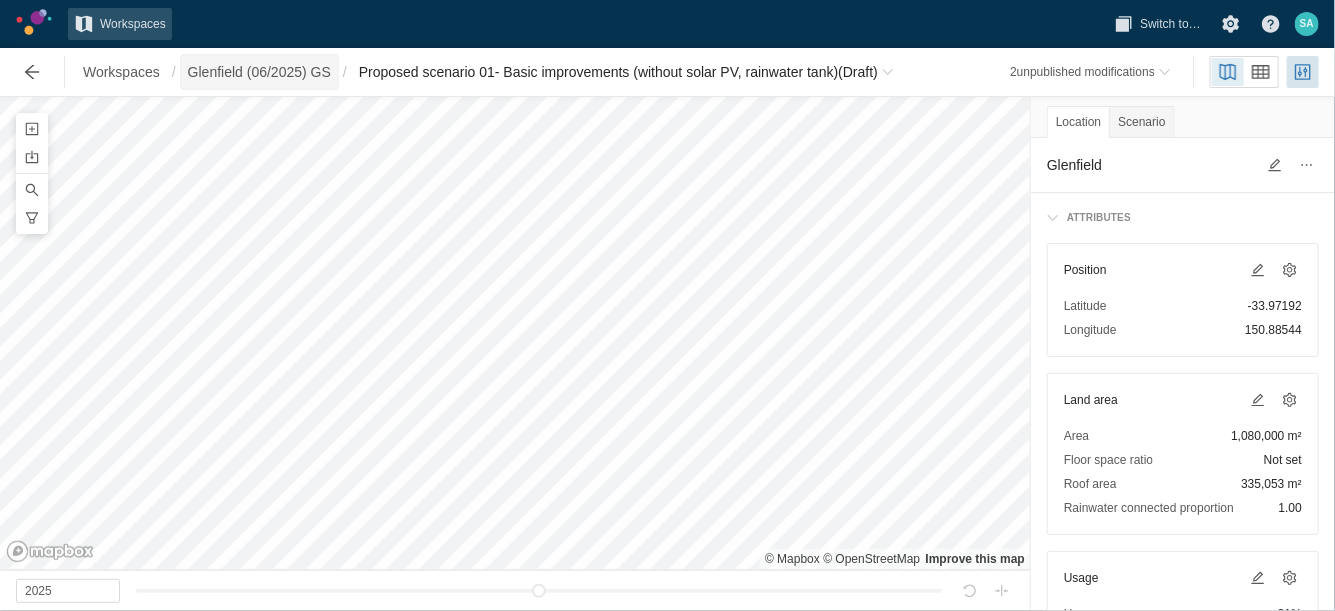 click on "Glenfield (06/2025) GS" at bounding box center (259, 72) 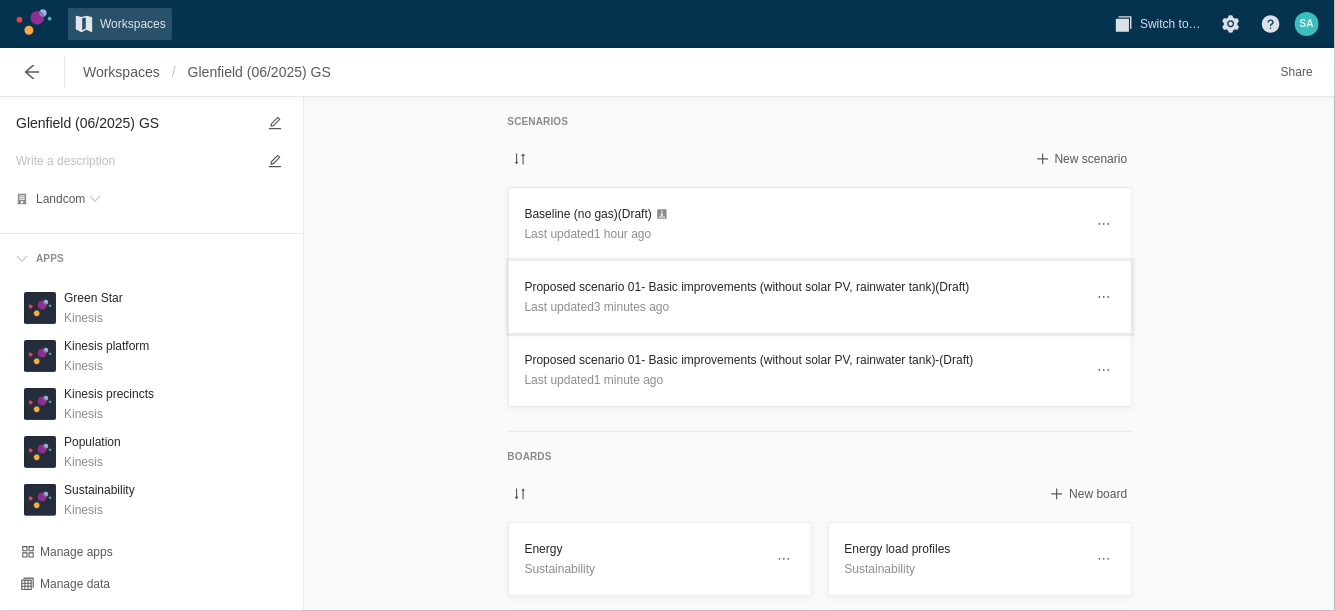 click on "Proposed scenario 01- Basic improvements (without solar PV, rainwater tank)  (Draft)" at bounding box center [804, 287] 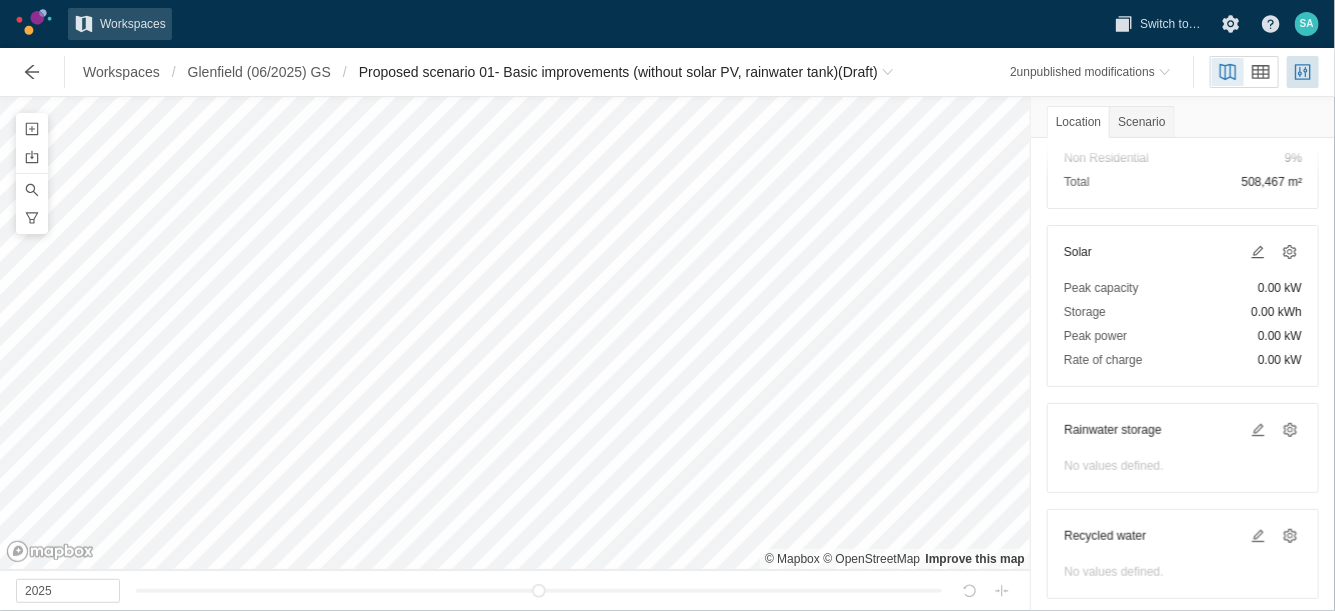 scroll, scrollTop: 544, scrollLeft: 0, axis: vertical 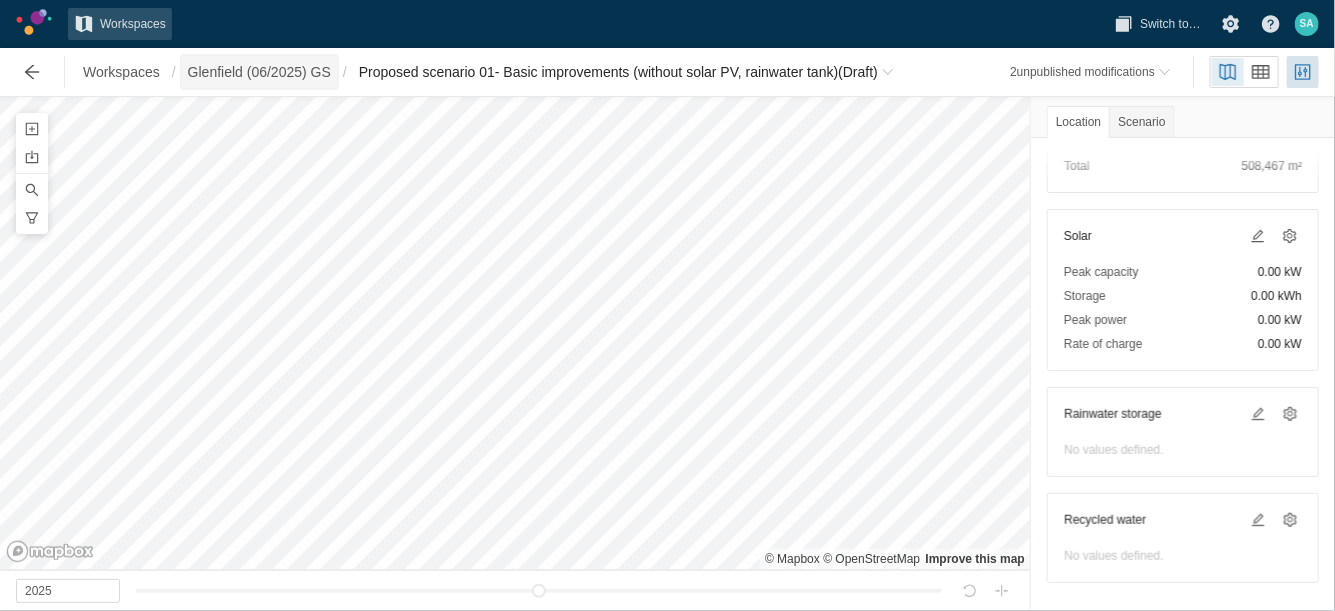 click on "Glenfield (06/2025) GS" at bounding box center (259, 72) 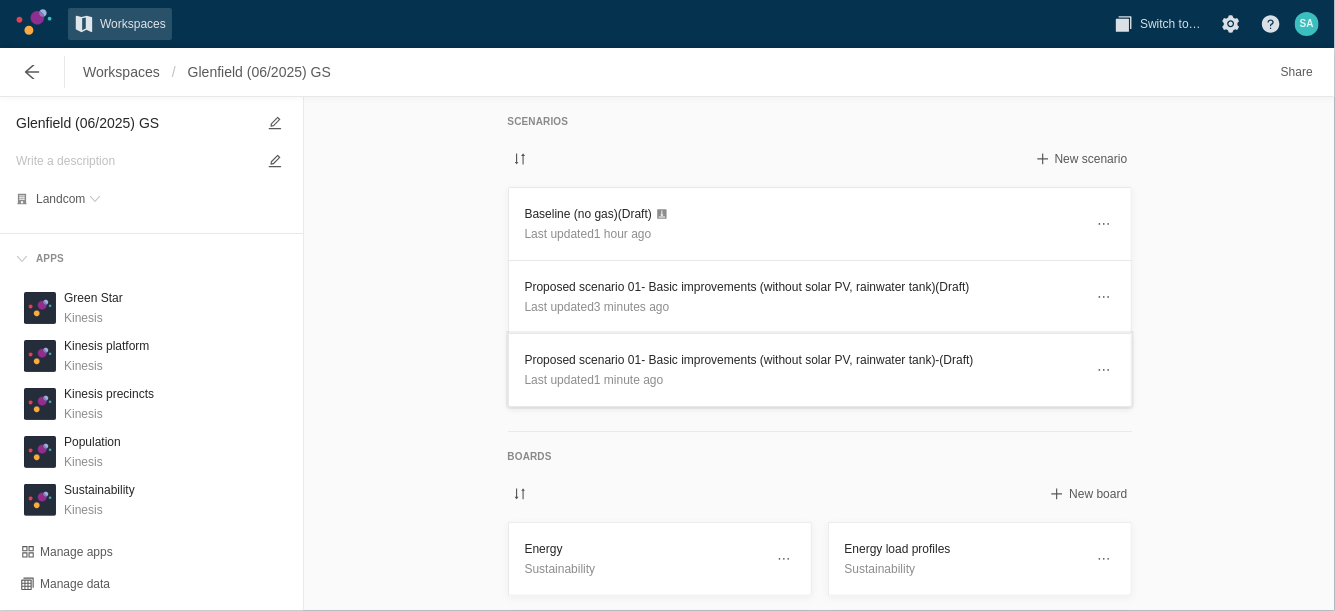click on "Proposed scenario 01- Basic improvements (without solar PV, rainwater tank)-  (Draft)" at bounding box center (804, 360) 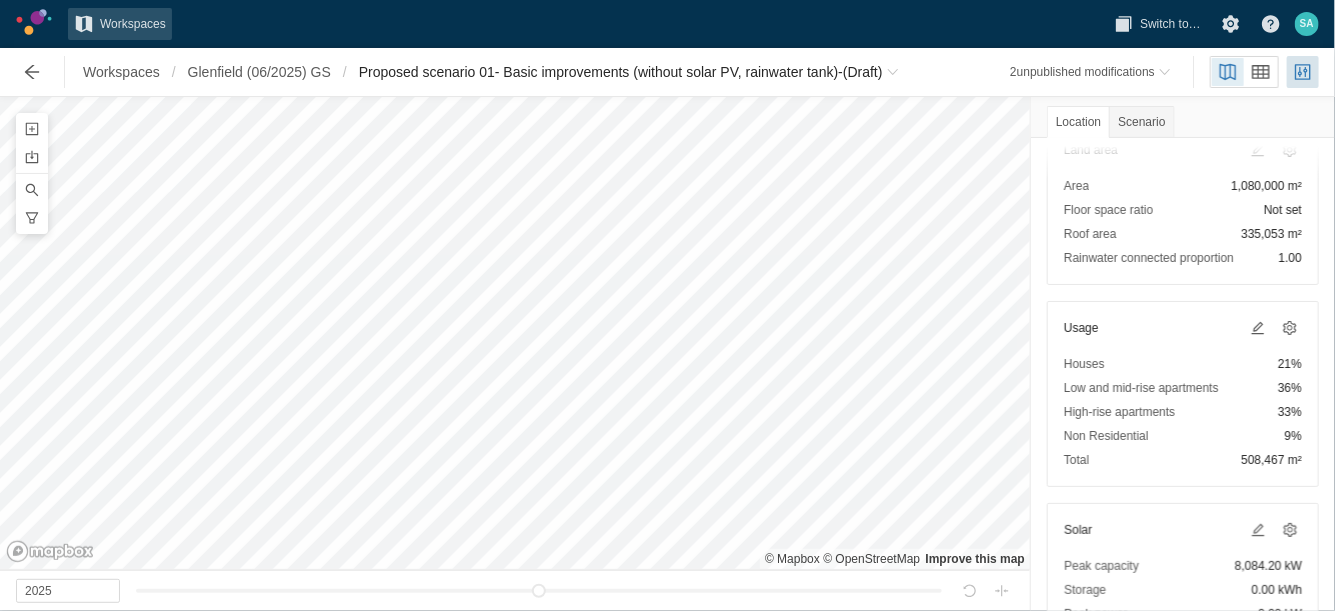 scroll, scrollTop: 375, scrollLeft: 0, axis: vertical 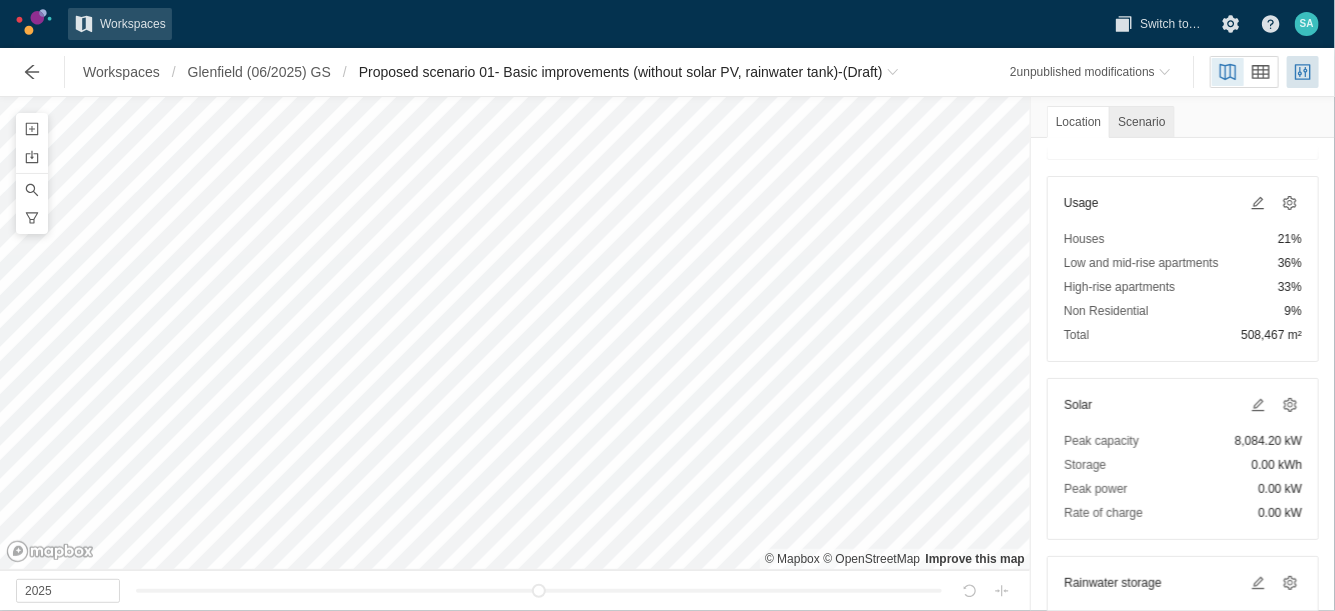 click on "Scenario" at bounding box center (1141, 122) 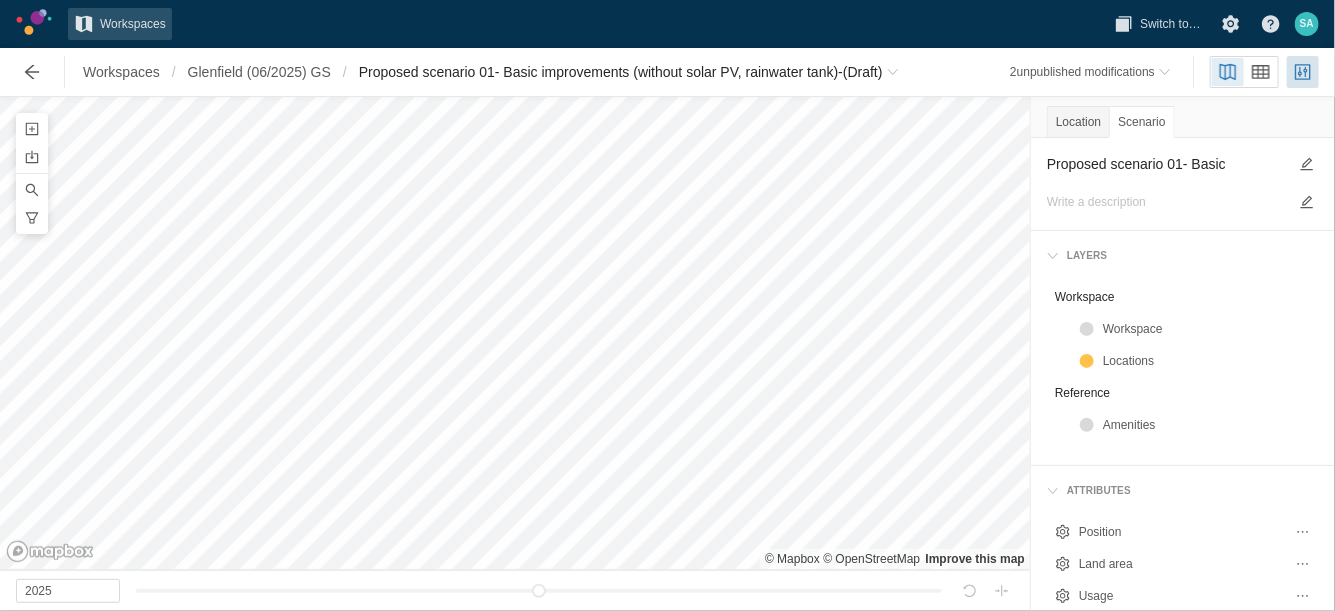 click on "Proposed scenario 01- Basic improvements (without solar PV, rainwater tank)-" at bounding box center [1167, 164] 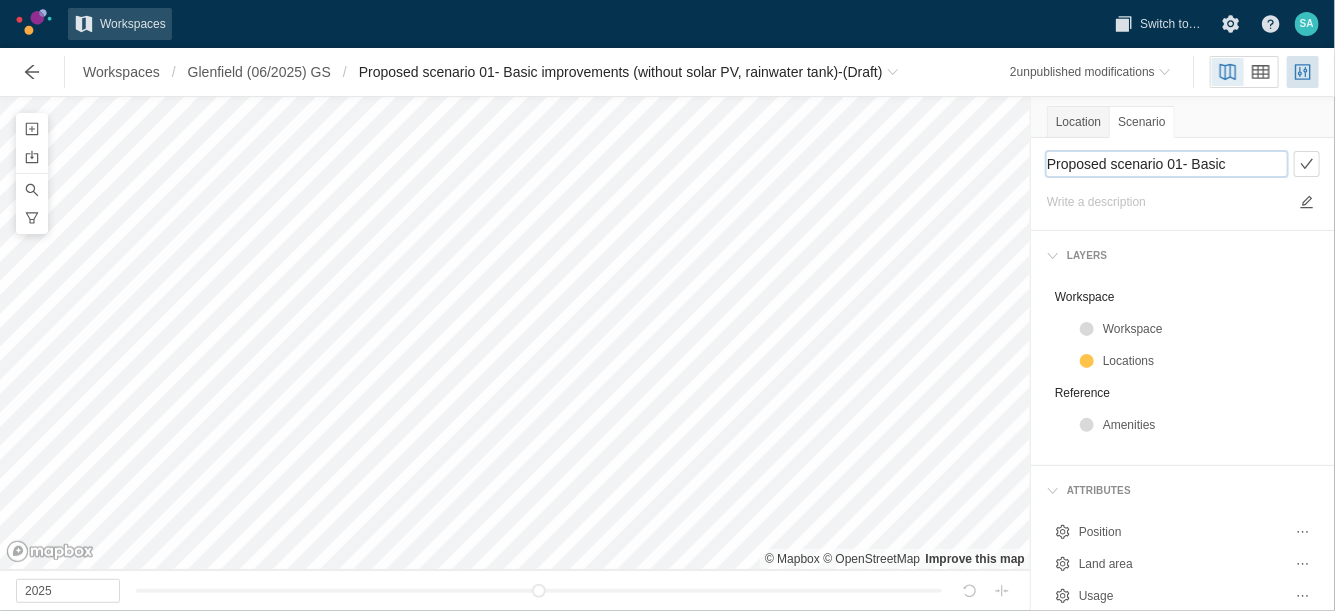 click on "Proposed scenario 01- Basic improvements (without solar PV, rainwater tank)-" at bounding box center (1167, 164) 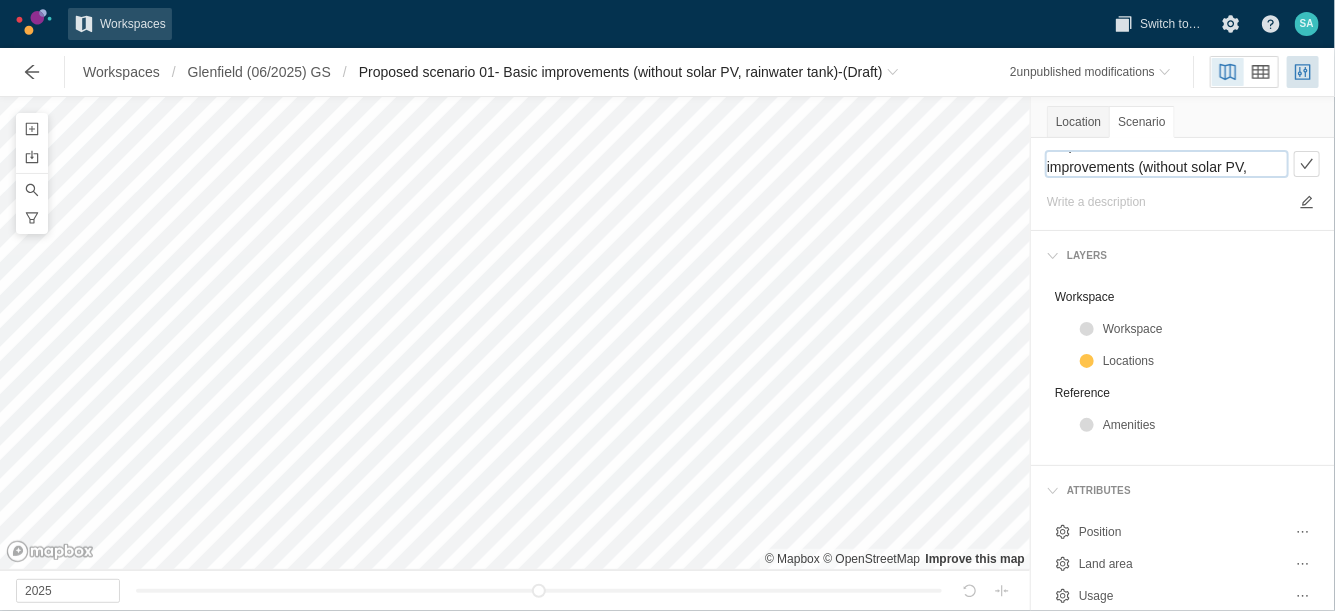click on "Proposed scenario 01- Basic improvements (without solar PV, rainwater tank)-" at bounding box center [1167, 164] 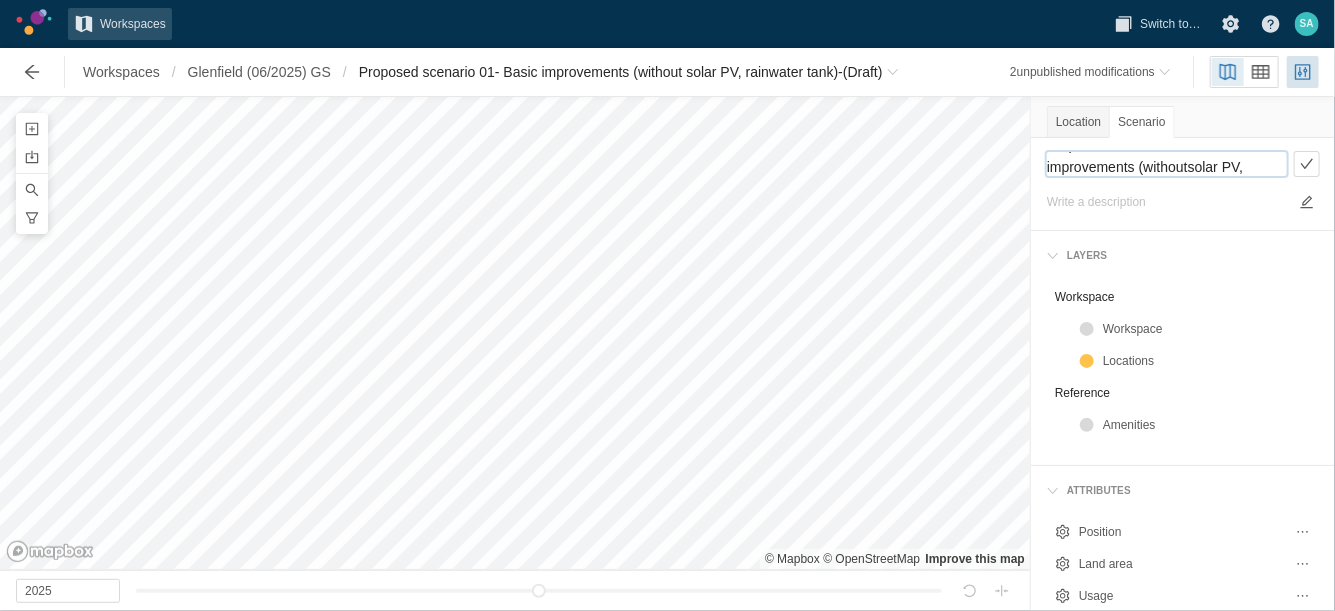 scroll, scrollTop: 0, scrollLeft: 0, axis: both 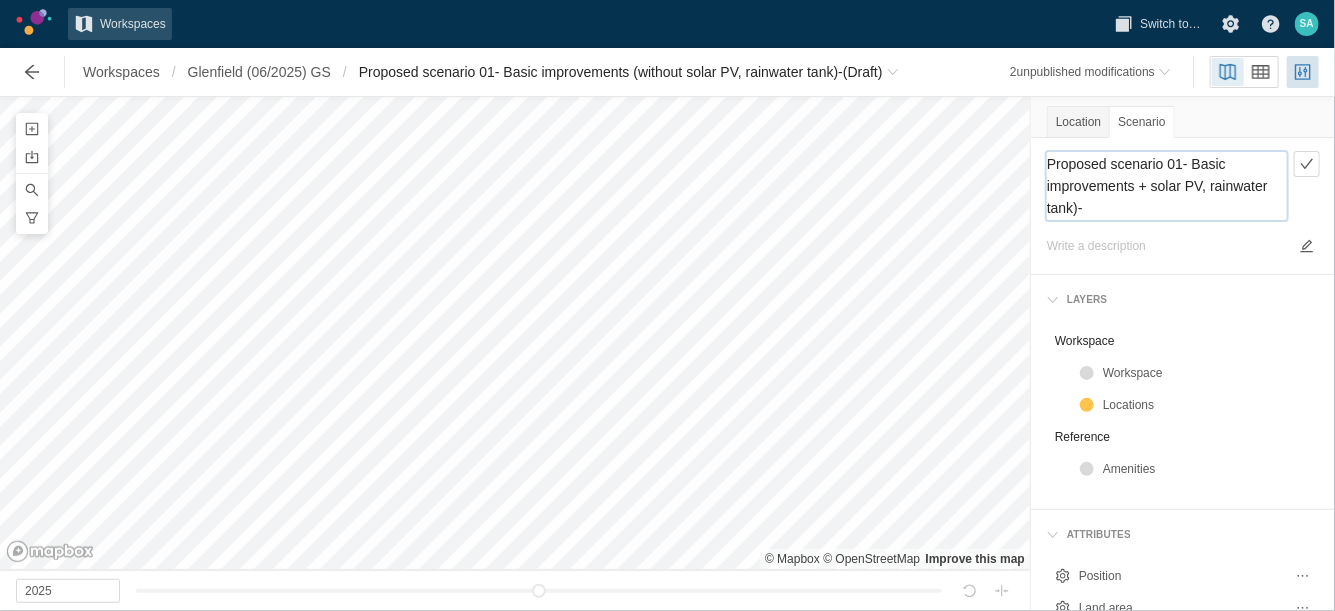 click on "Proposed scenario 01- Basic improvements + solar PV, rainwater tank)-" at bounding box center (1167, 186) 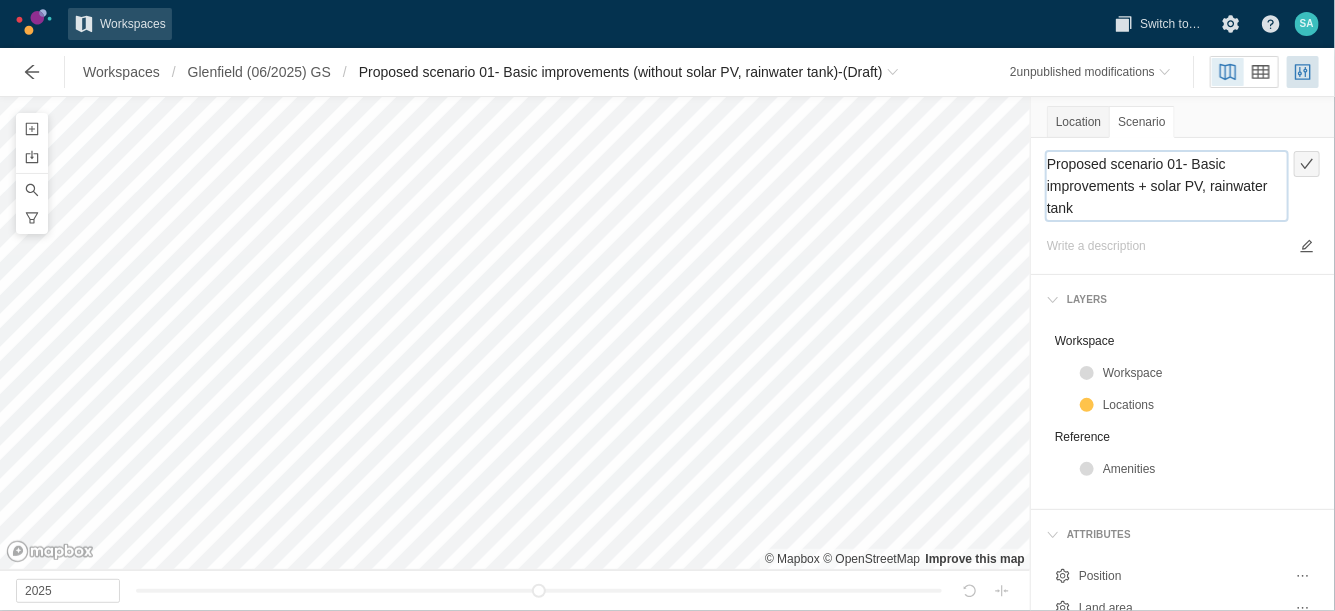 type on "Proposed scenario 01- Basic improvements + solar PV, rainwater tank" 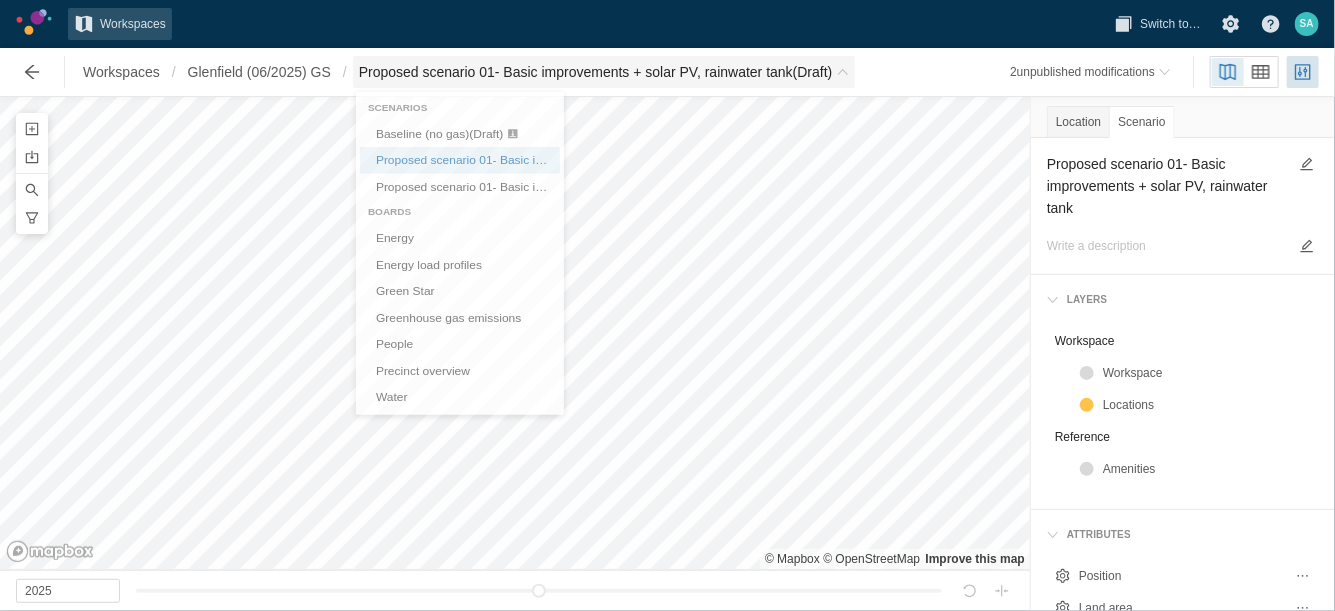 click on "Proposed scenario 01- Basic improvements + solar PV, rainwater tank  (Draft)" at bounding box center (604, 72) 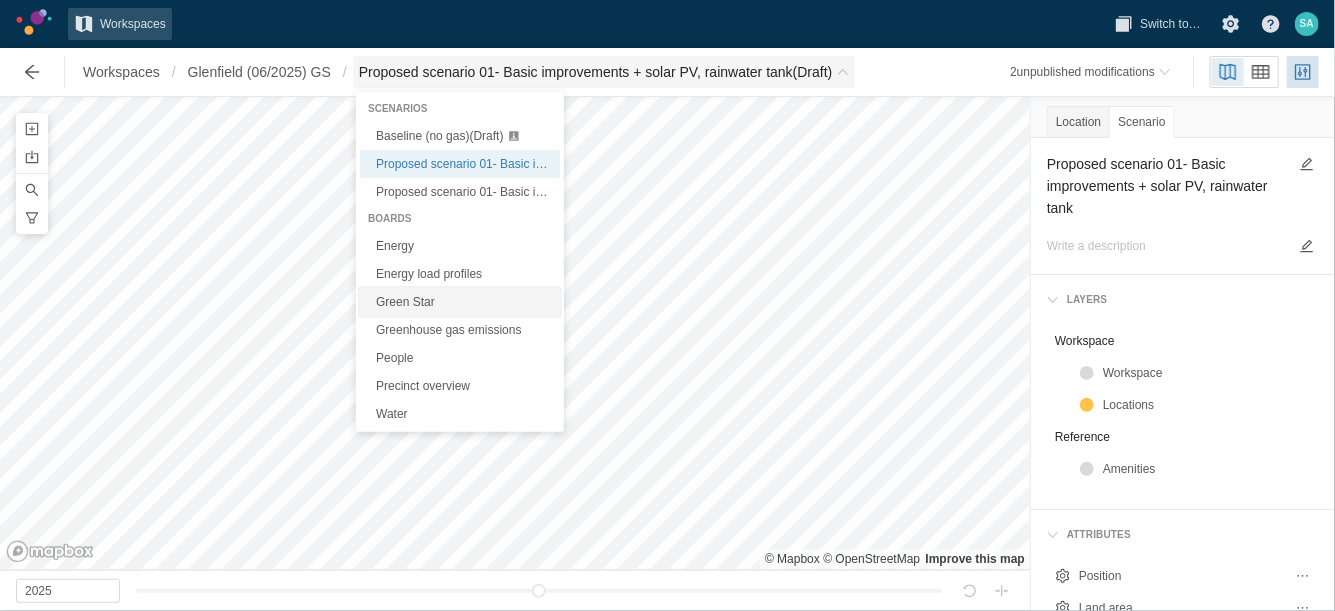 click on "Green Star" at bounding box center (460, 302) 